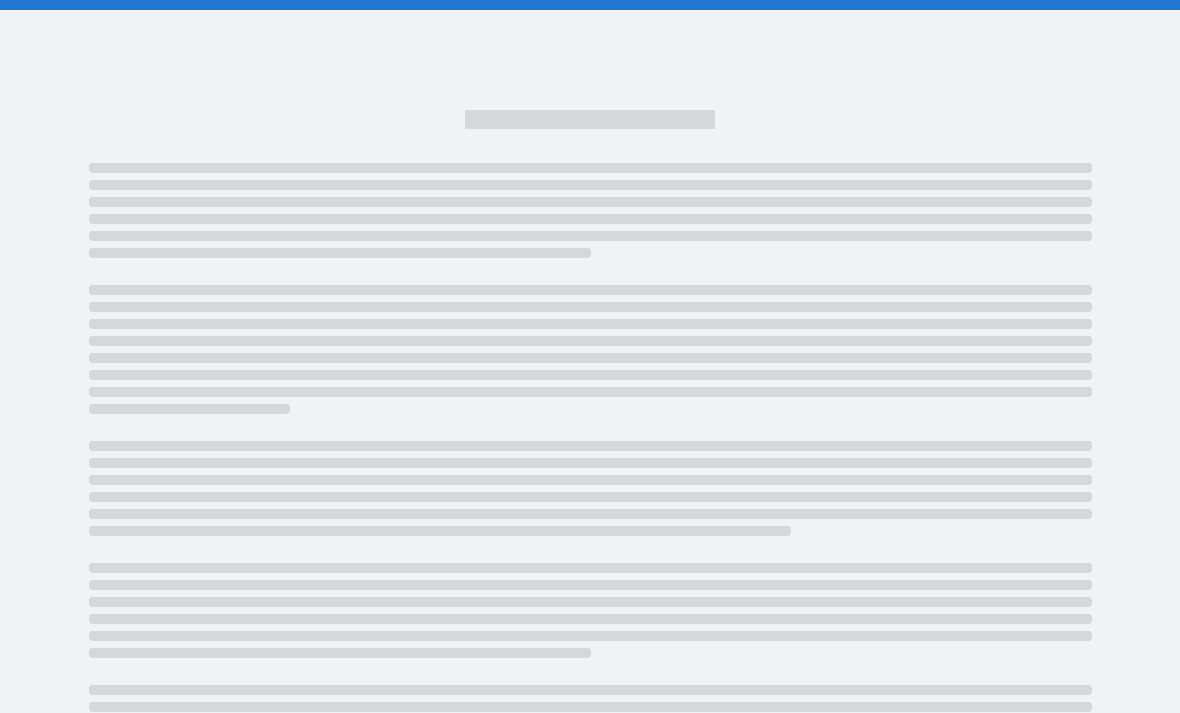 scroll, scrollTop: 64, scrollLeft: 0, axis: vertical 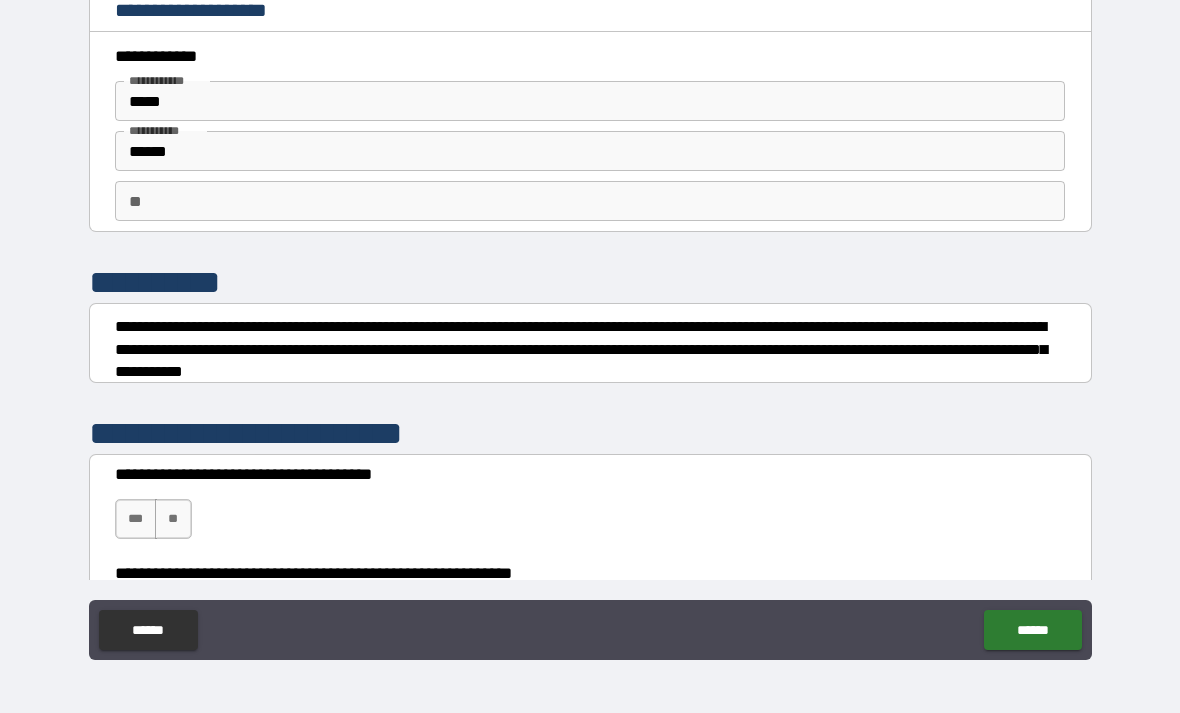 click on "**" at bounding box center (590, 201) 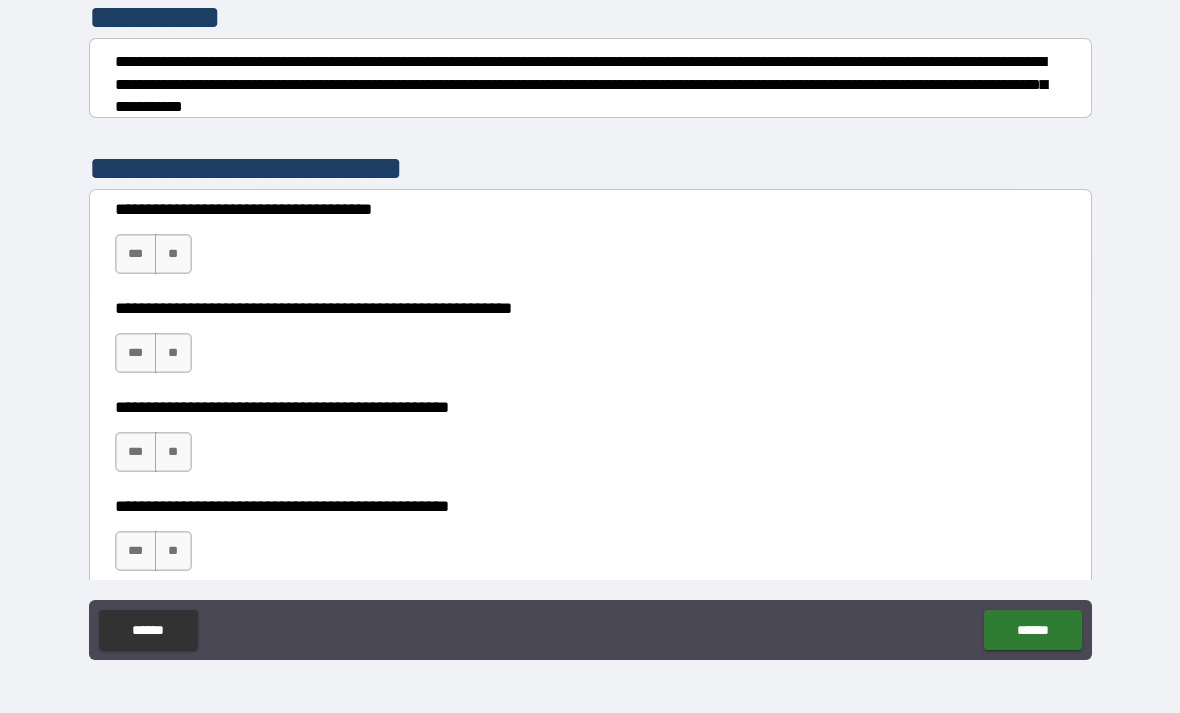scroll, scrollTop: 269, scrollLeft: 0, axis: vertical 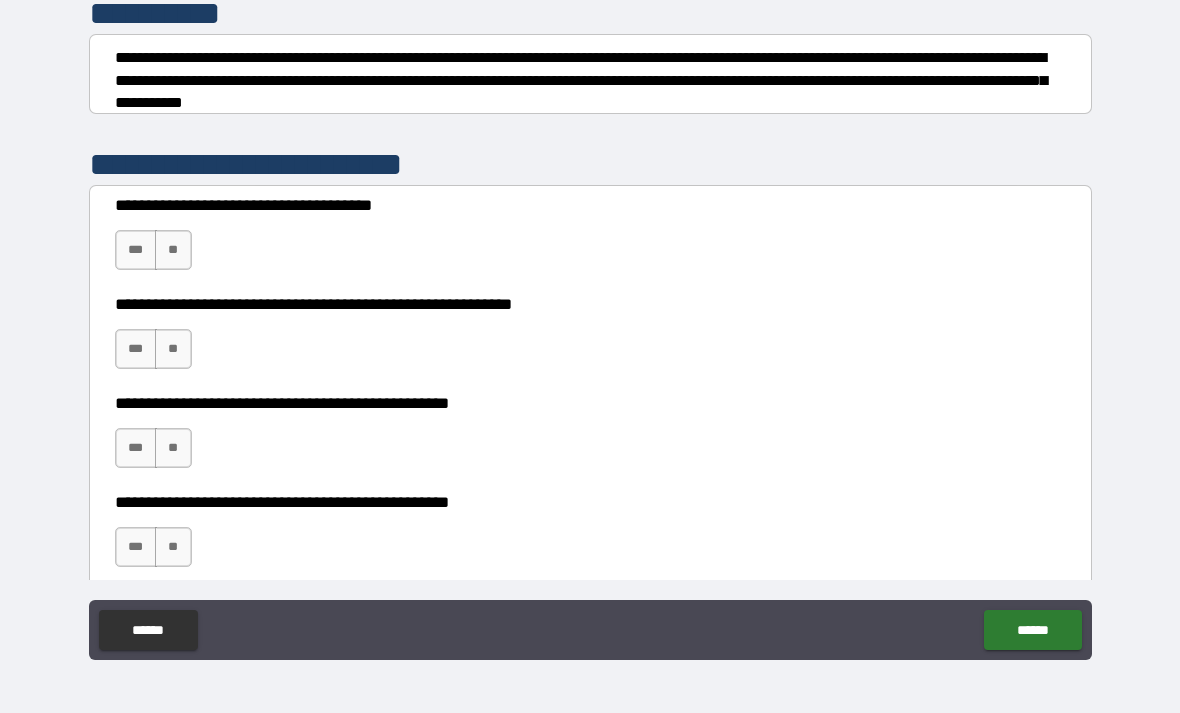 type on "******" 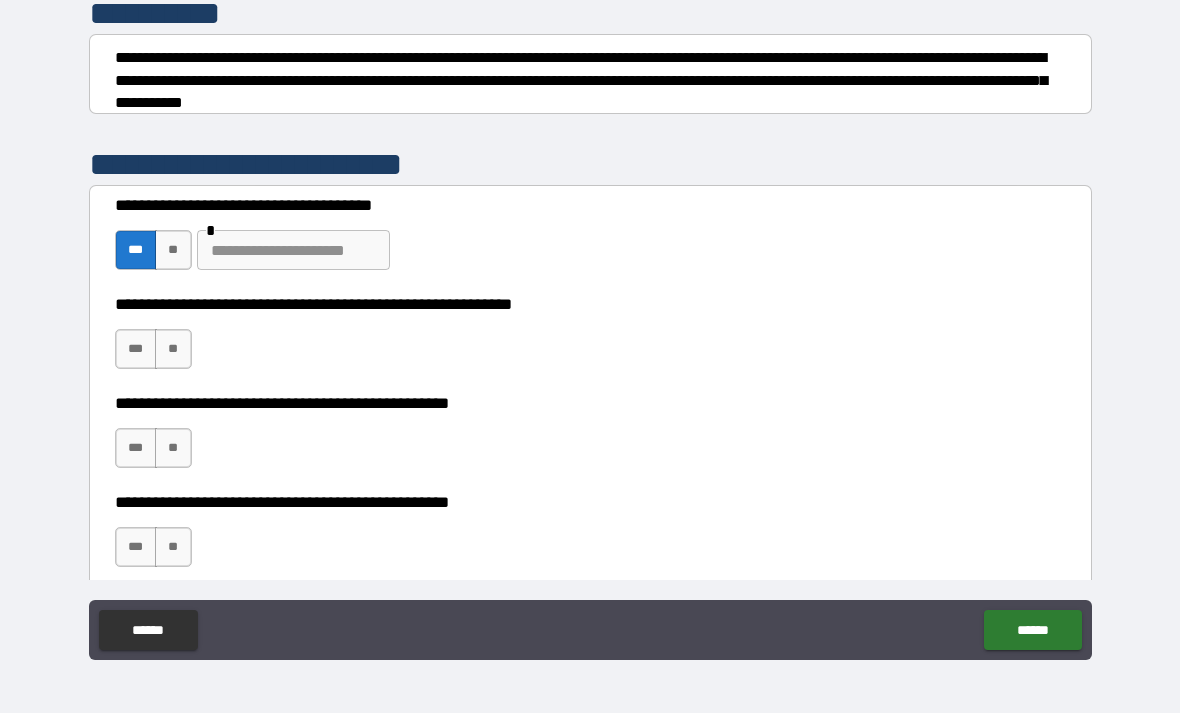 click on "**" at bounding box center (173, 349) 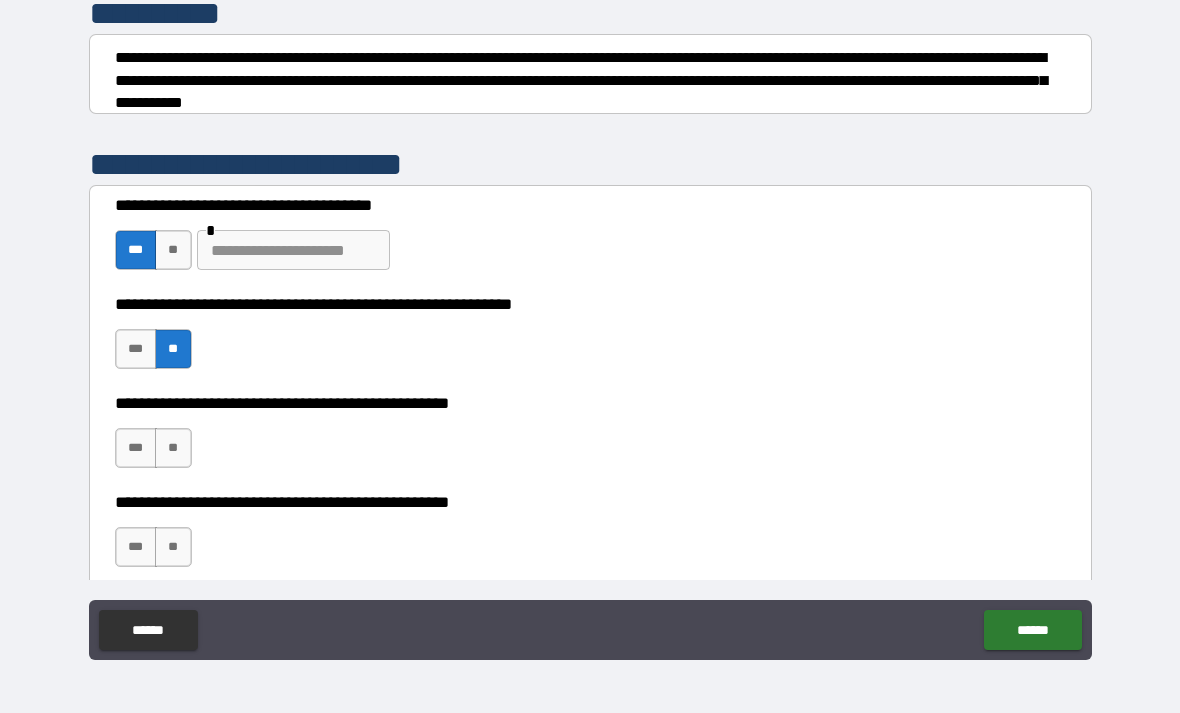 click on "**" at bounding box center (173, 448) 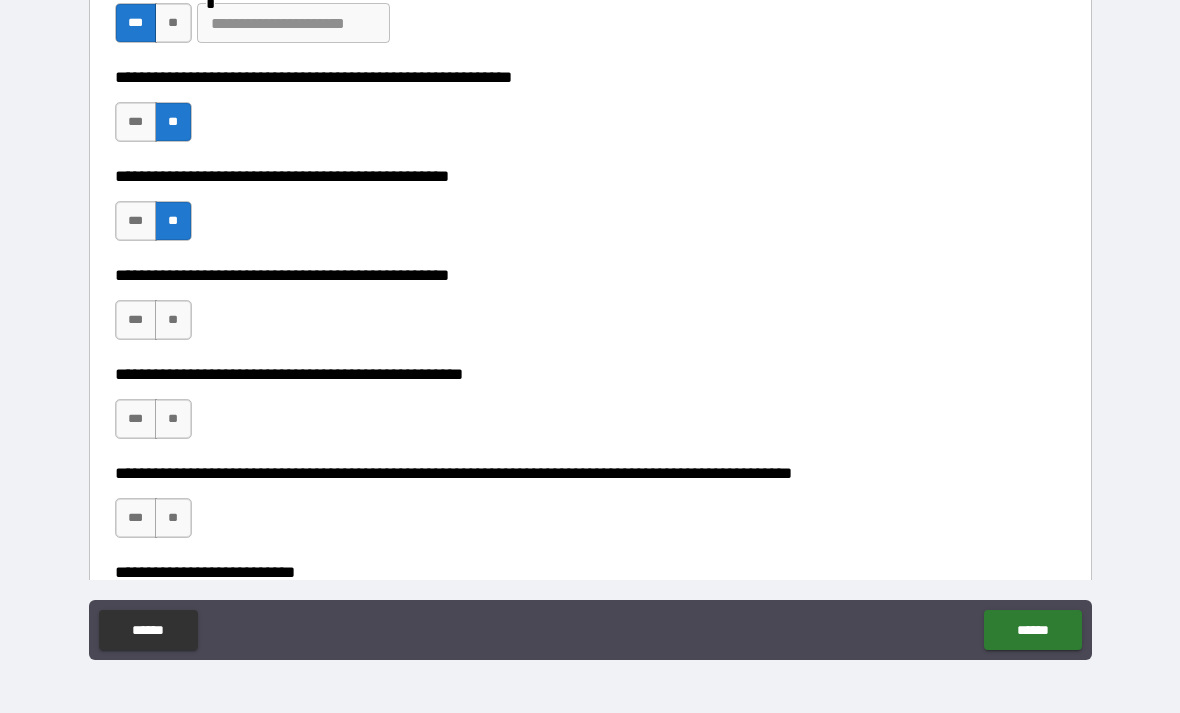 scroll, scrollTop: 503, scrollLeft: 0, axis: vertical 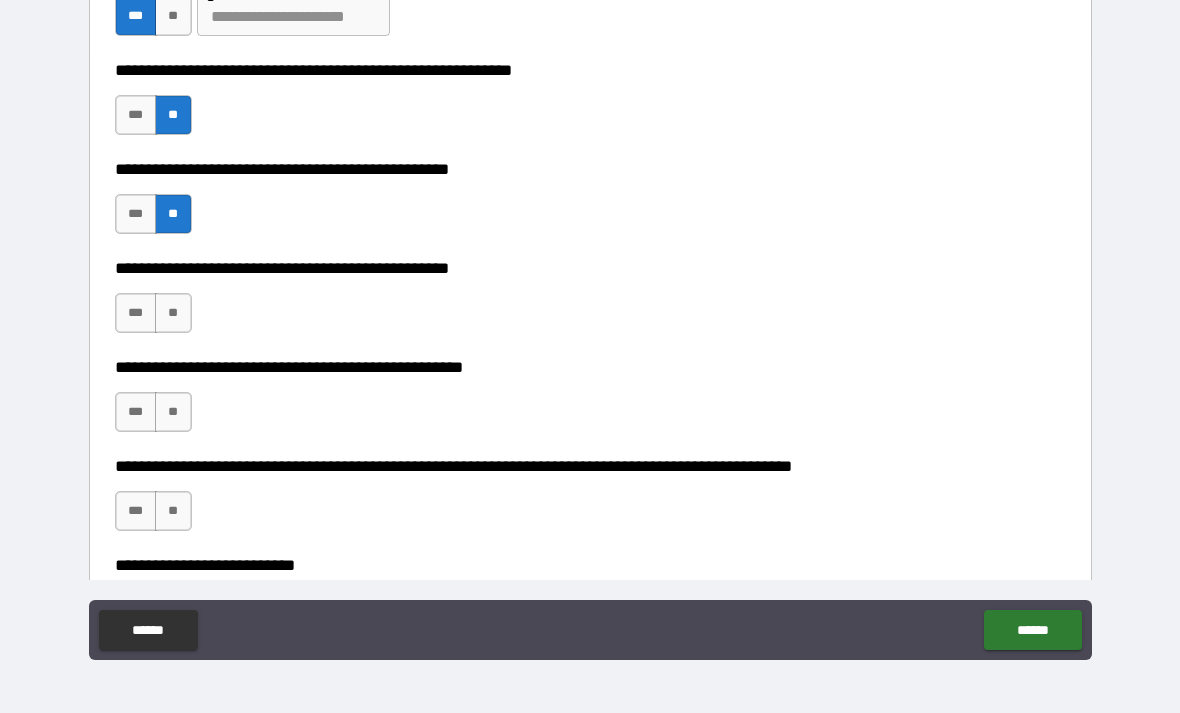 click on "***" at bounding box center [136, 313] 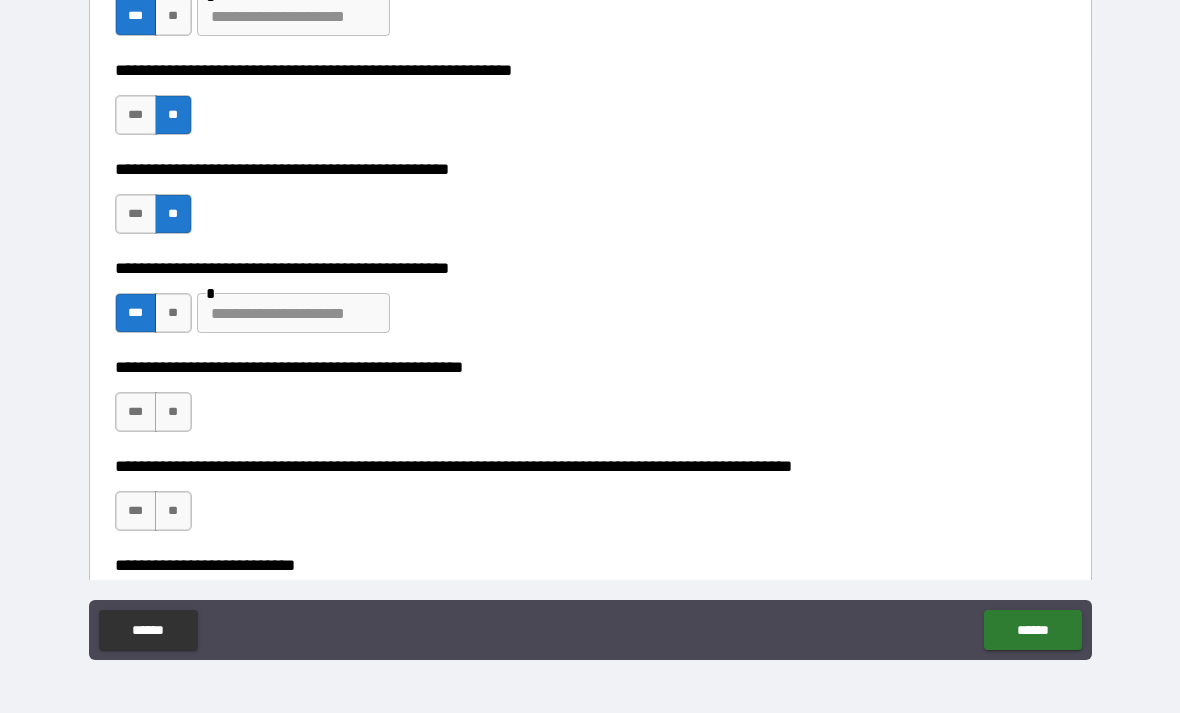 click on "**" at bounding box center [173, 412] 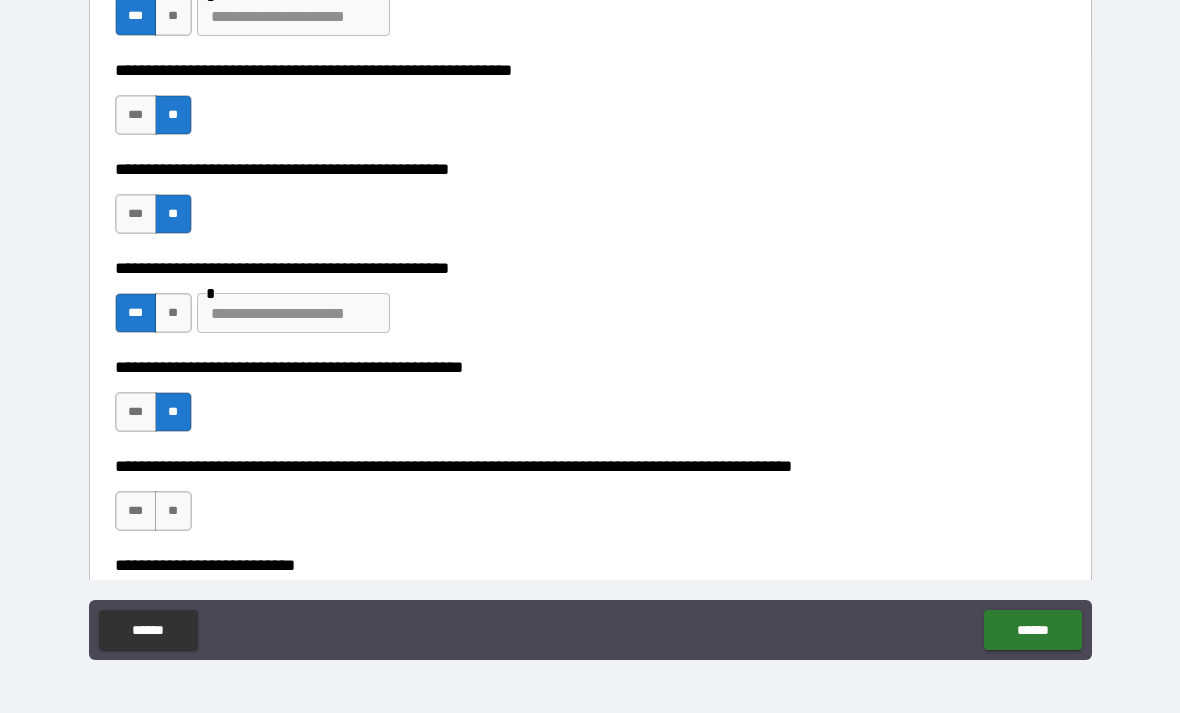 click on "**" at bounding box center (173, 511) 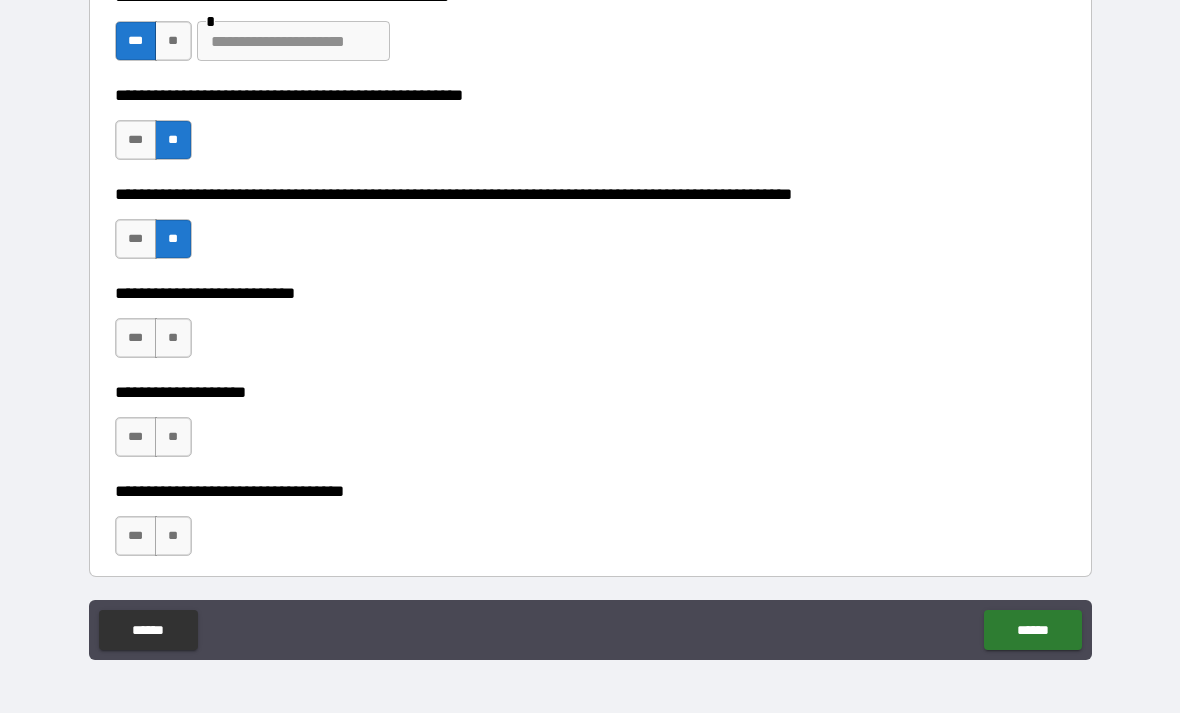 scroll, scrollTop: 783, scrollLeft: 0, axis: vertical 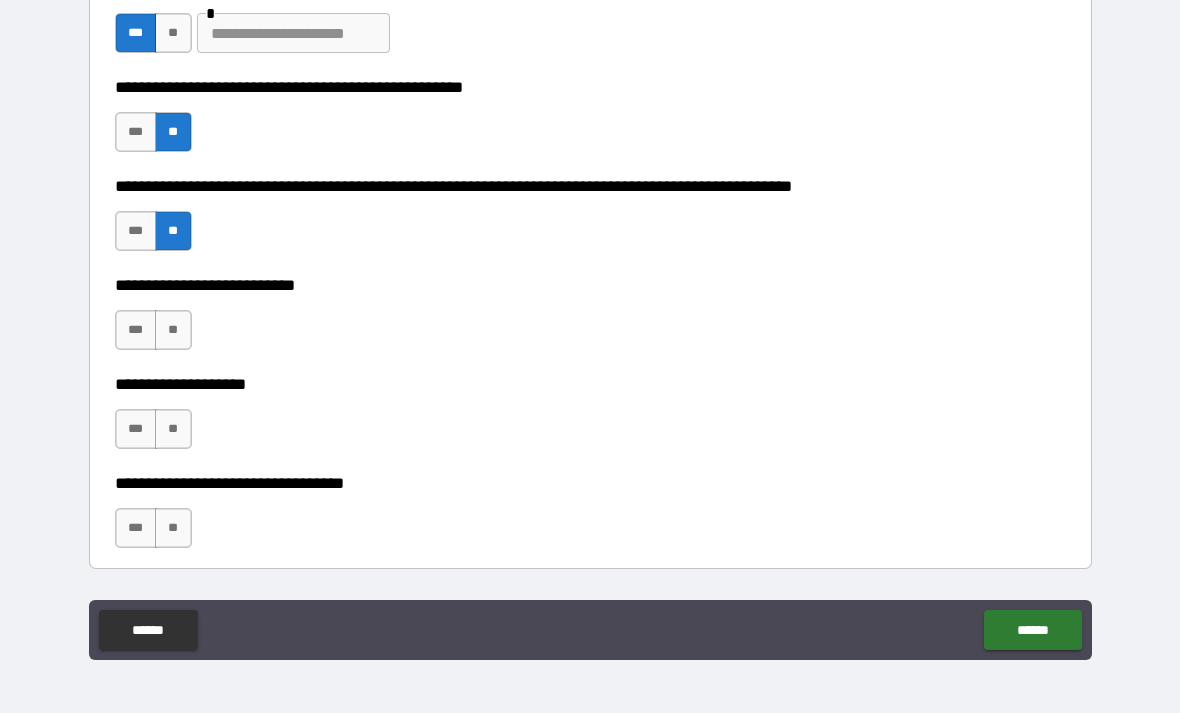 click on "**" at bounding box center [173, 330] 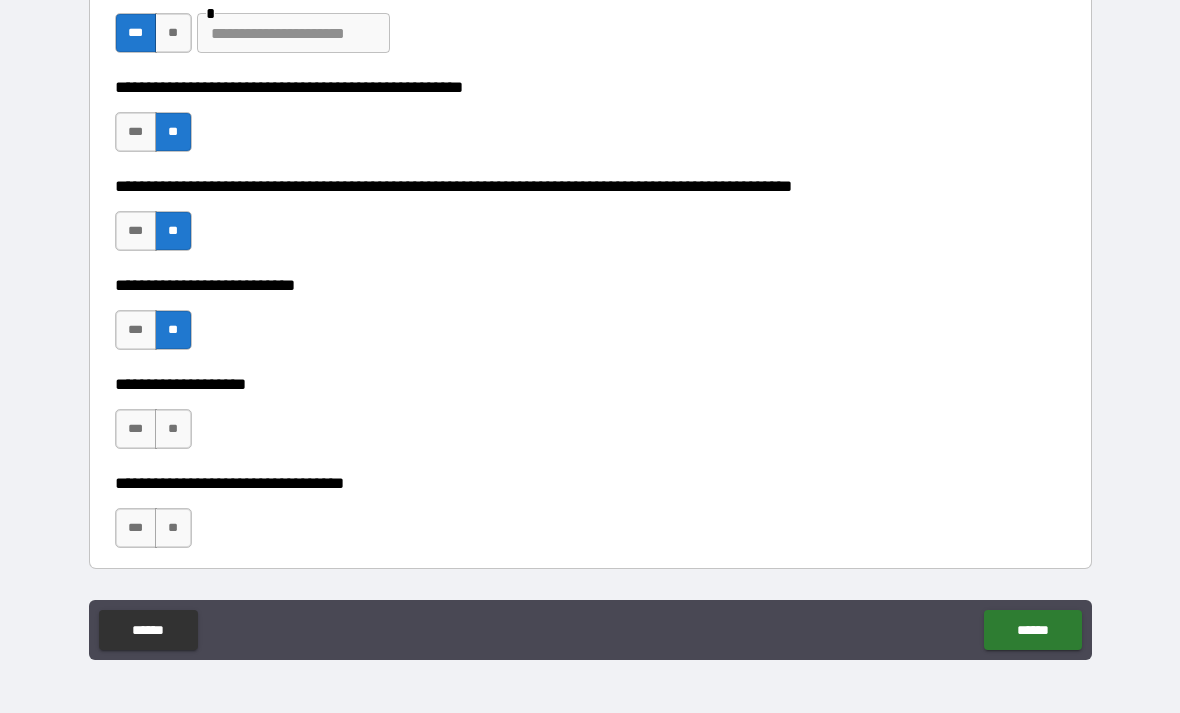 click on "**" at bounding box center (173, 429) 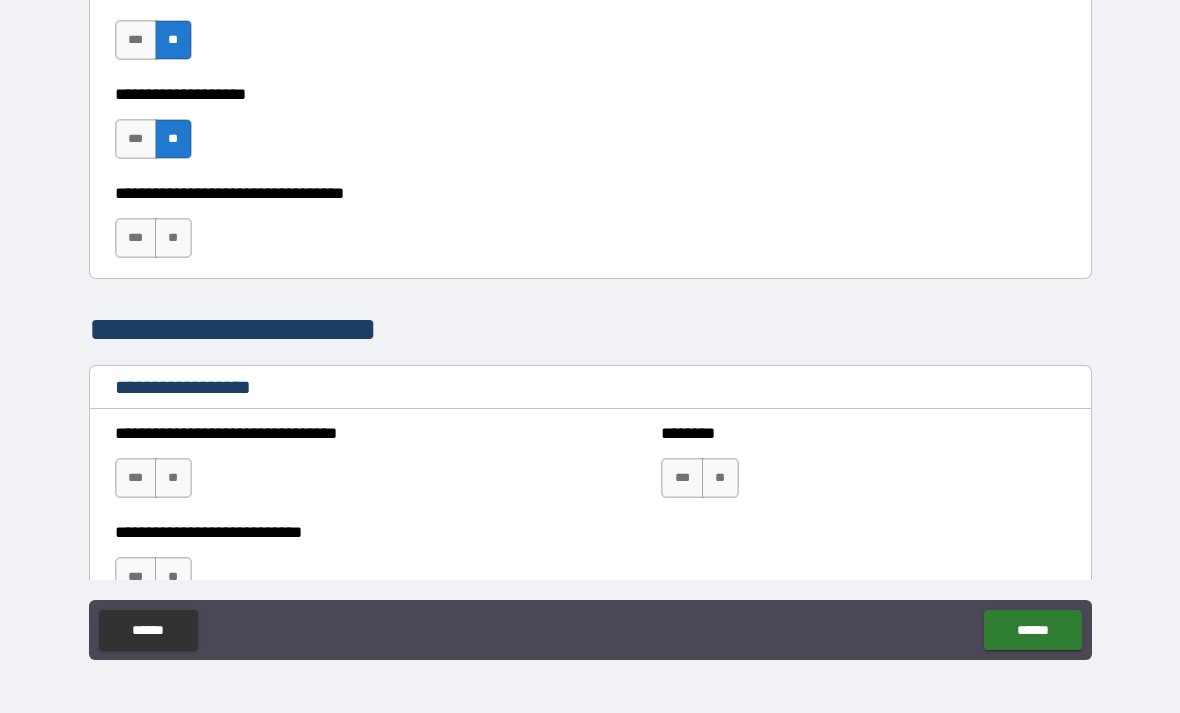 scroll, scrollTop: 1074, scrollLeft: 0, axis: vertical 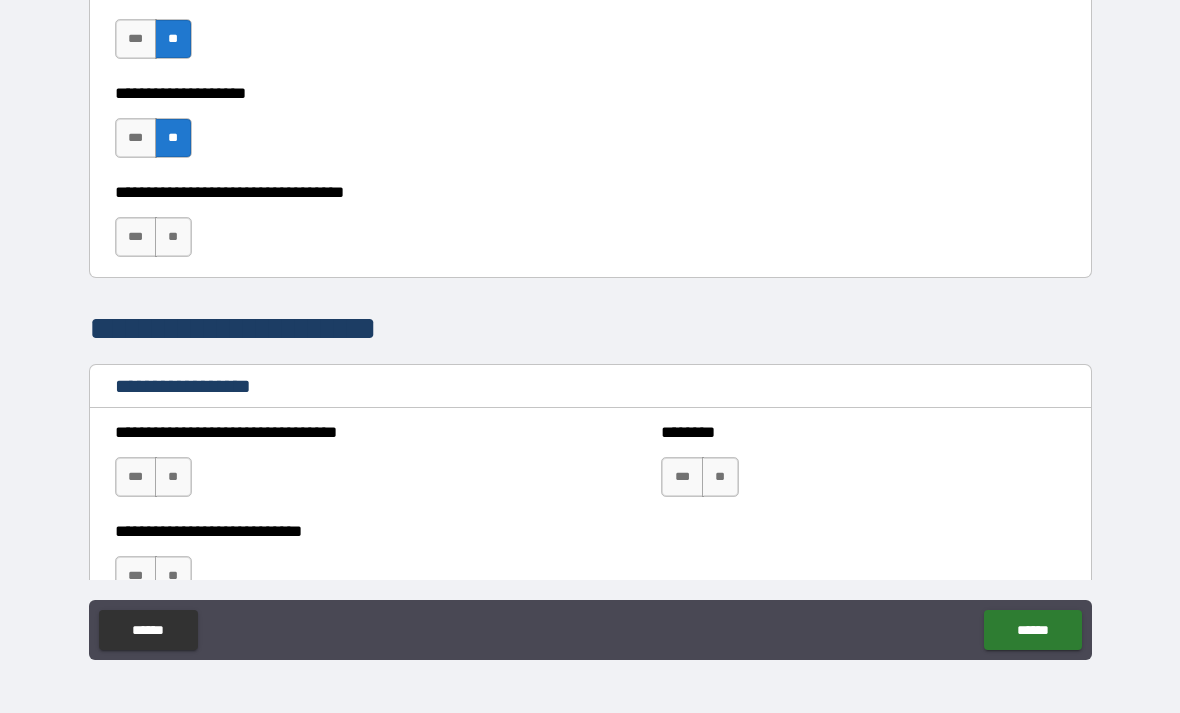 click on "**" at bounding box center [173, 477] 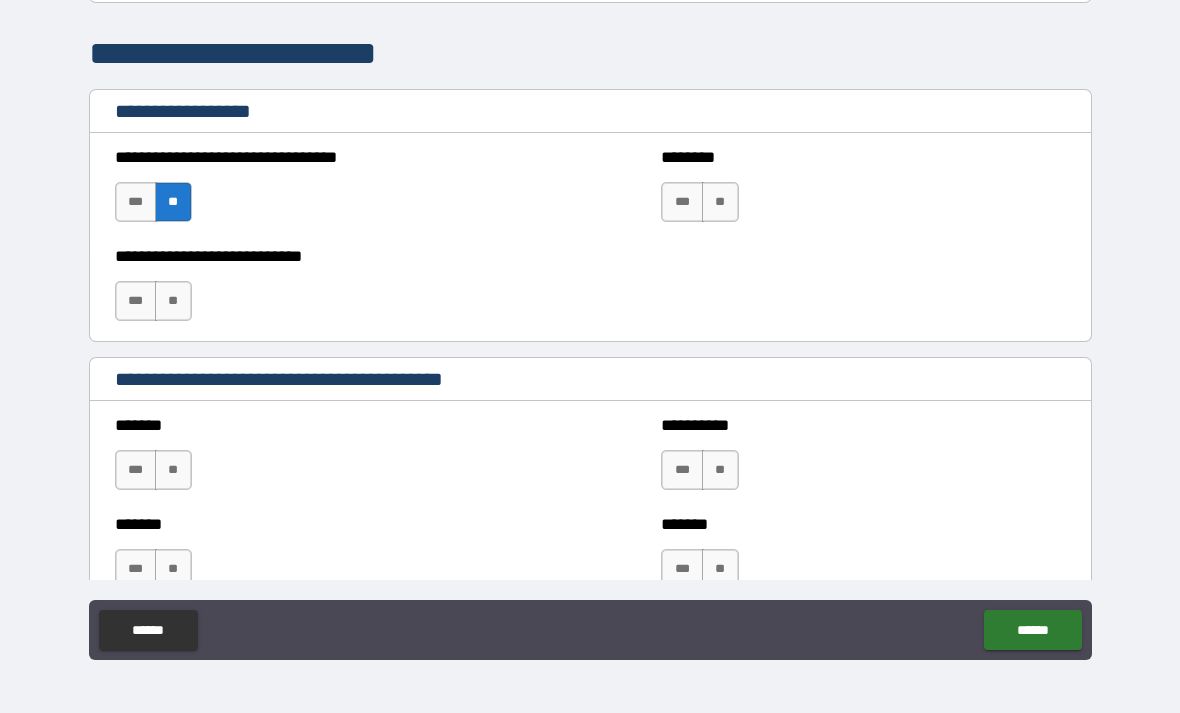 scroll, scrollTop: 1355, scrollLeft: 0, axis: vertical 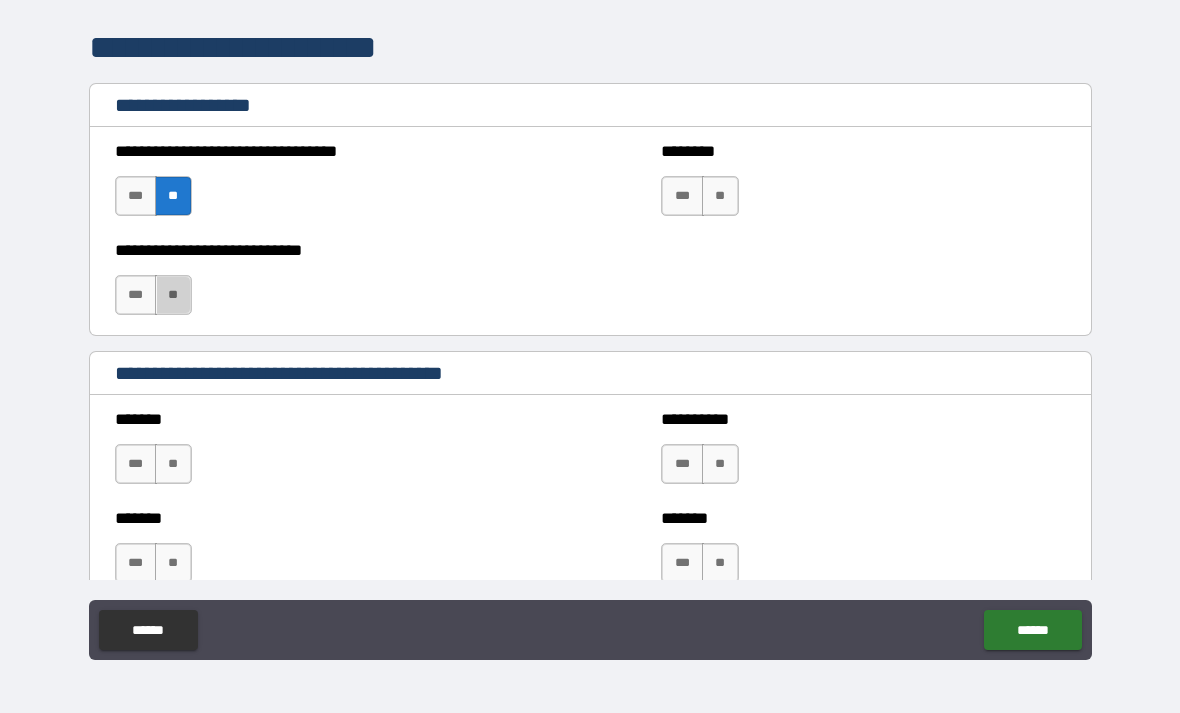 click on "**" at bounding box center [173, 295] 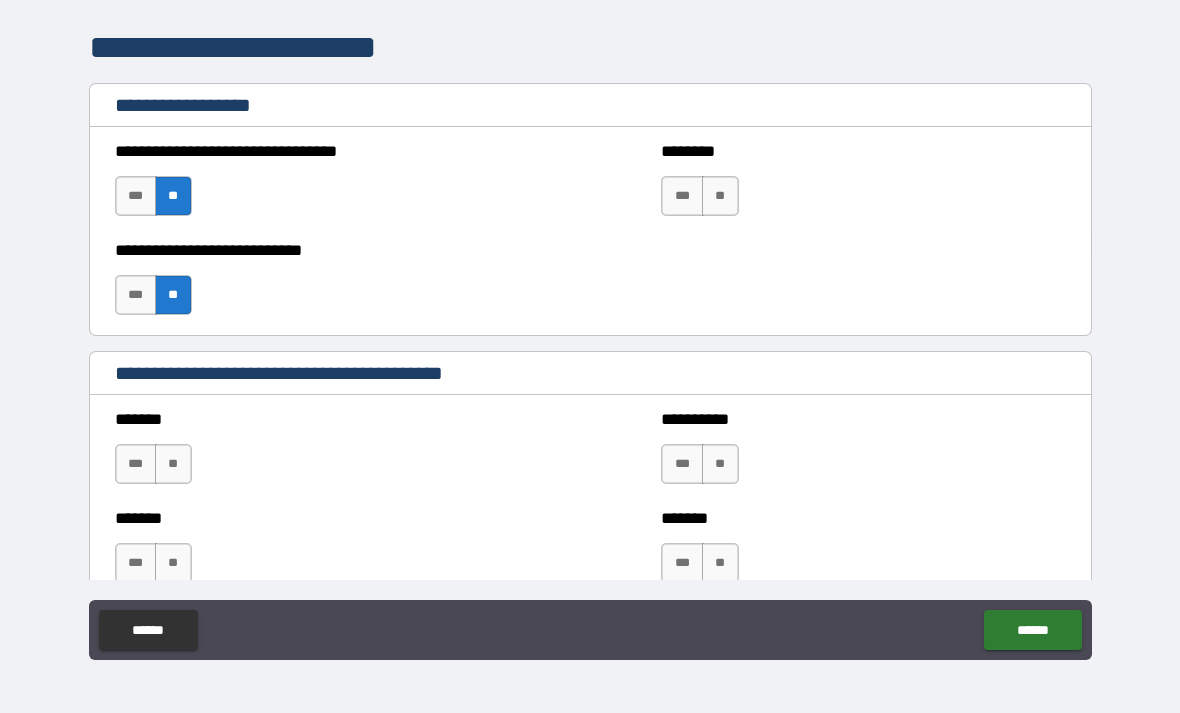click on "**" at bounding box center (720, 196) 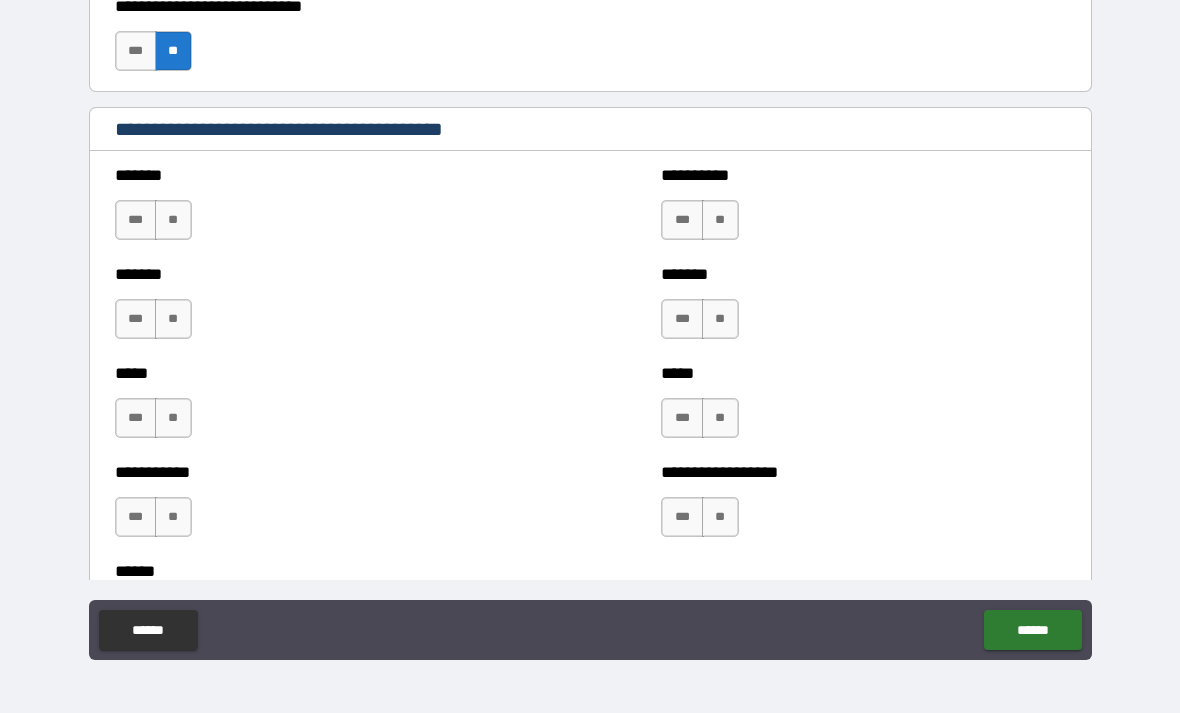 scroll, scrollTop: 1631, scrollLeft: 0, axis: vertical 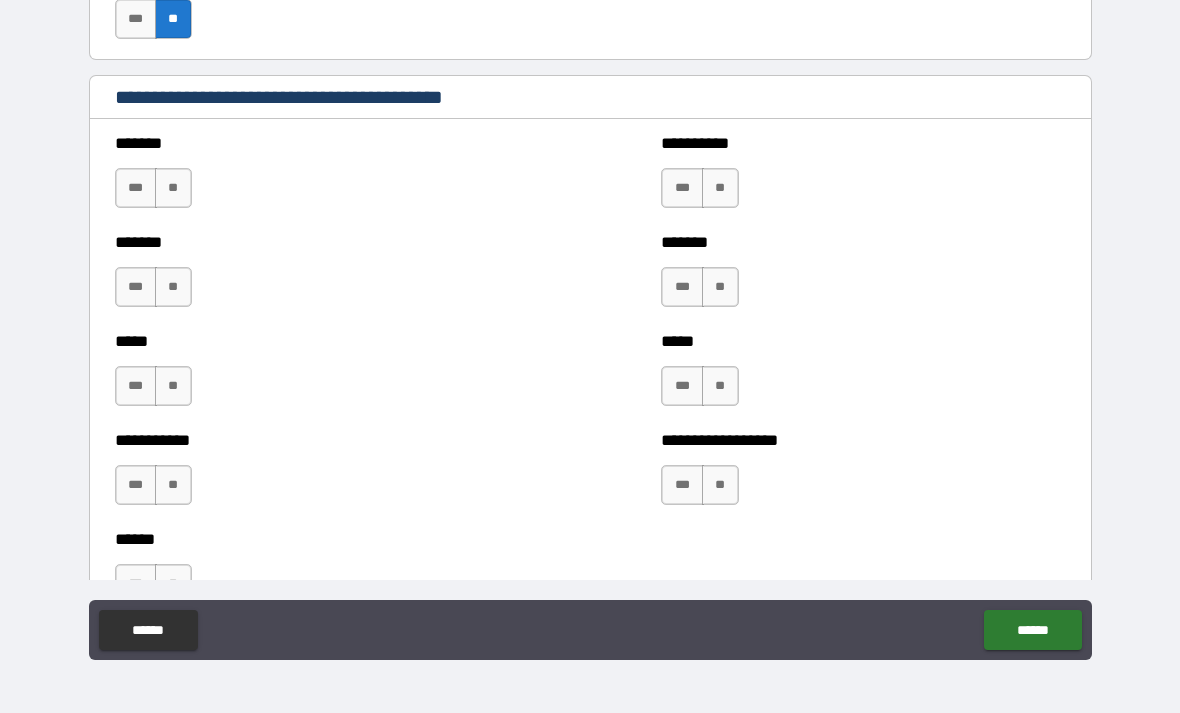 click on "**" at bounding box center (173, 188) 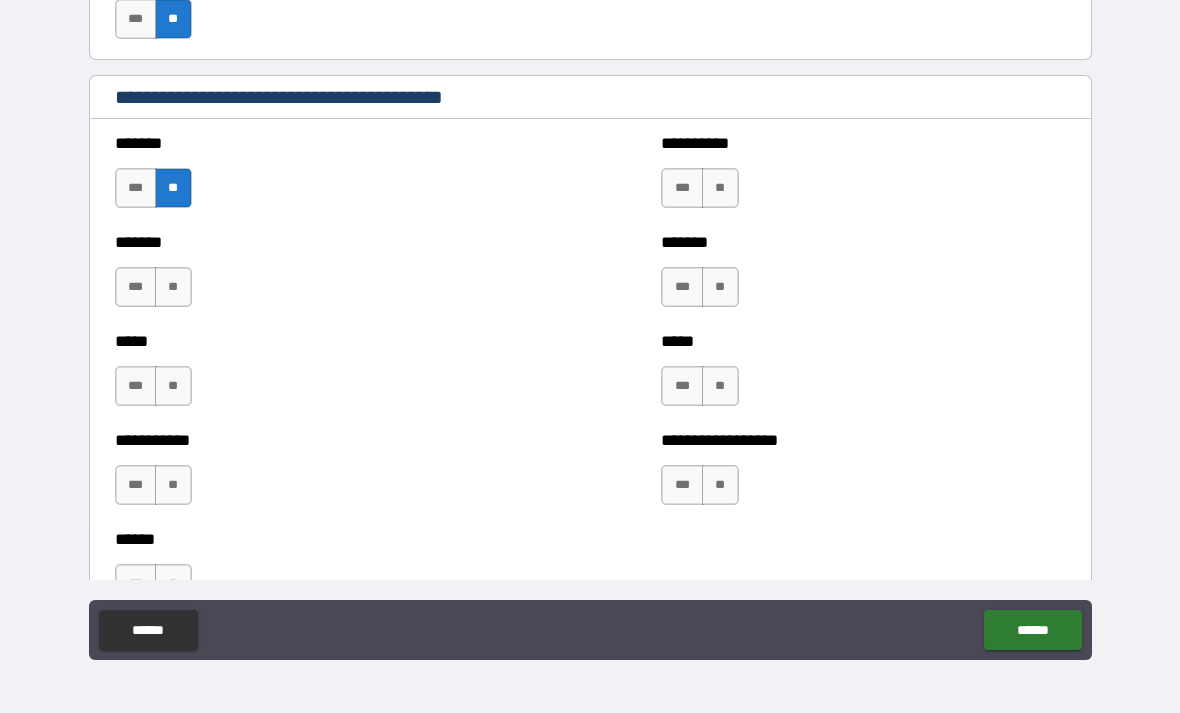 click on "**" at bounding box center (173, 287) 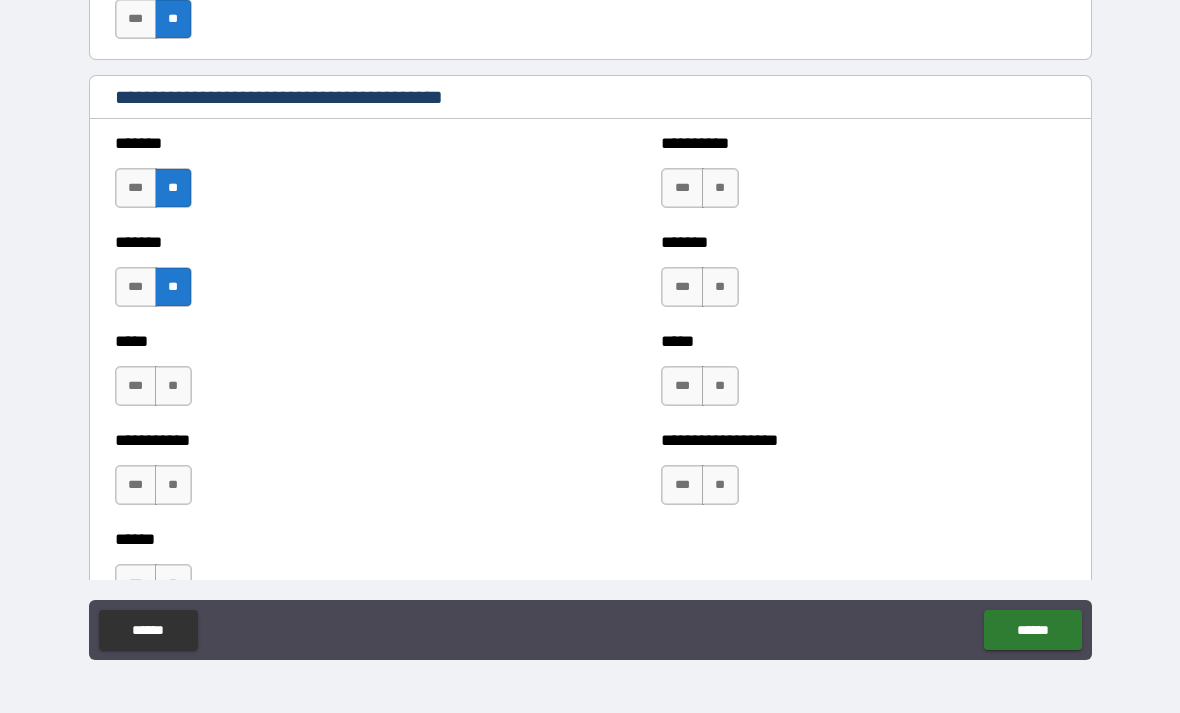 click on "**" at bounding box center (173, 386) 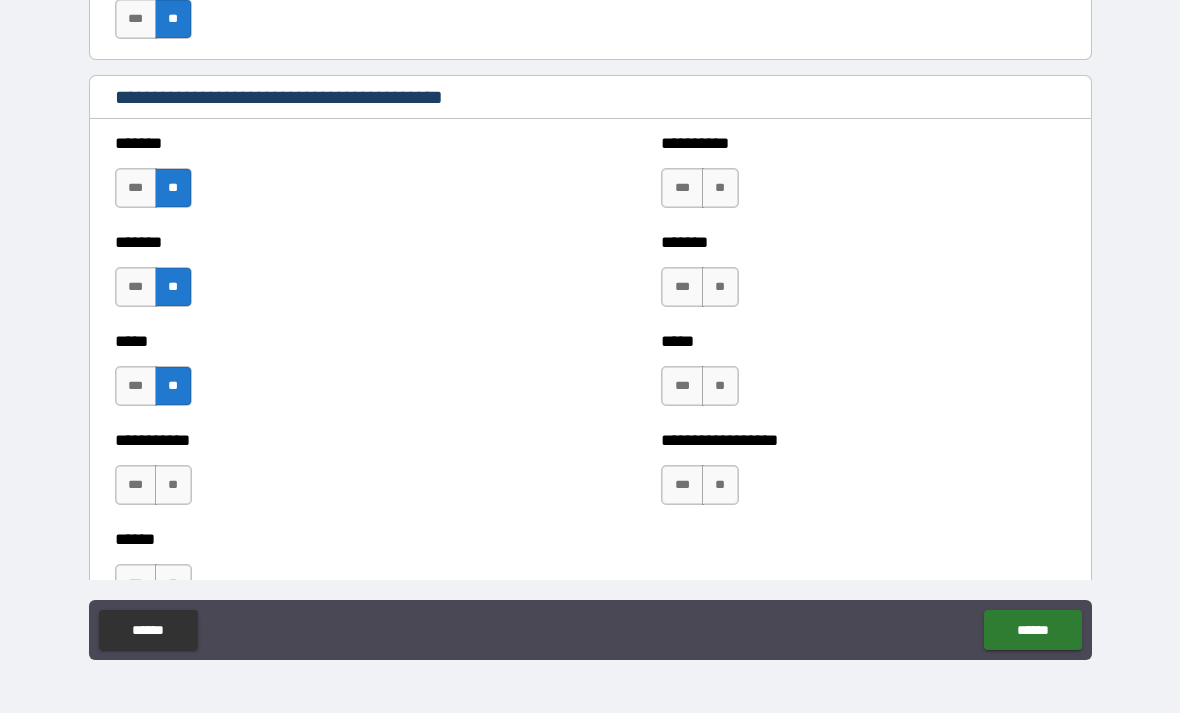 click on "**" at bounding box center (173, 485) 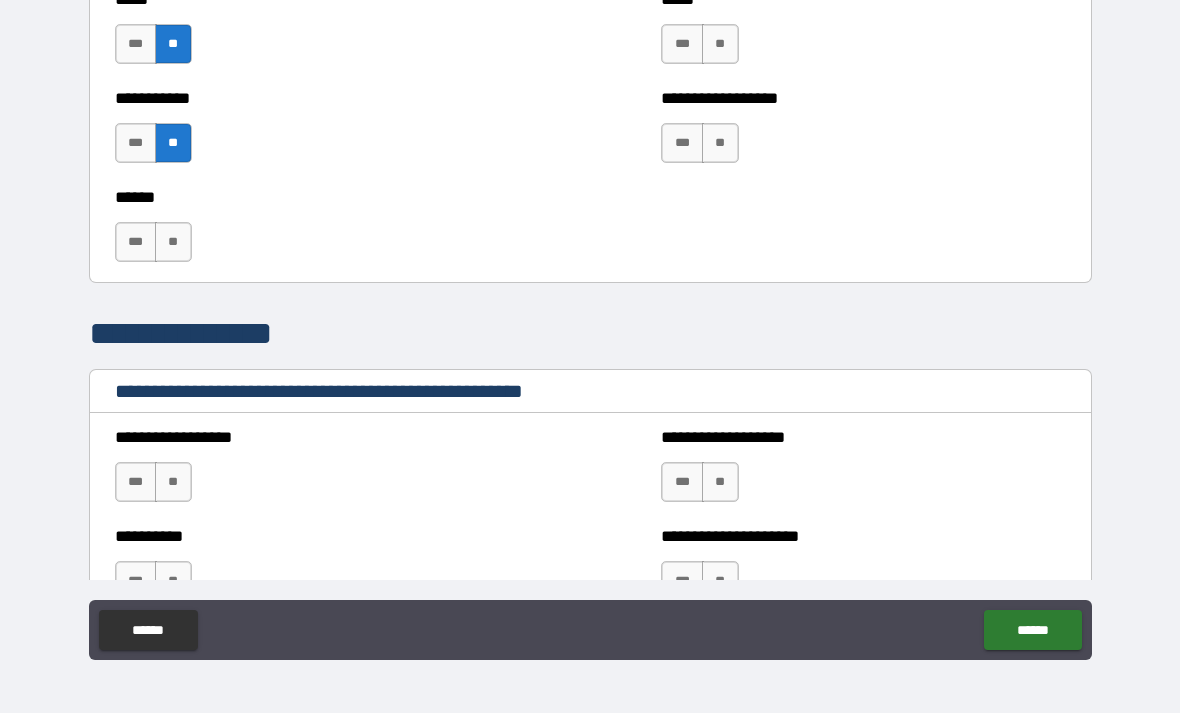 scroll, scrollTop: 1972, scrollLeft: 0, axis: vertical 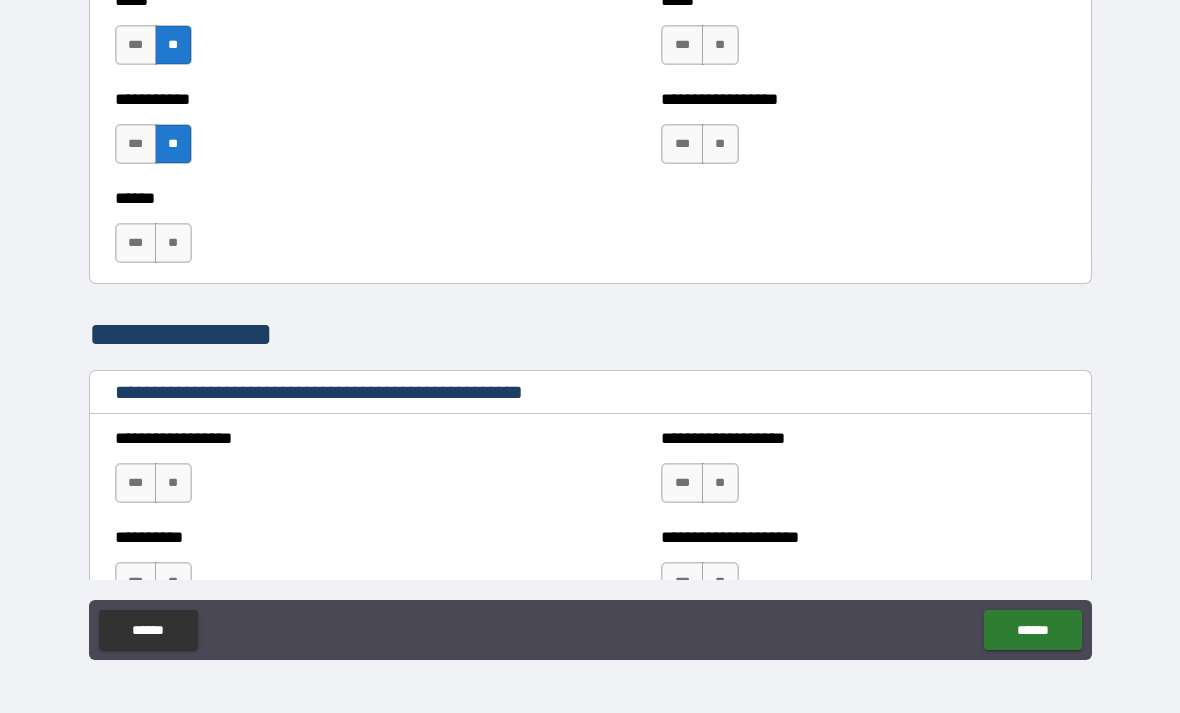 click on "**" at bounding box center (173, 243) 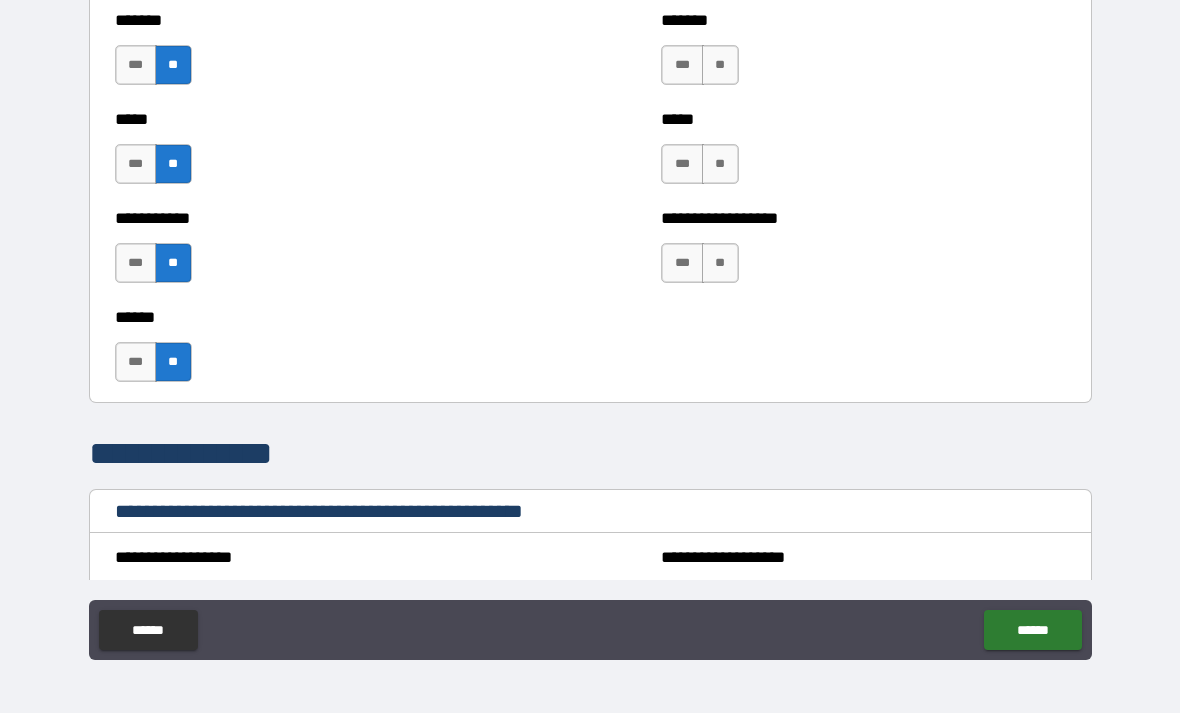 scroll, scrollTop: 1850, scrollLeft: 0, axis: vertical 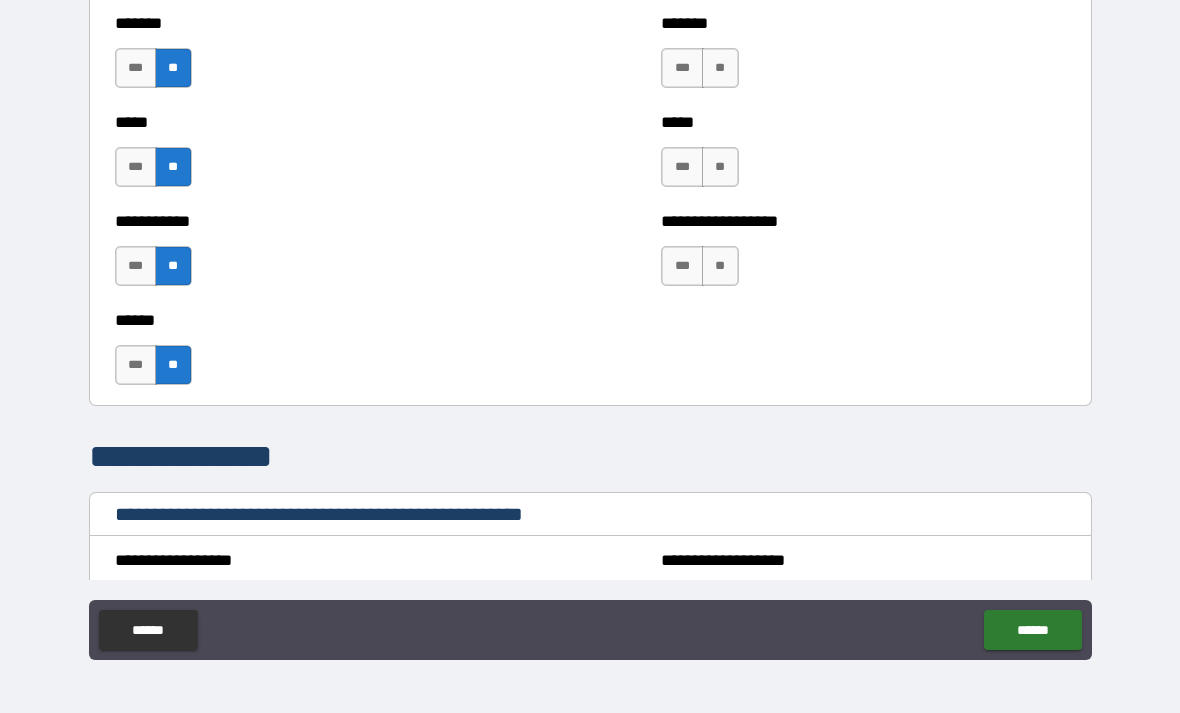 click on "**" at bounding box center (720, 266) 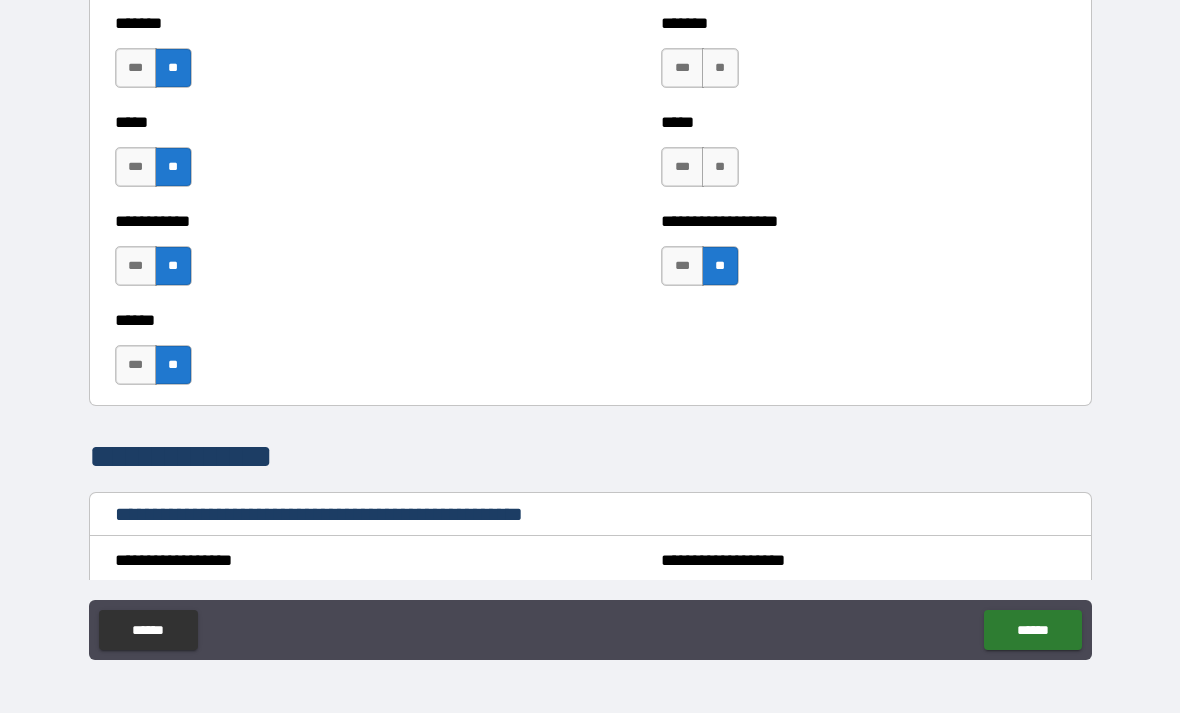 click on "**" at bounding box center (720, 167) 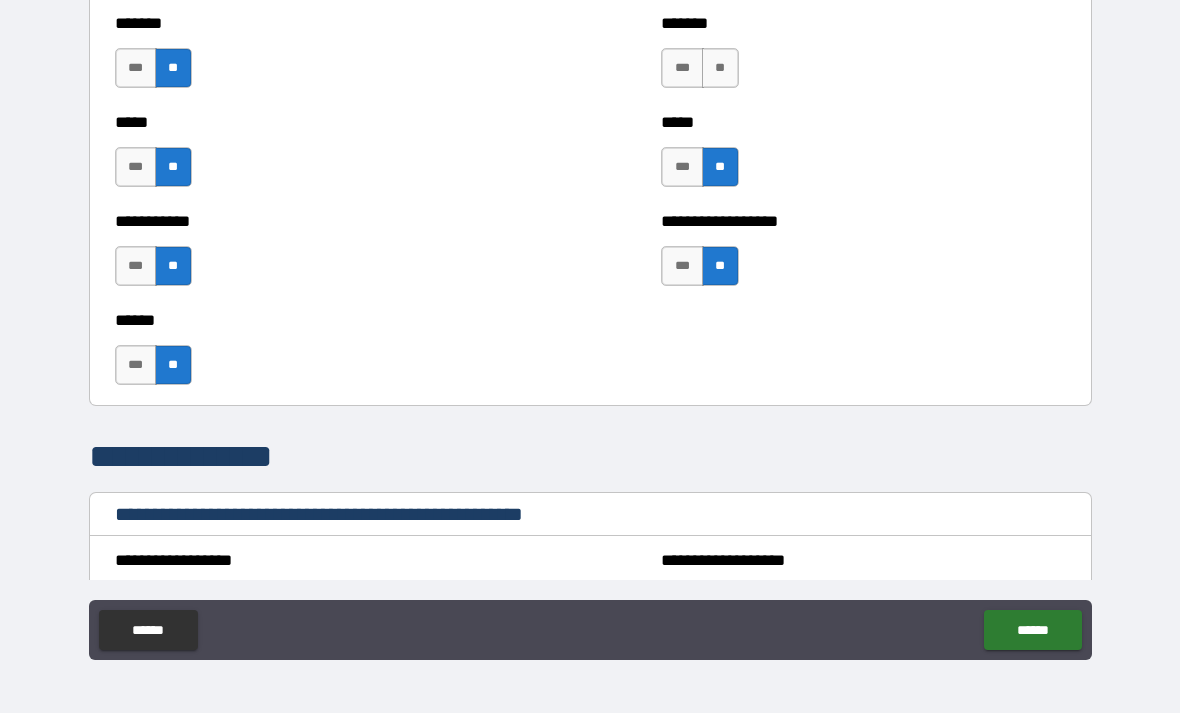 click on "**" at bounding box center (720, 68) 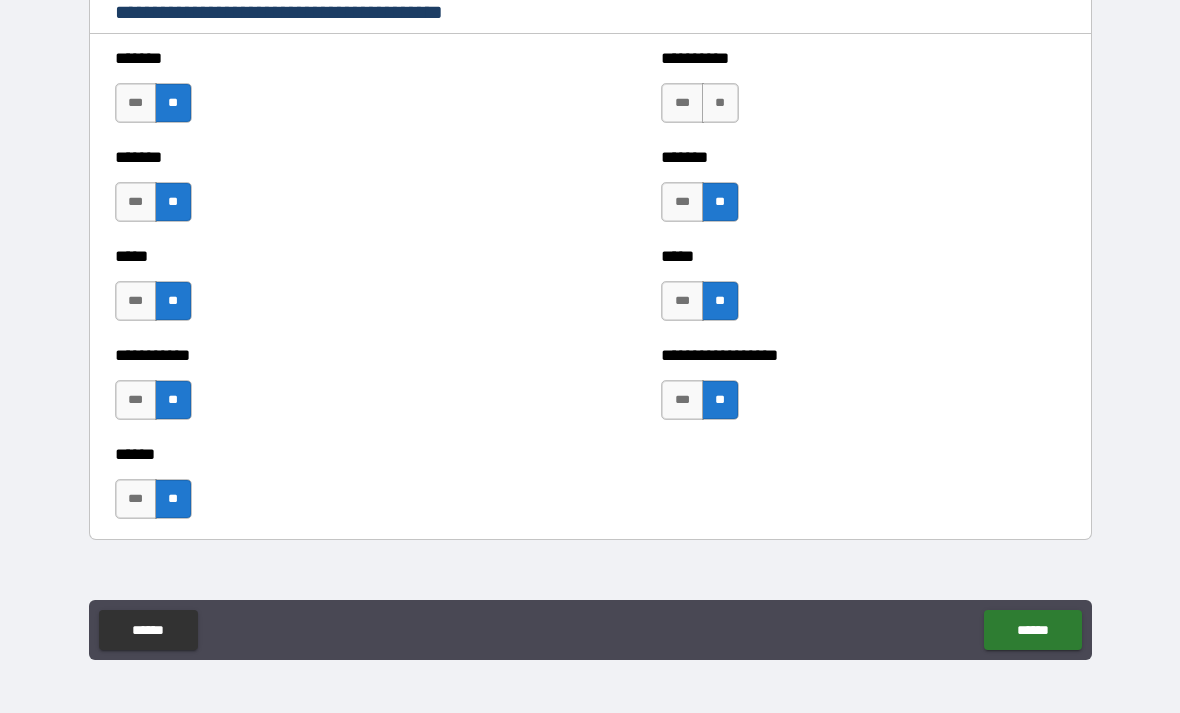 scroll, scrollTop: 1627, scrollLeft: 0, axis: vertical 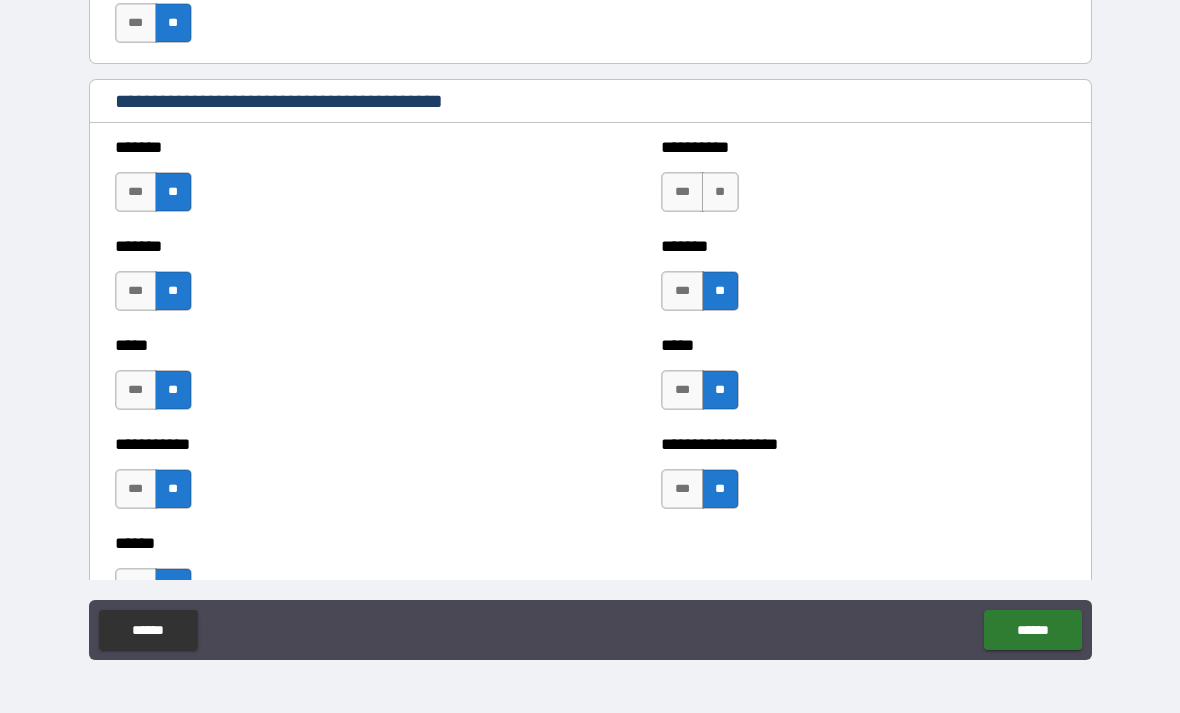 click on "**" at bounding box center [720, 192] 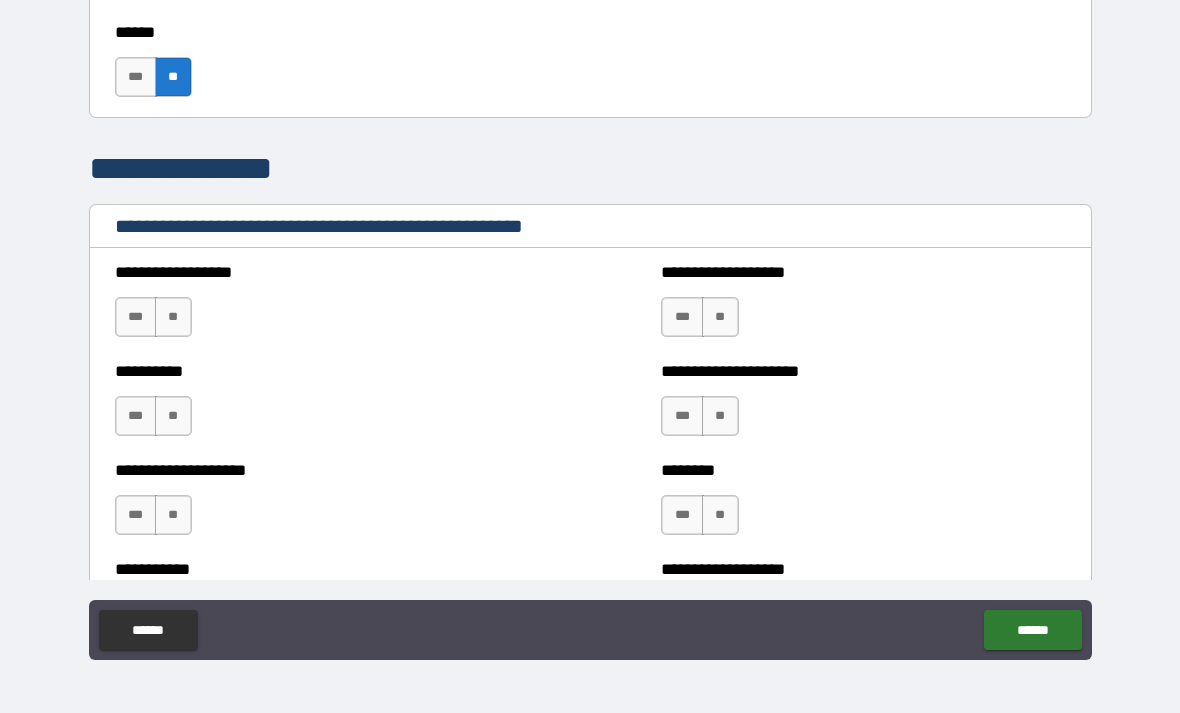 scroll, scrollTop: 2141, scrollLeft: 0, axis: vertical 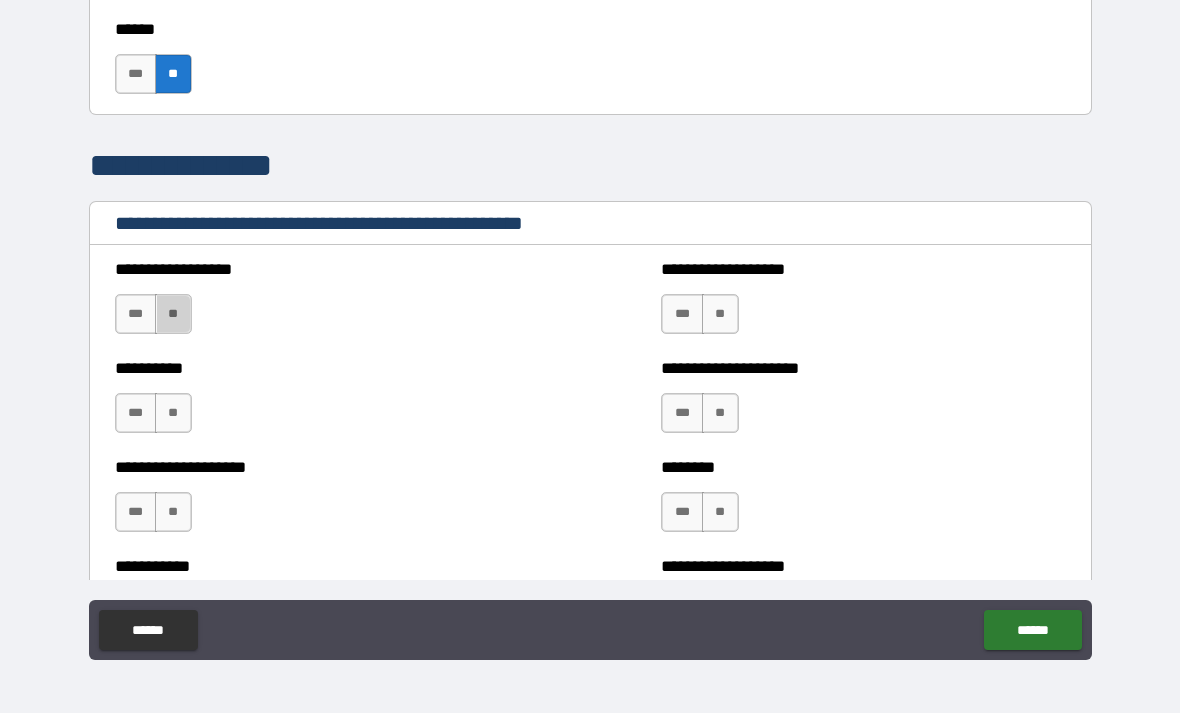 click on "**" at bounding box center (173, 314) 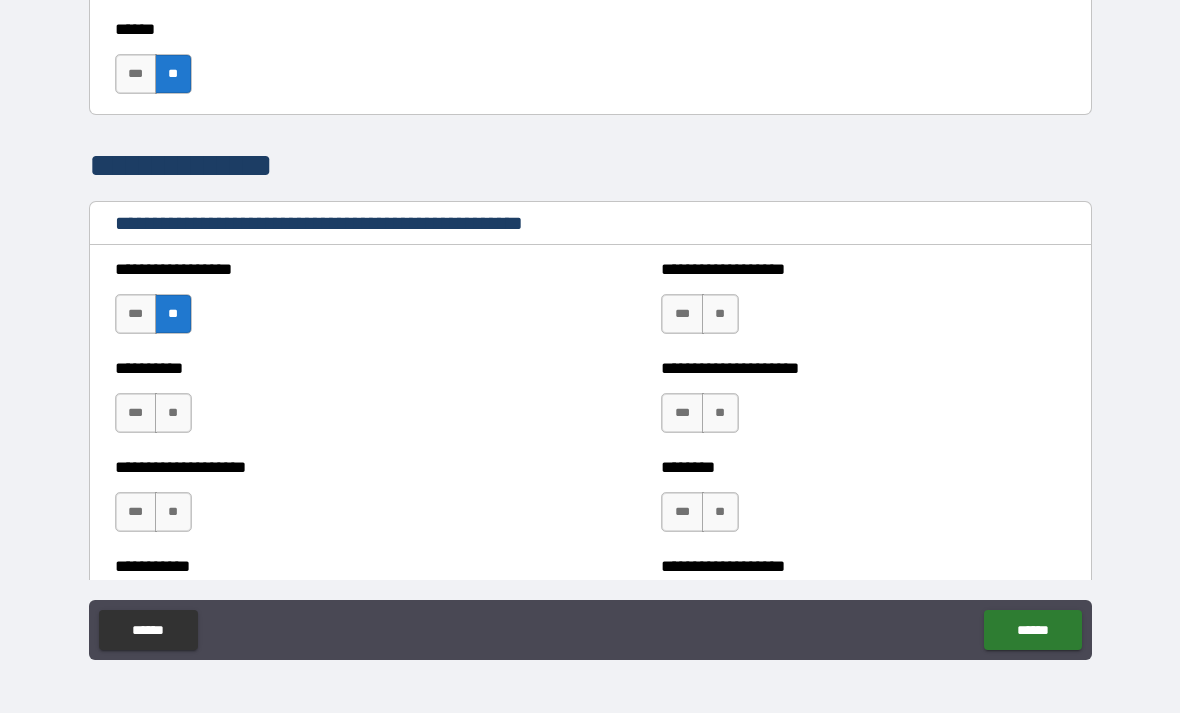 click on "**" at bounding box center [173, 413] 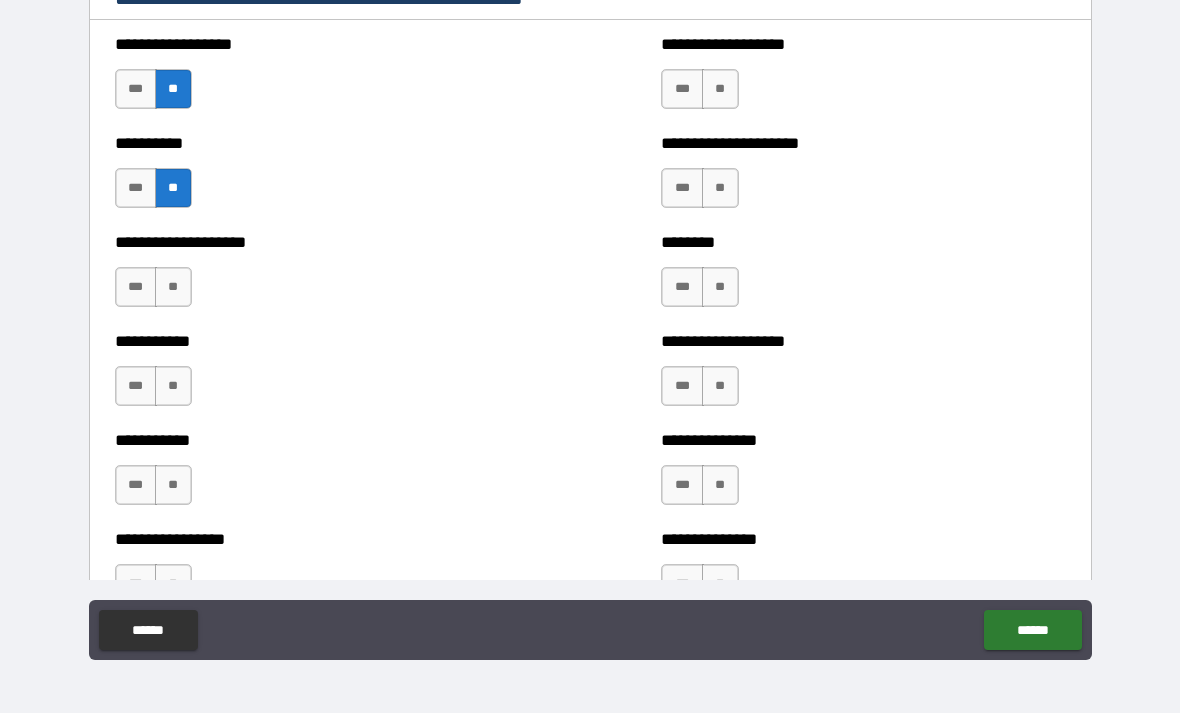 scroll, scrollTop: 2379, scrollLeft: 0, axis: vertical 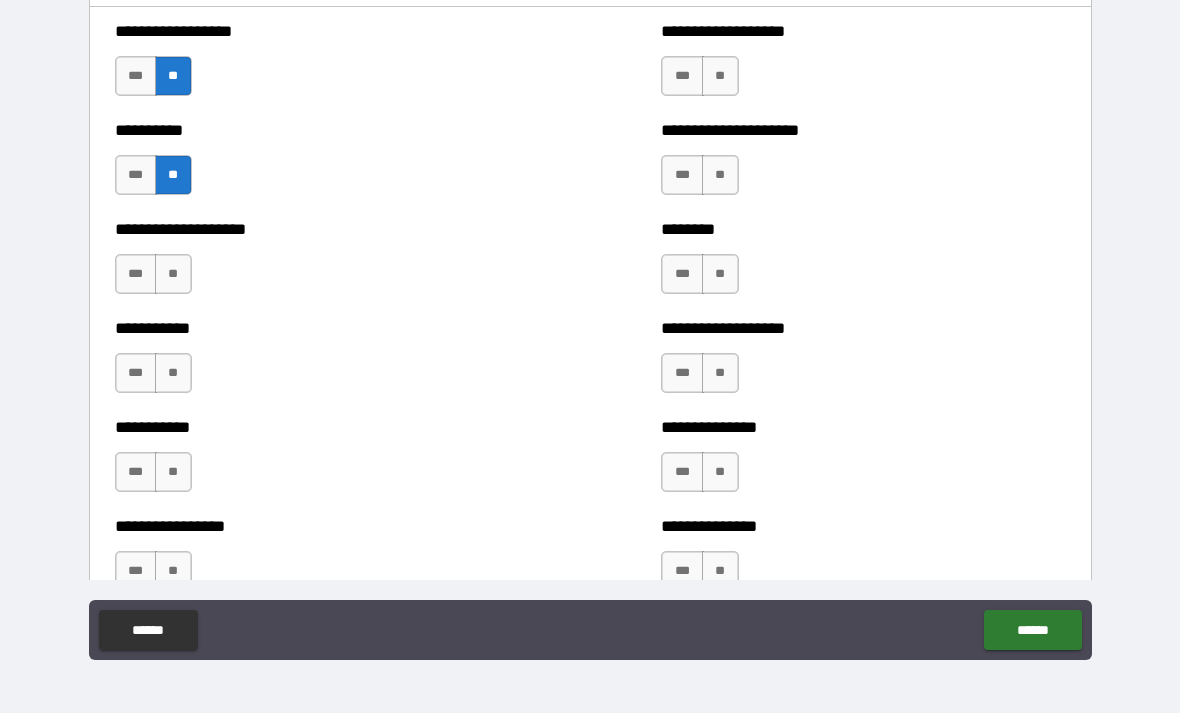 click on "**" at bounding box center (720, 76) 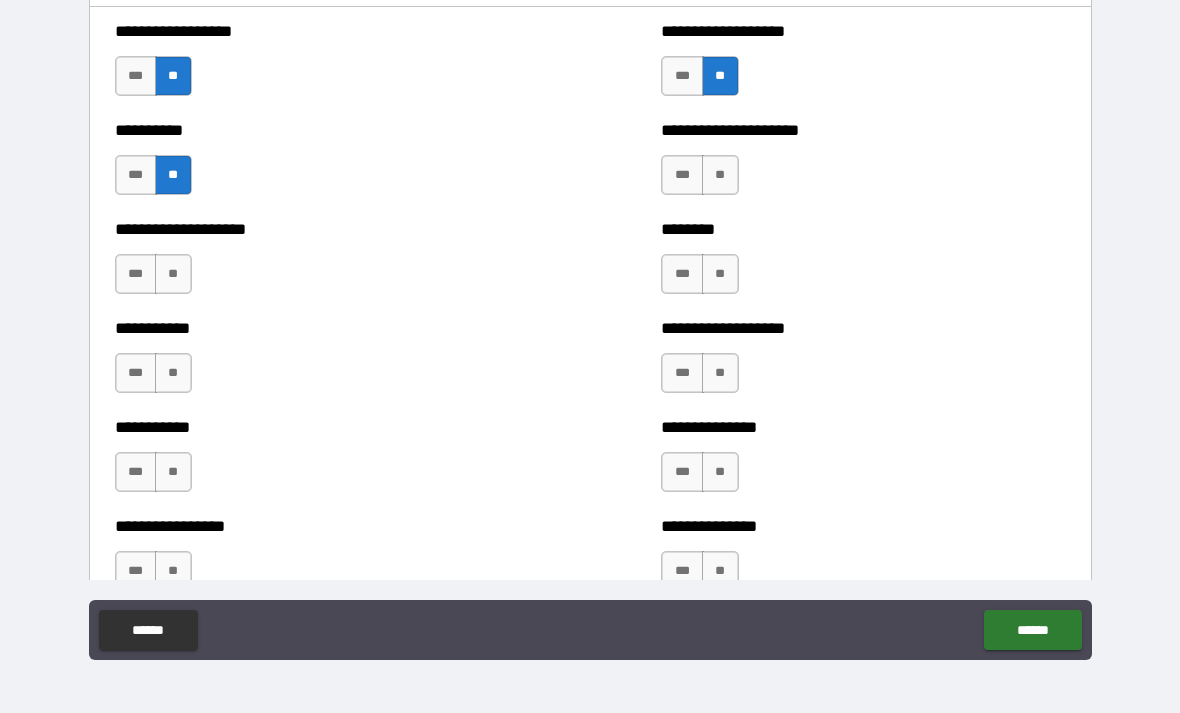 click on "**" at bounding box center [720, 175] 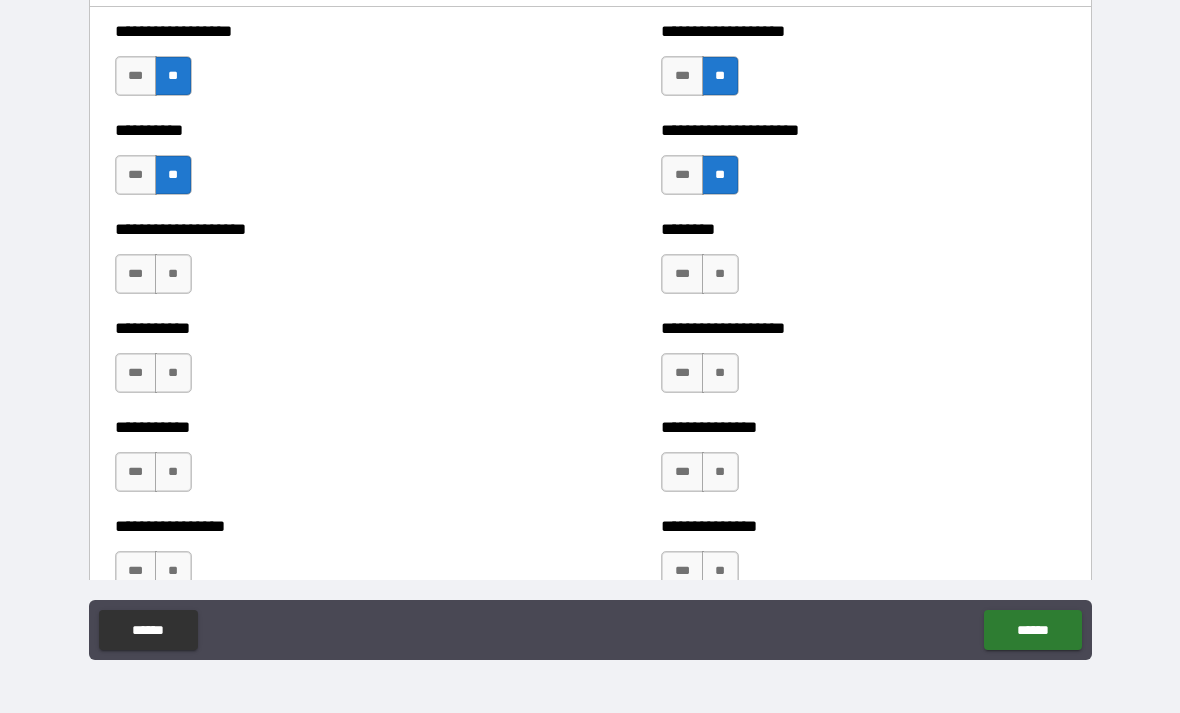 click on "**" at bounding box center (720, 274) 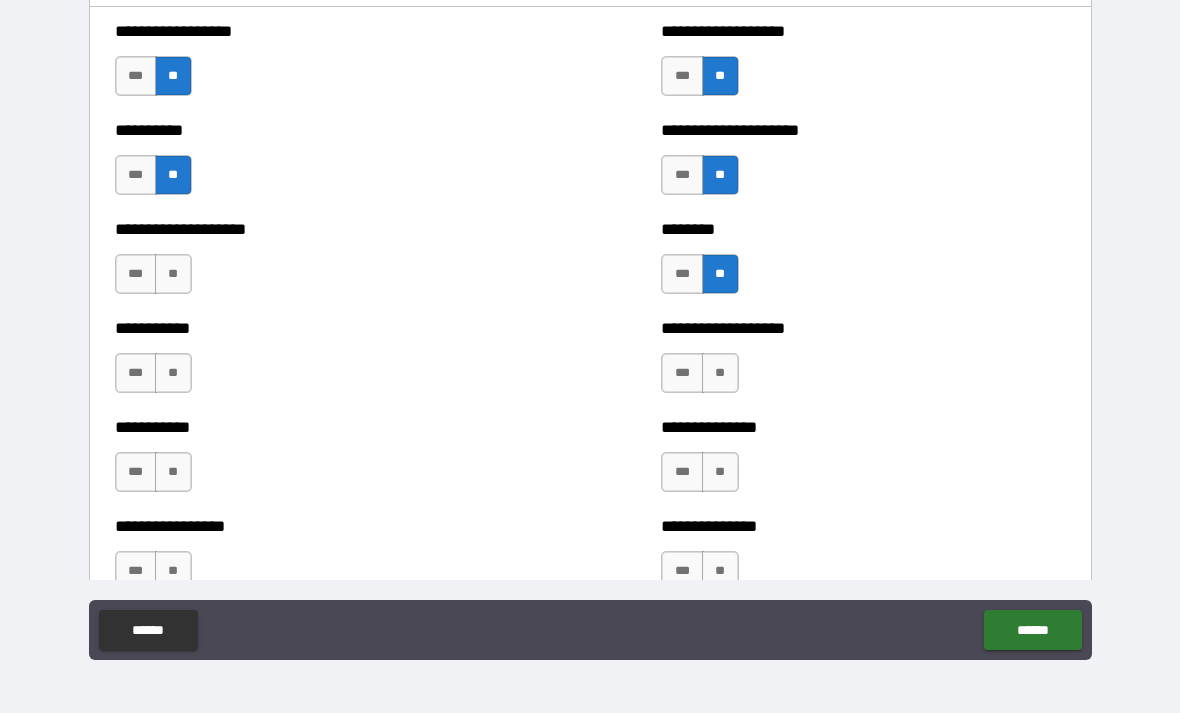 click on "**" at bounding box center (720, 373) 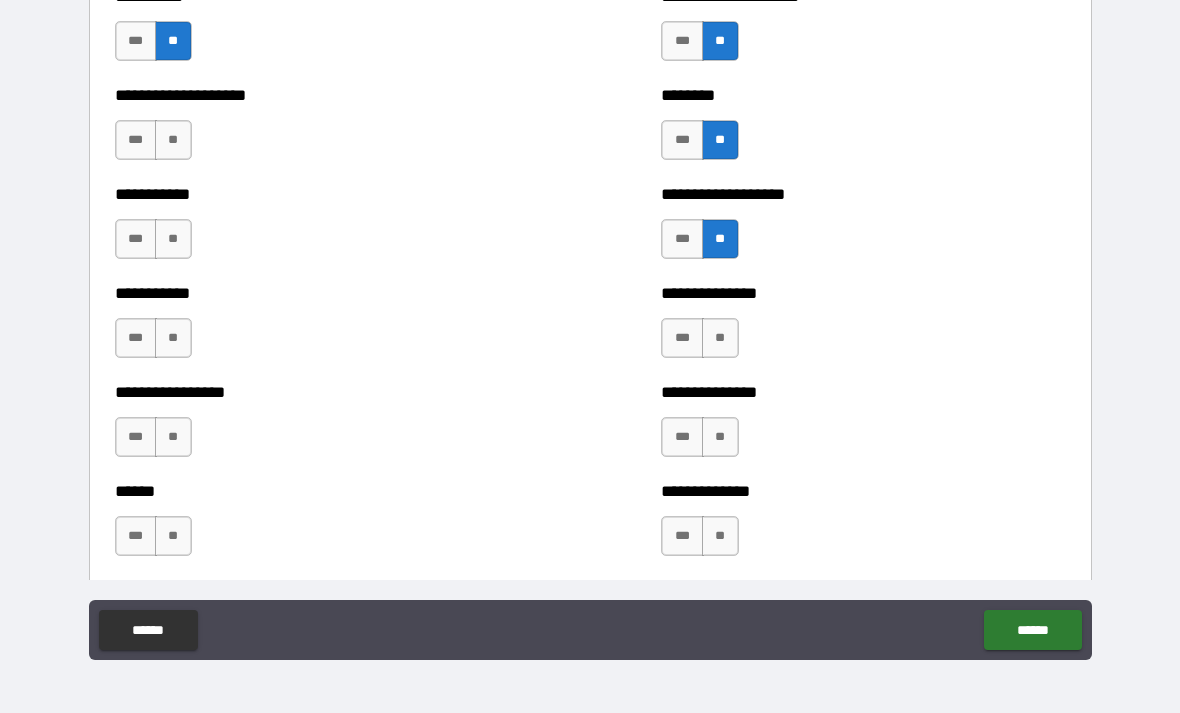 scroll, scrollTop: 2532, scrollLeft: 0, axis: vertical 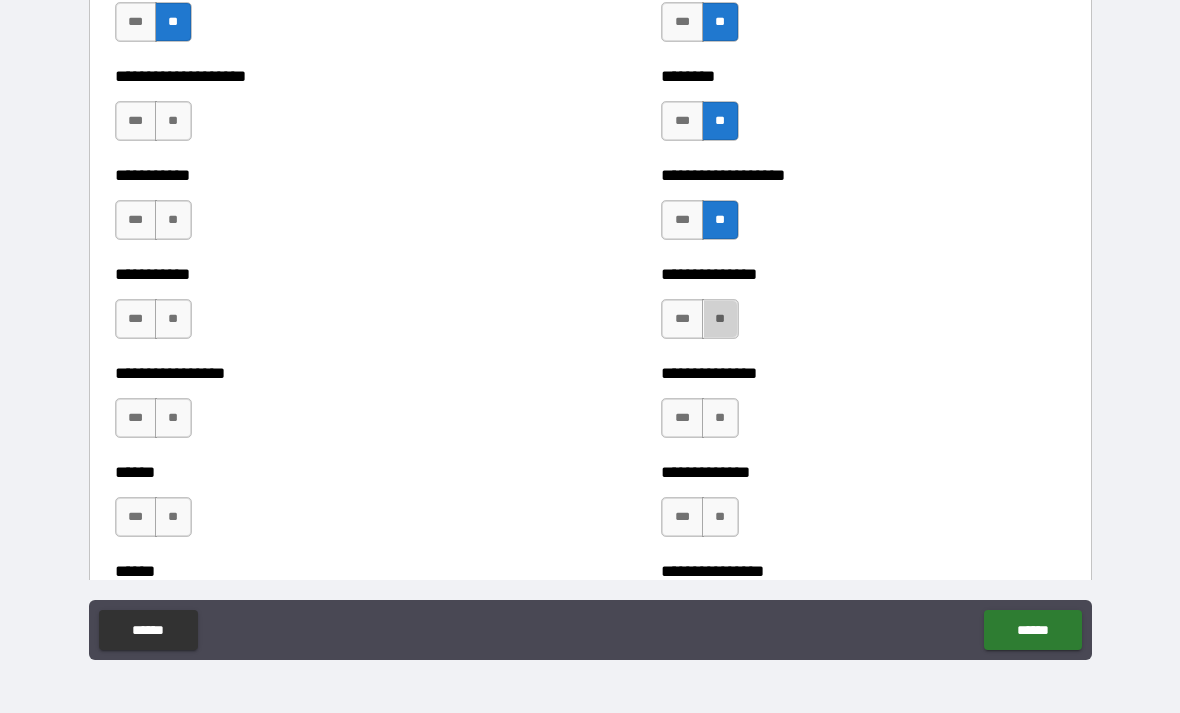 click on "**" at bounding box center [720, 319] 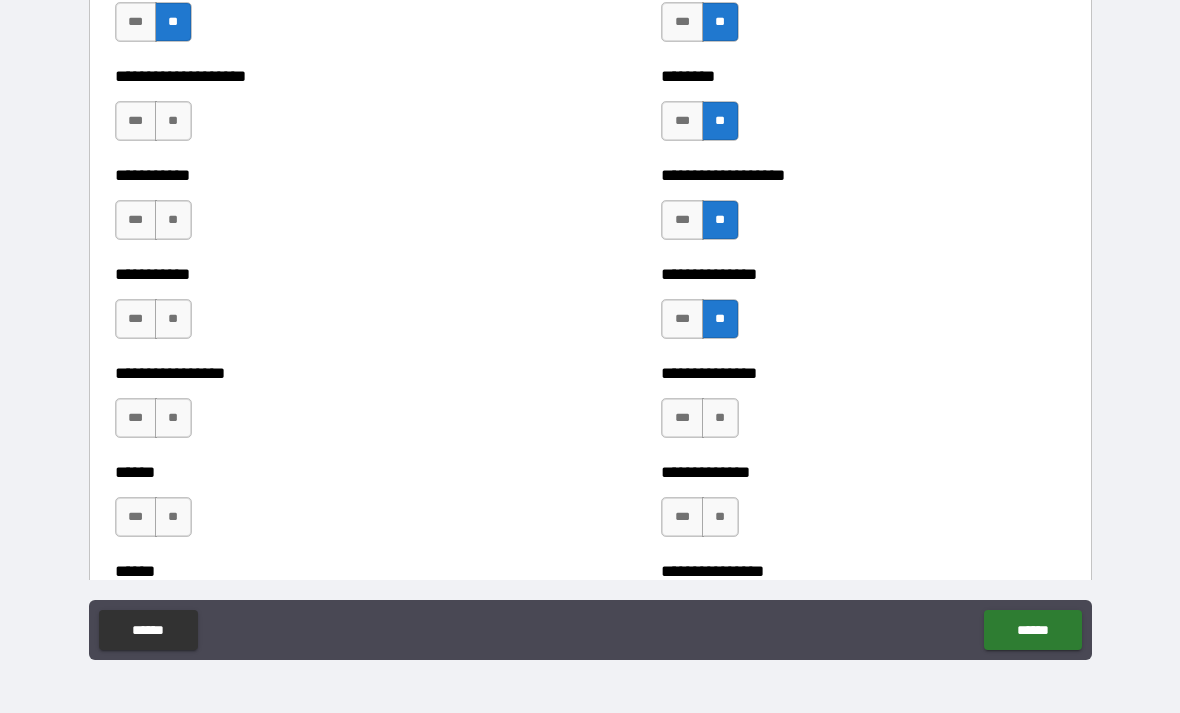 click on "**" at bounding box center [173, 121] 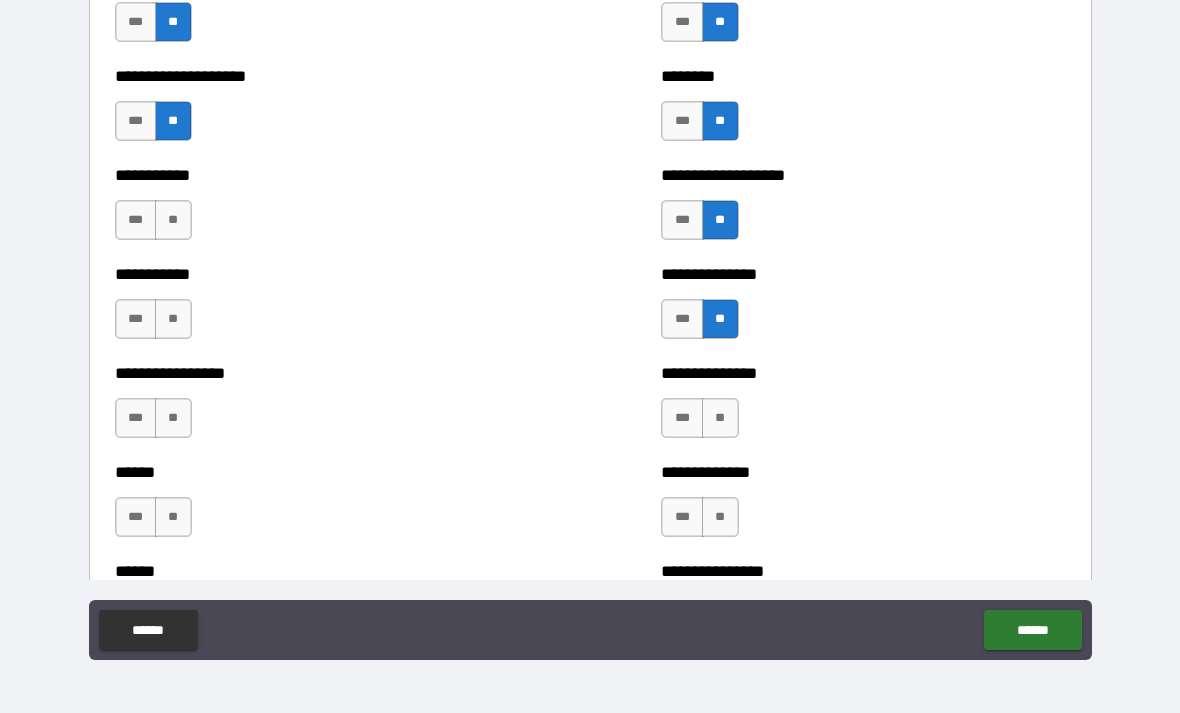 click on "**" at bounding box center (173, 220) 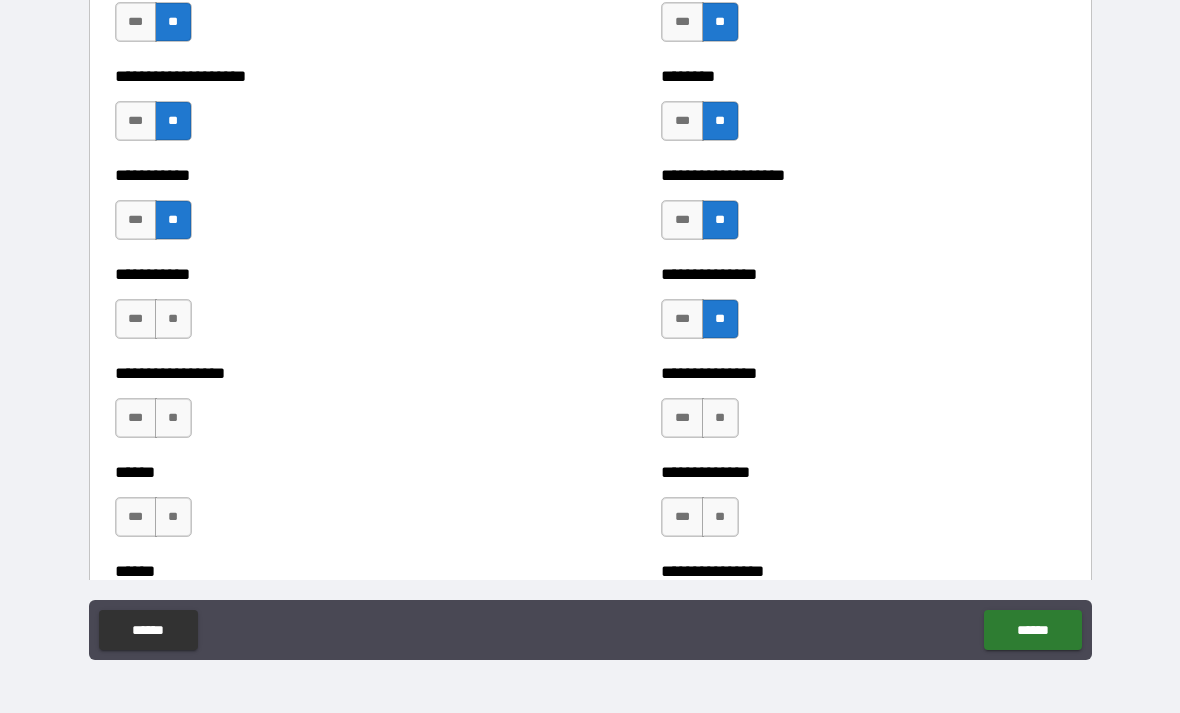 click on "**" at bounding box center (173, 319) 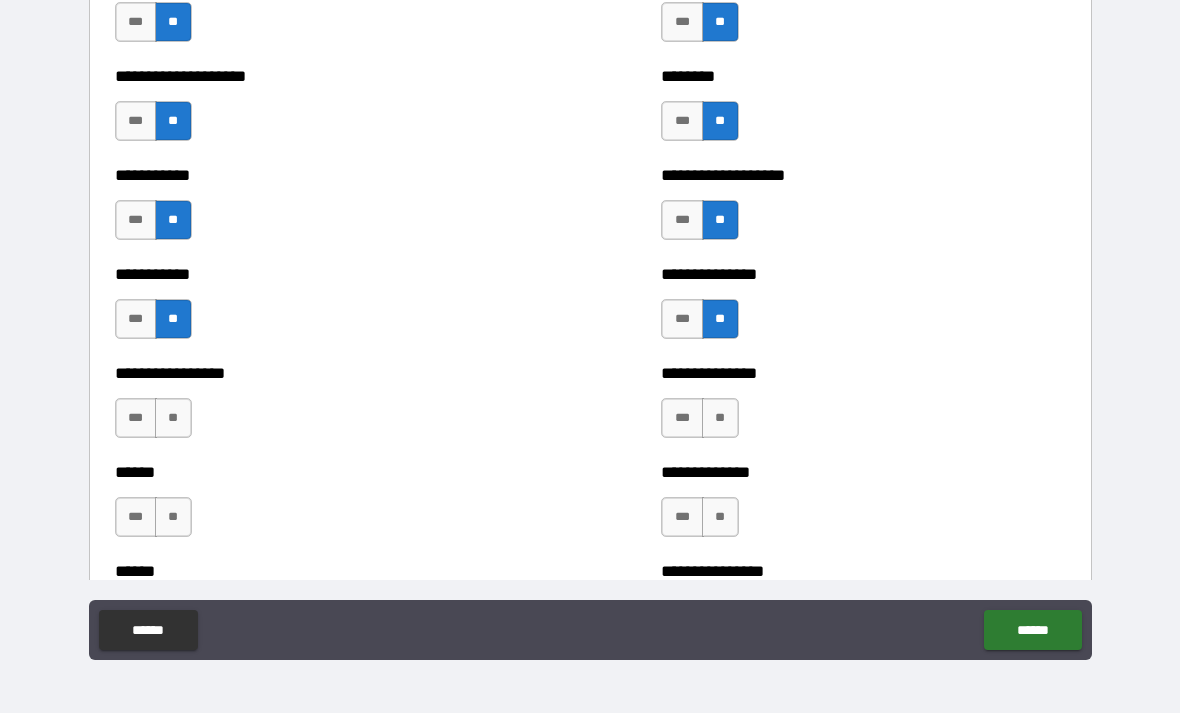 click on "**" at bounding box center (173, 418) 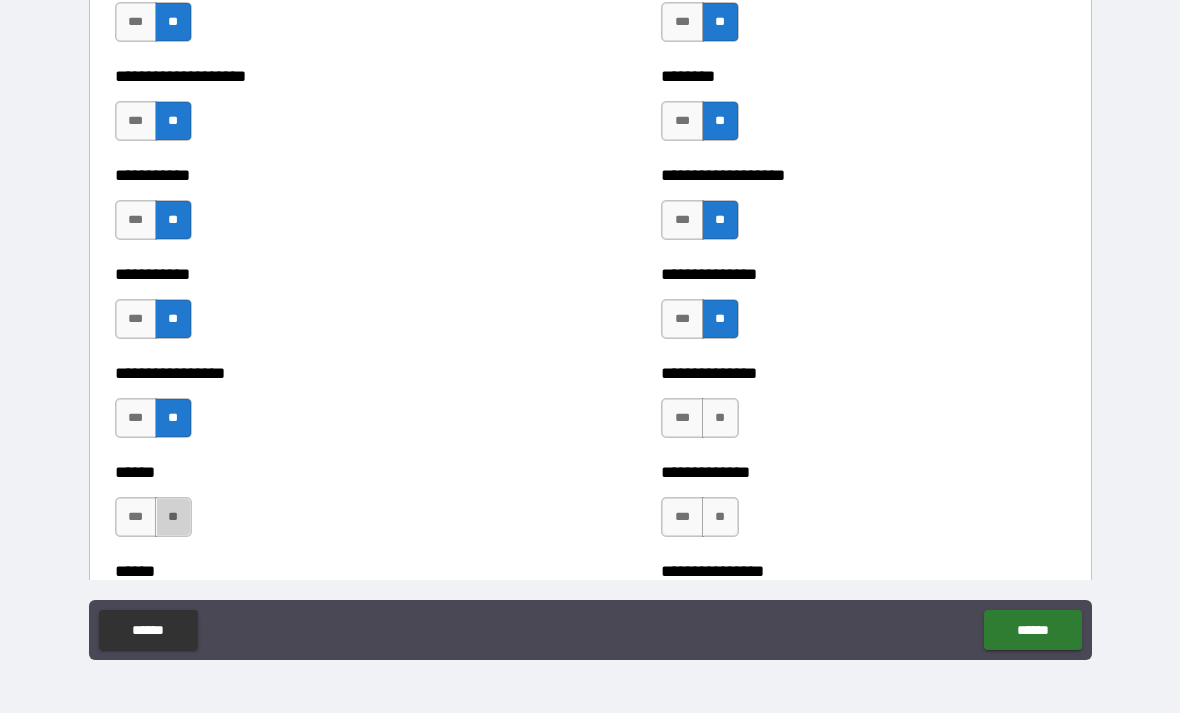 click on "**" at bounding box center (173, 517) 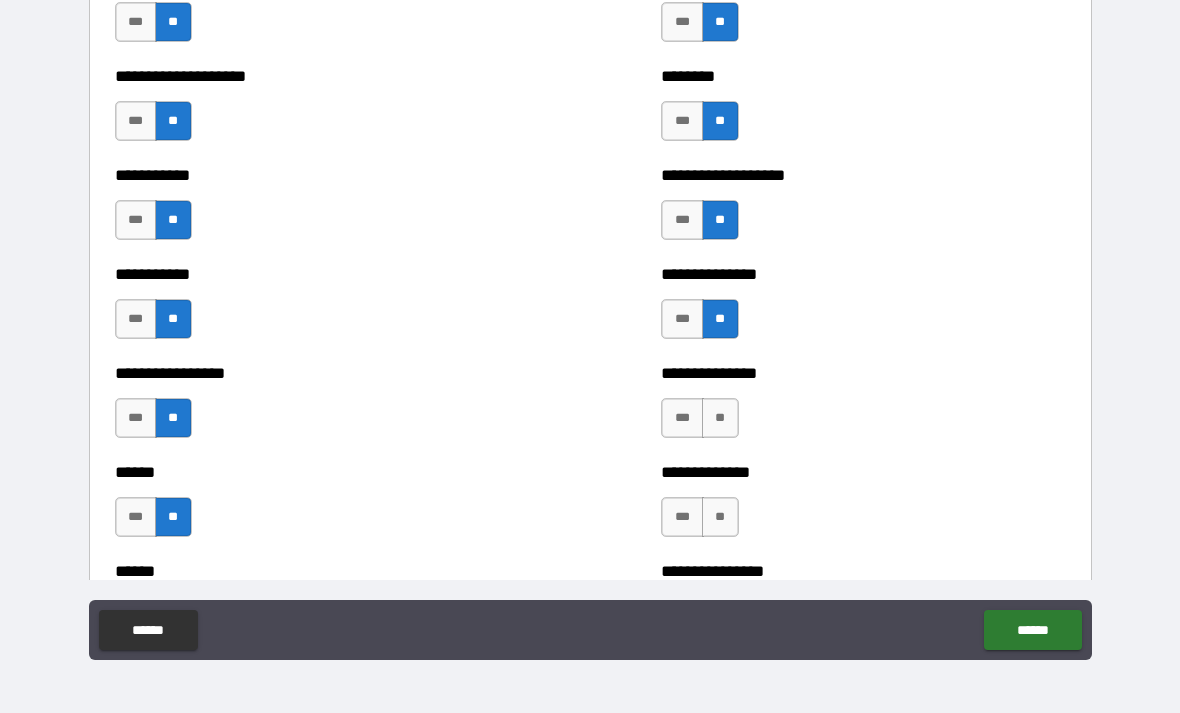 click on "**" at bounding box center [720, 418] 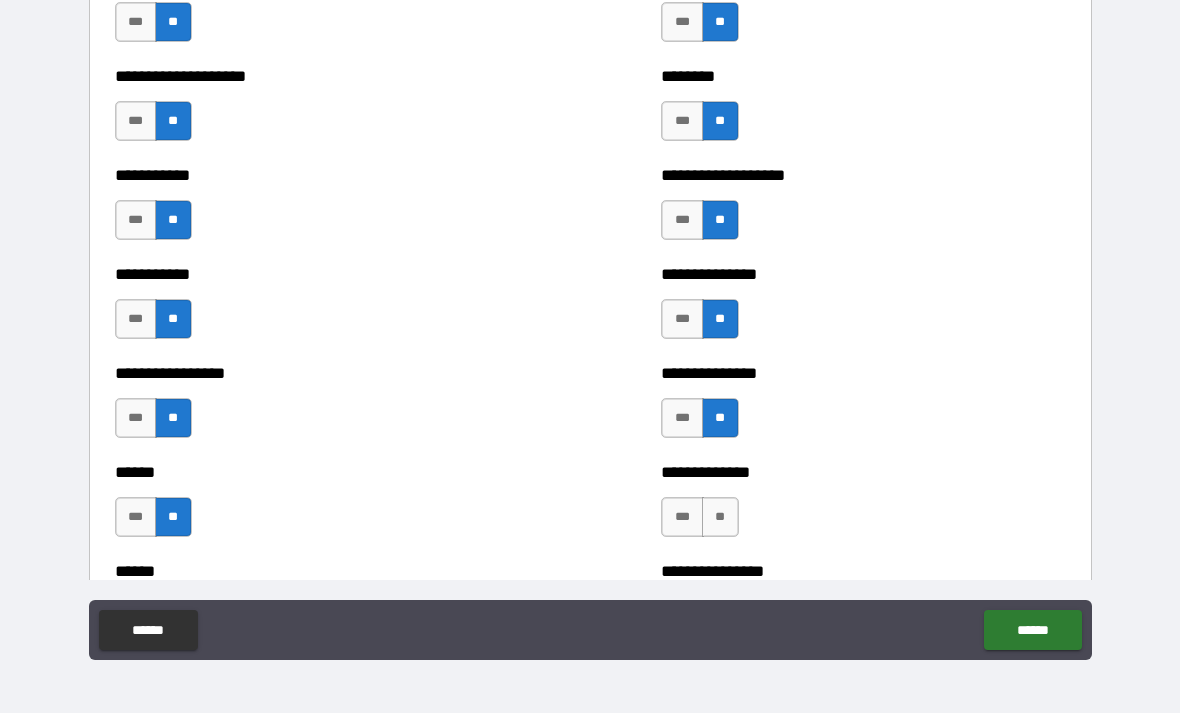 click on "**" at bounding box center [720, 517] 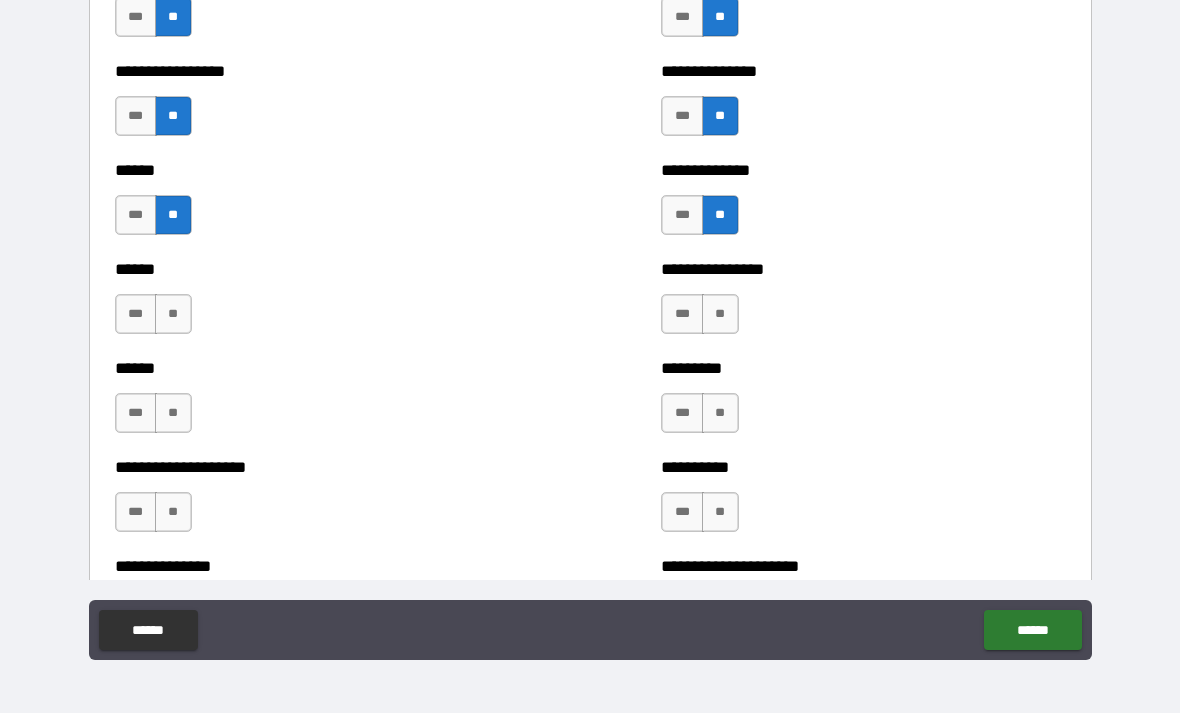 scroll, scrollTop: 2839, scrollLeft: 0, axis: vertical 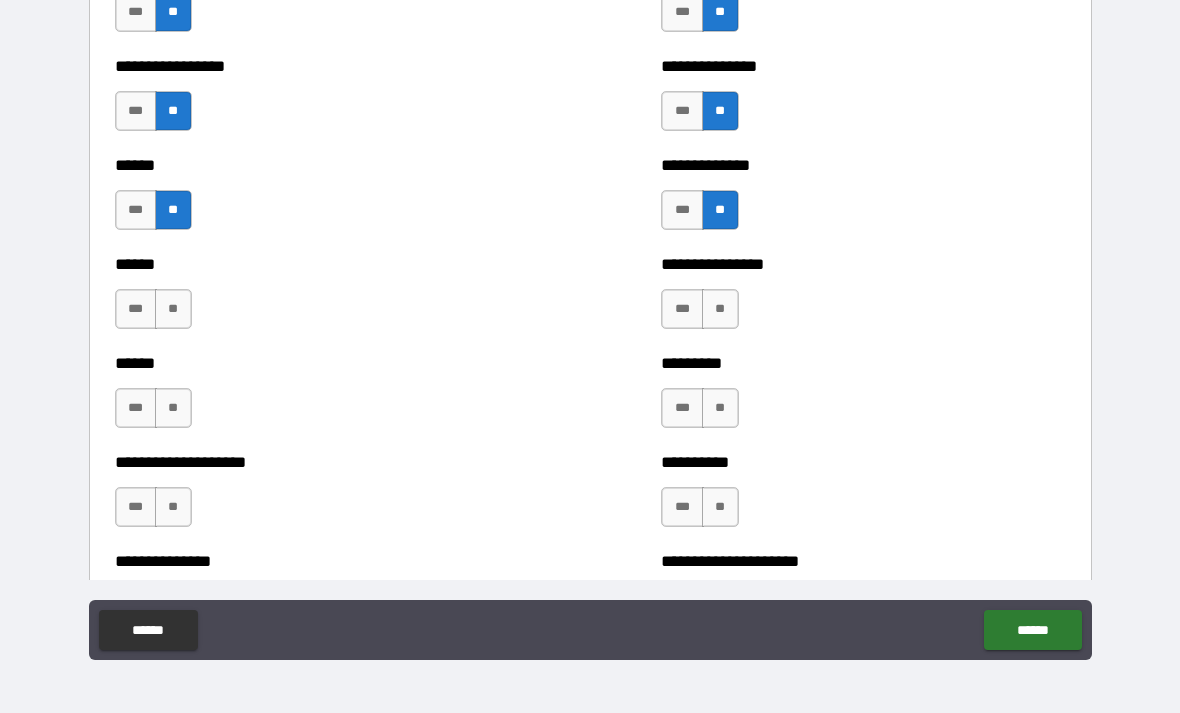 click on "**" at bounding box center (173, 309) 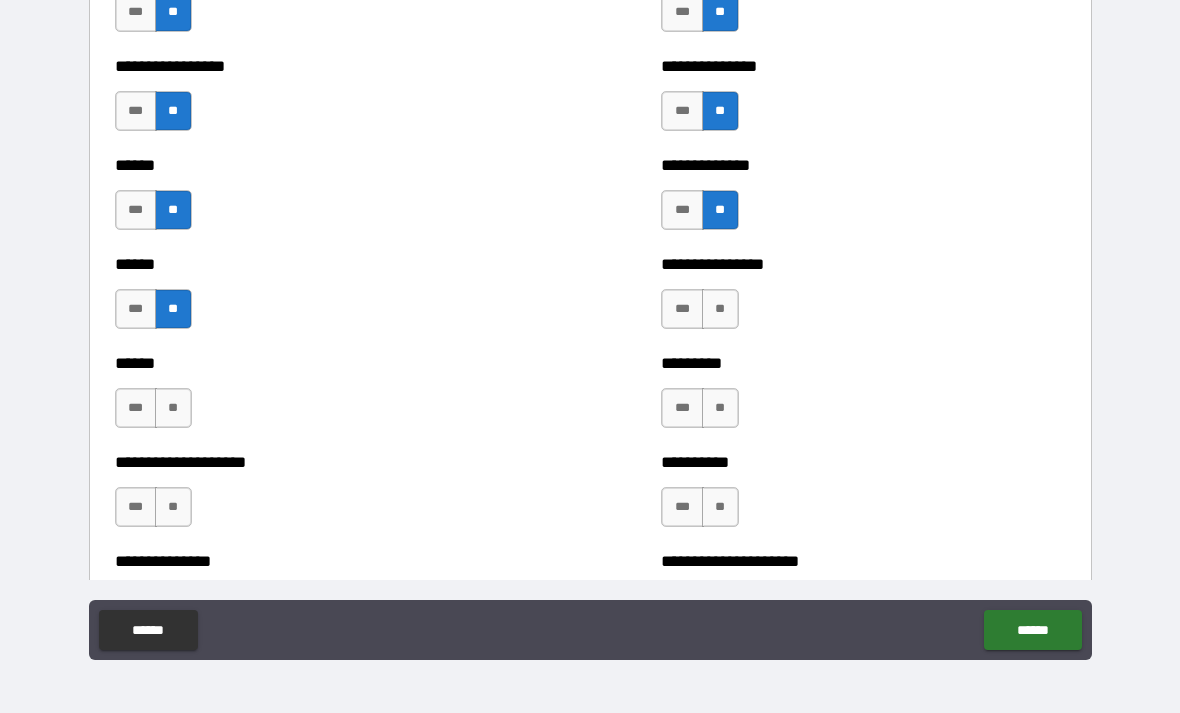 click on "**" at bounding box center (173, 408) 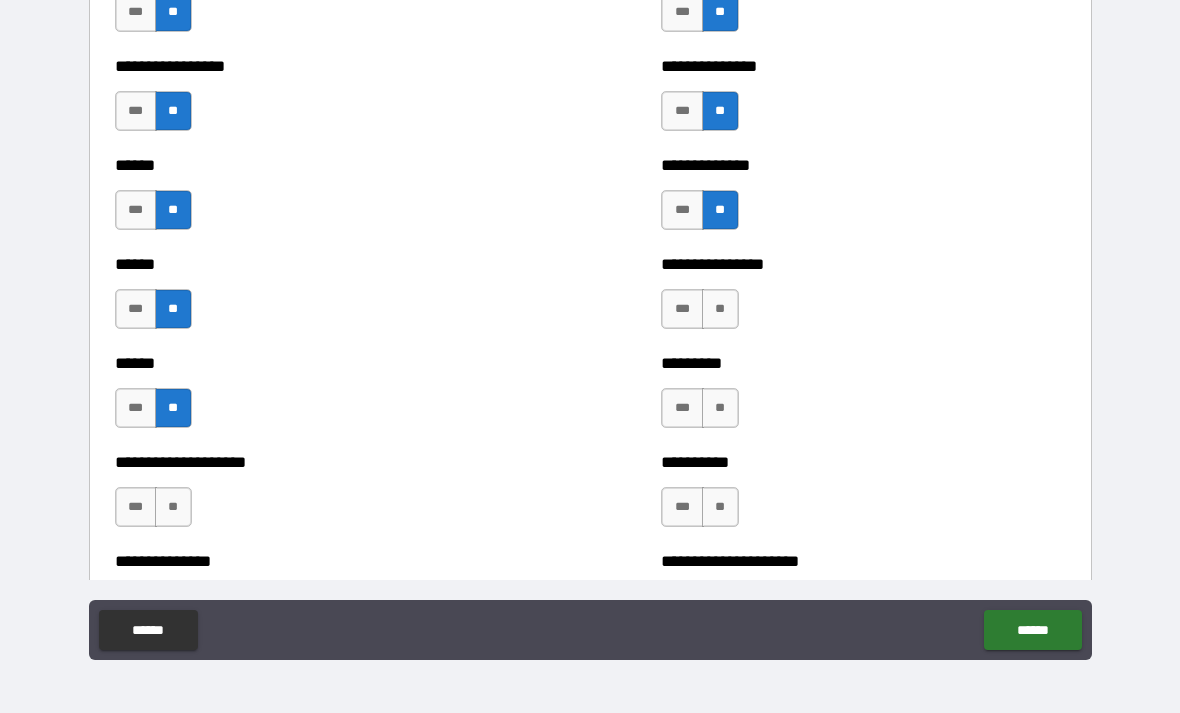 click on "**********" at bounding box center [317, 497] 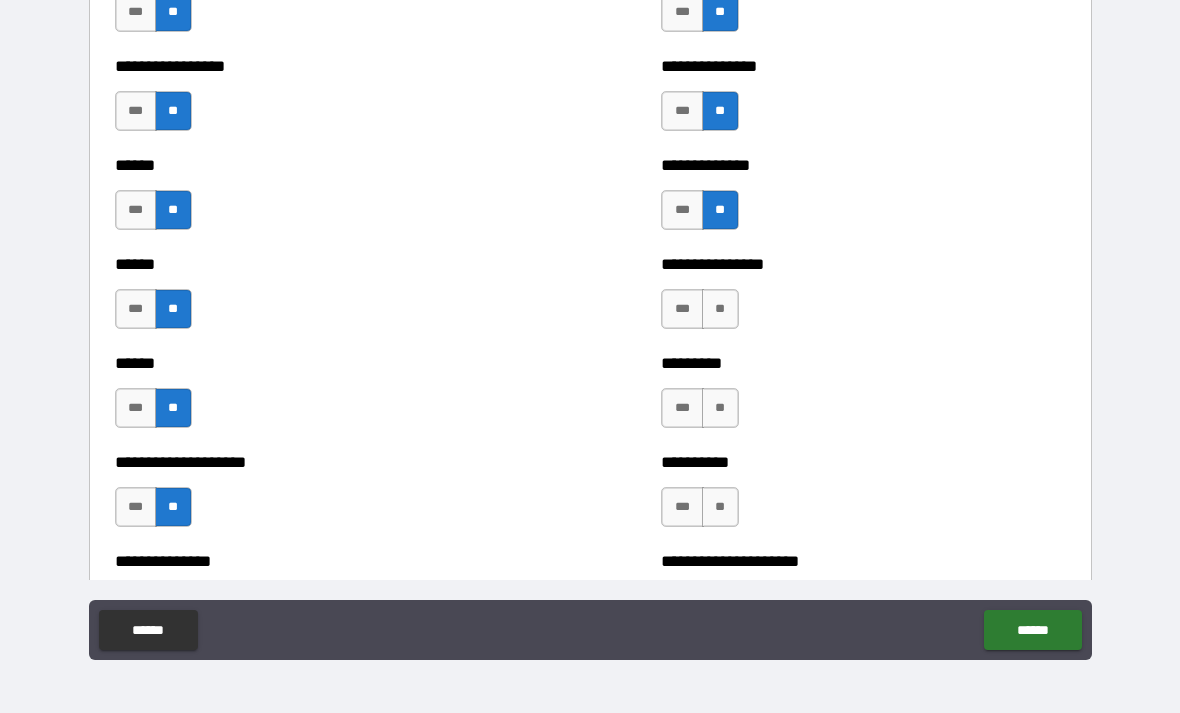 click on "**" at bounding box center (720, 309) 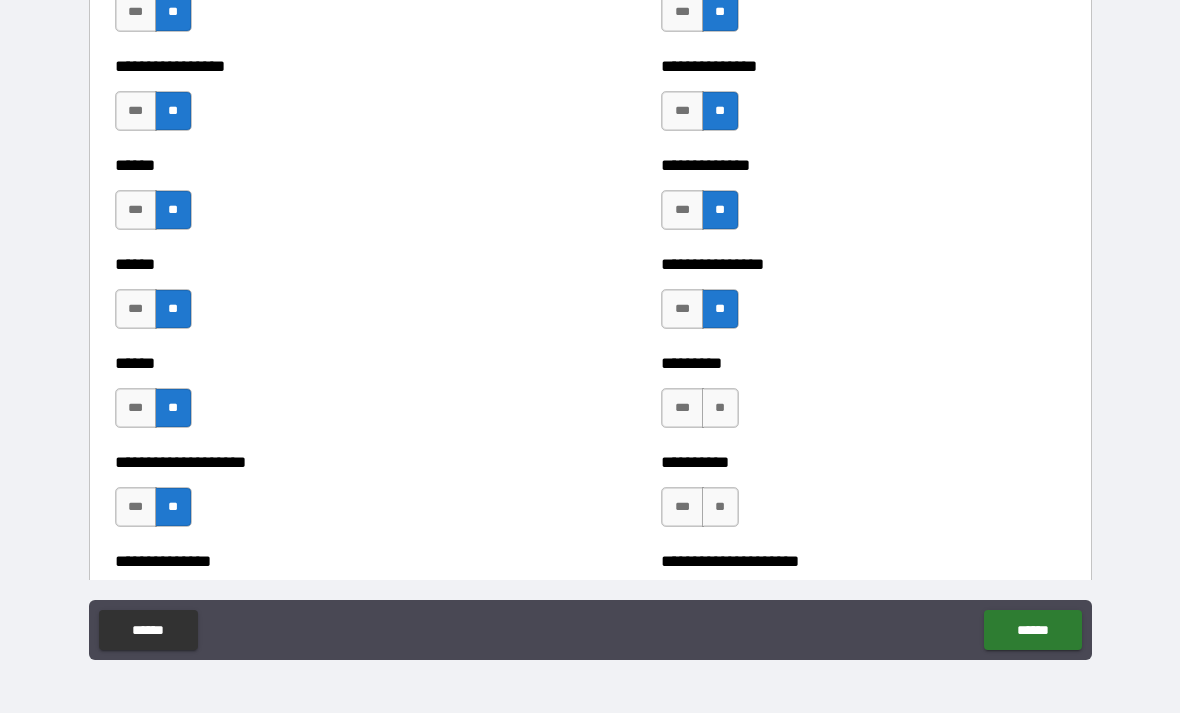 click on "**" at bounding box center (720, 408) 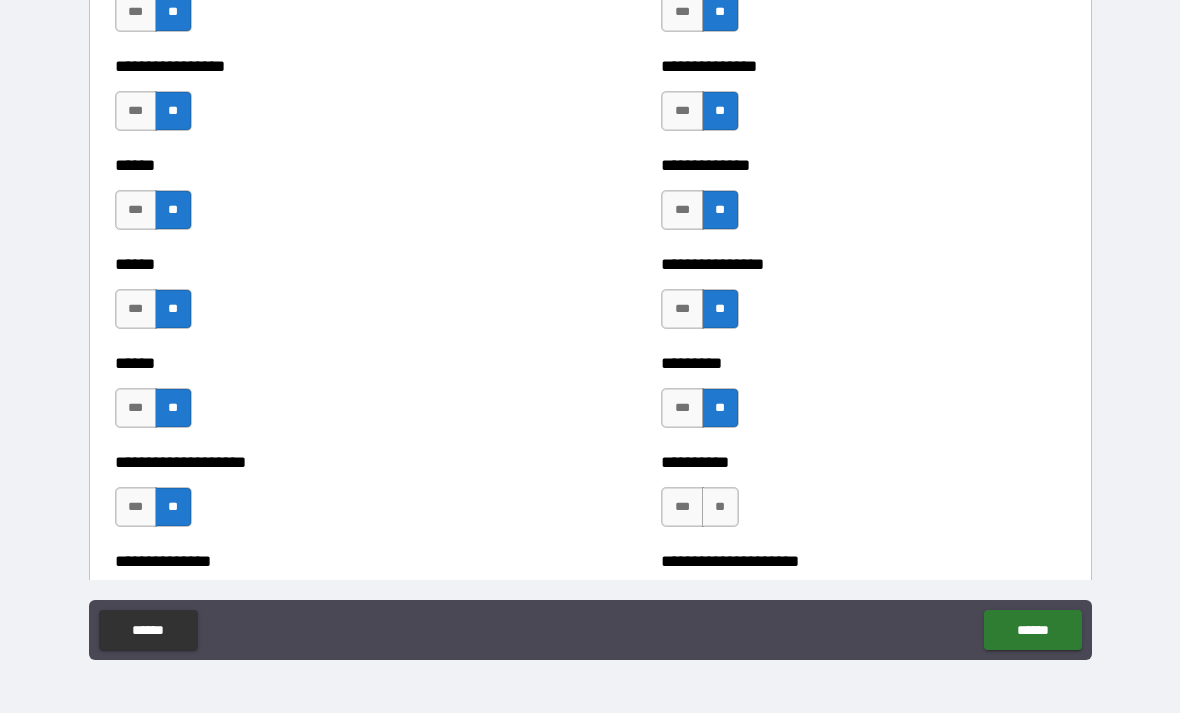 click on "**" at bounding box center (720, 507) 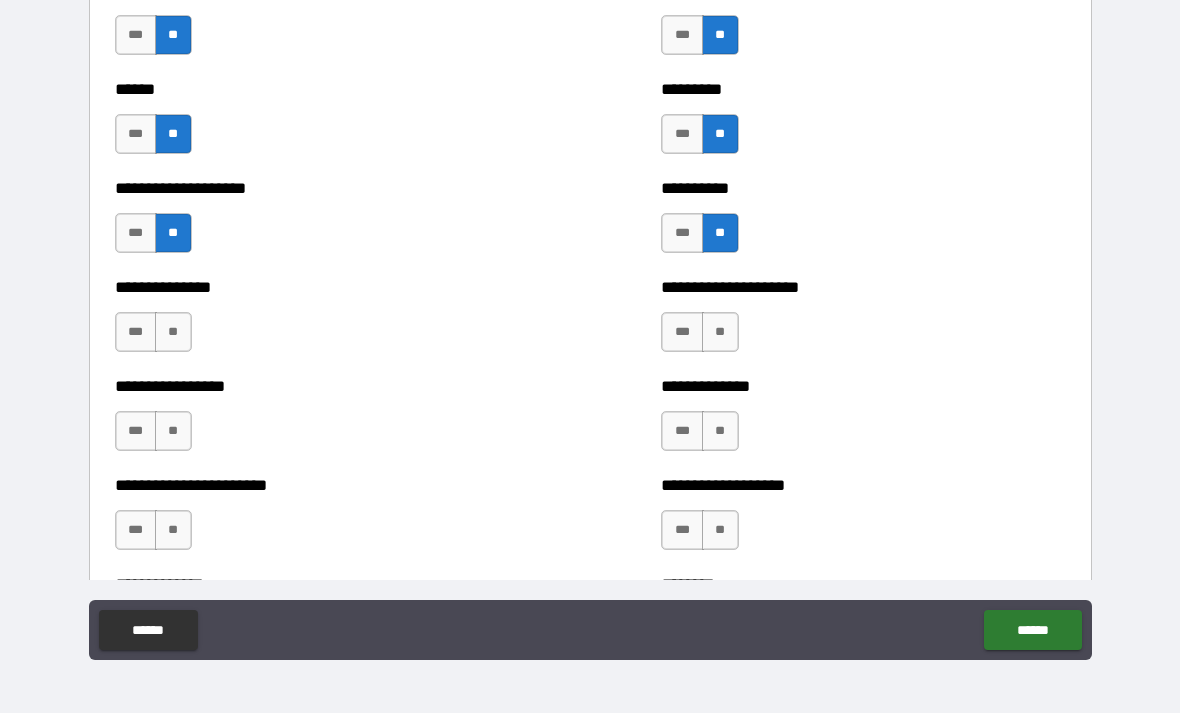 scroll, scrollTop: 3116, scrollLeft: 0, axis: vertical 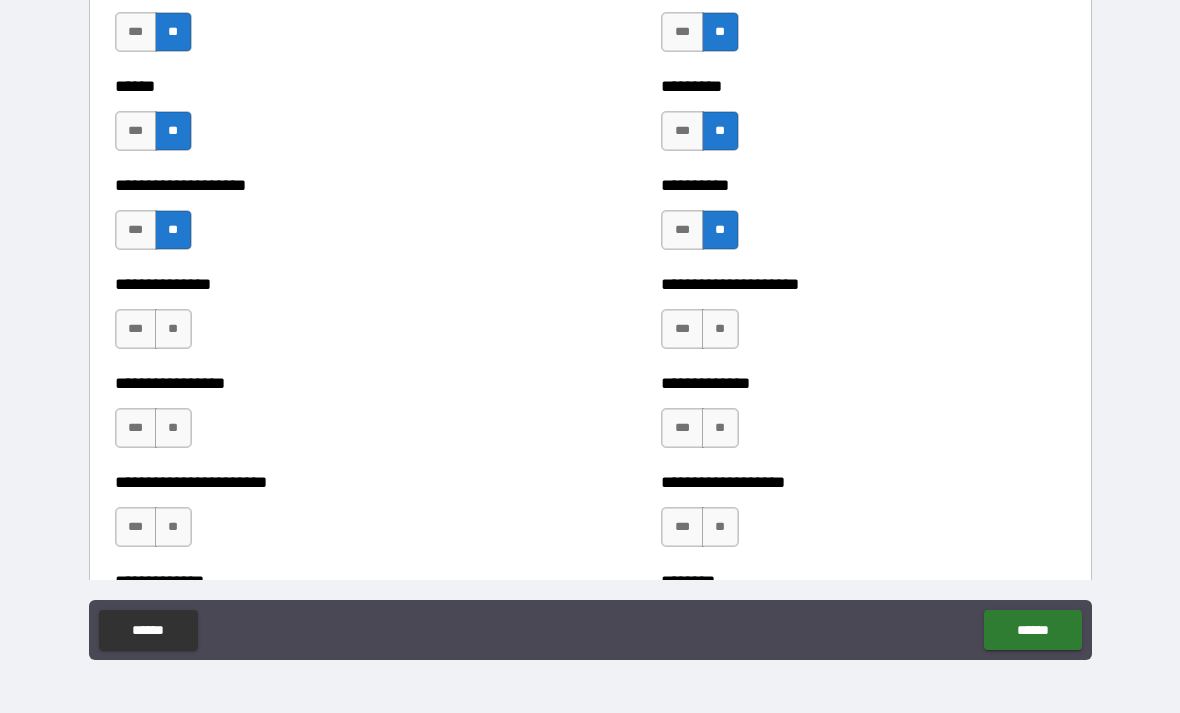 click on "**" at bounding box center (173, 329) 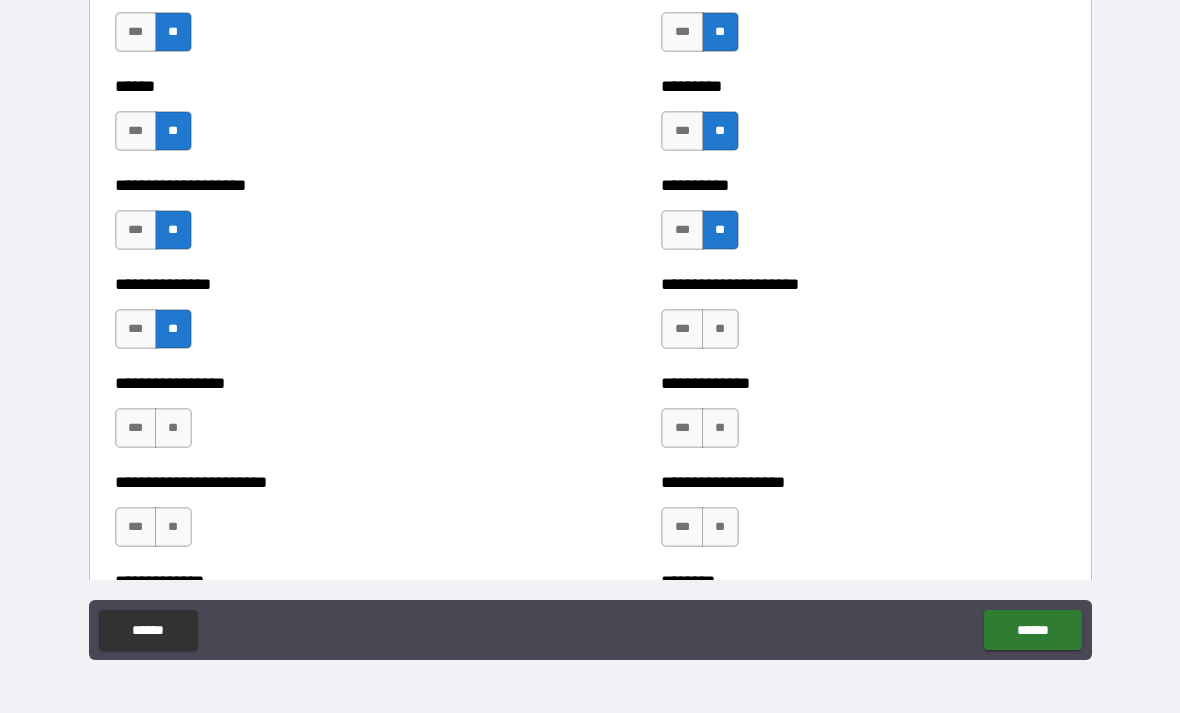 click on "**" at bounding box center [173, 428] 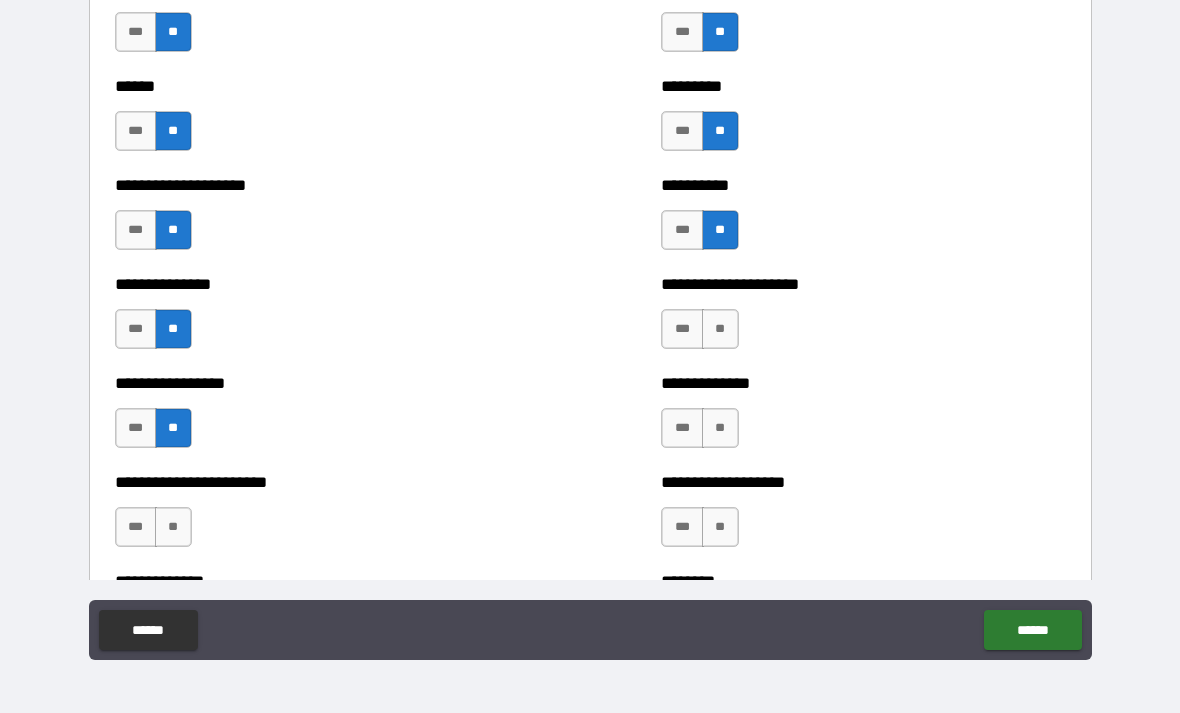 click on "**" at bounding box center [173, 527] 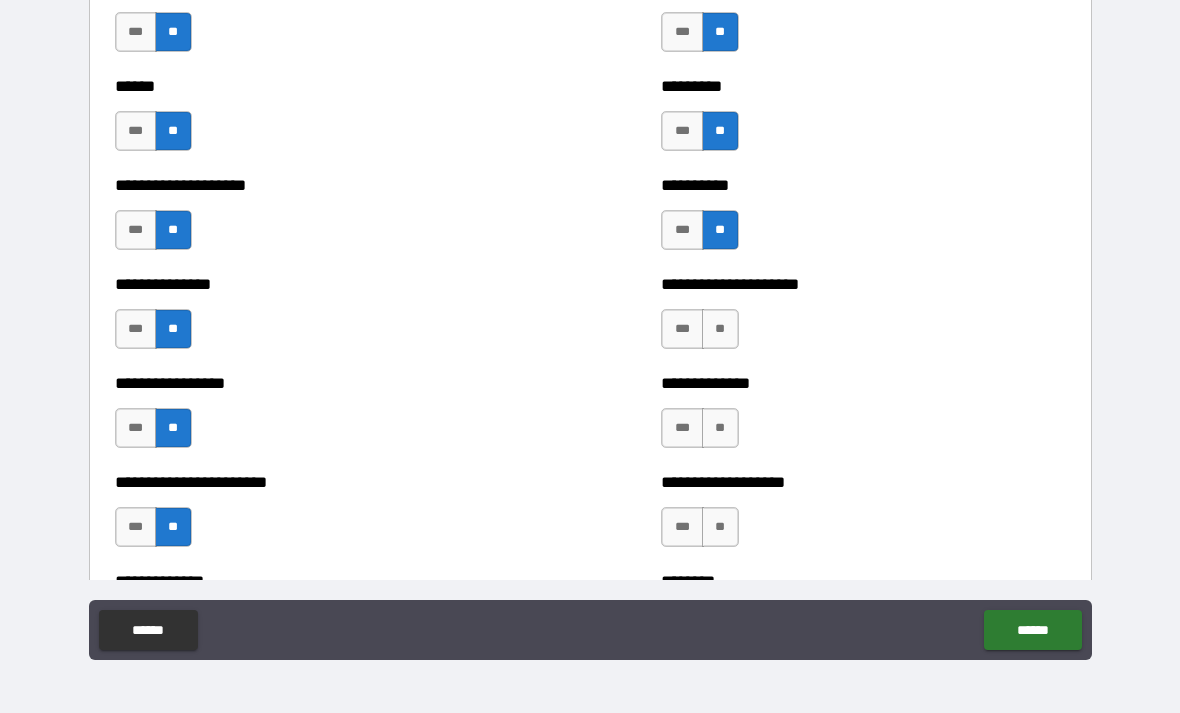 click on "**" at bounding box center (720, 329) 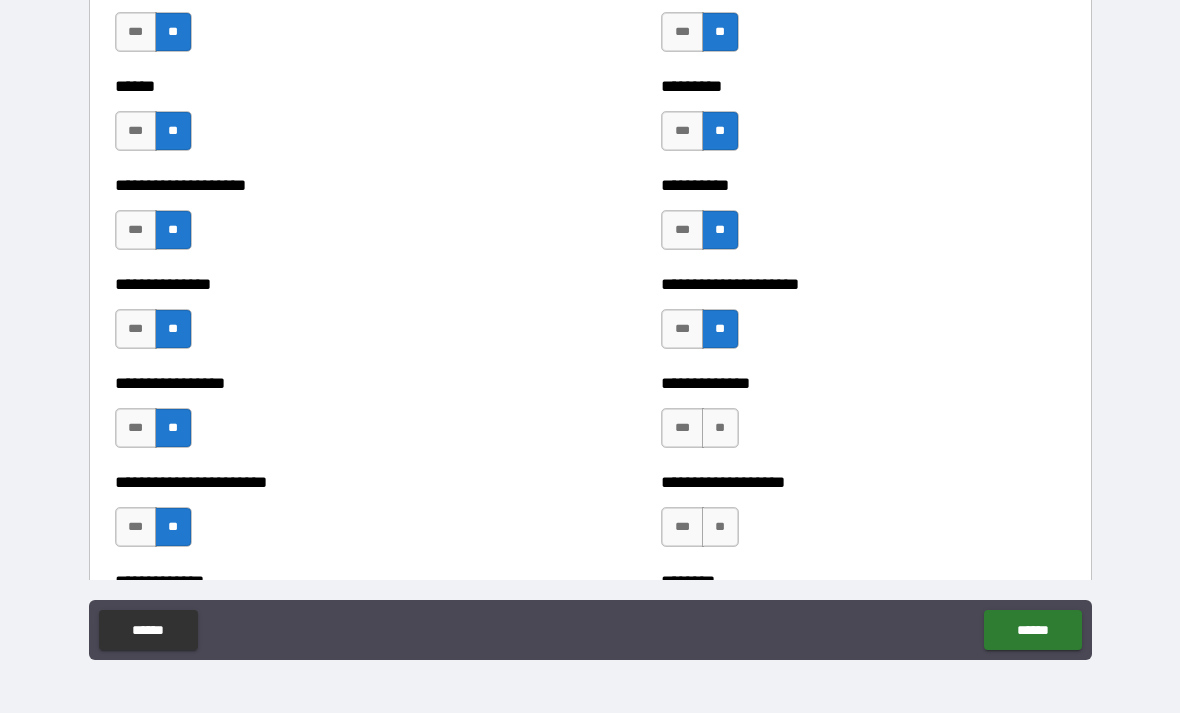 click on "**" at bounding box center [720, 428] 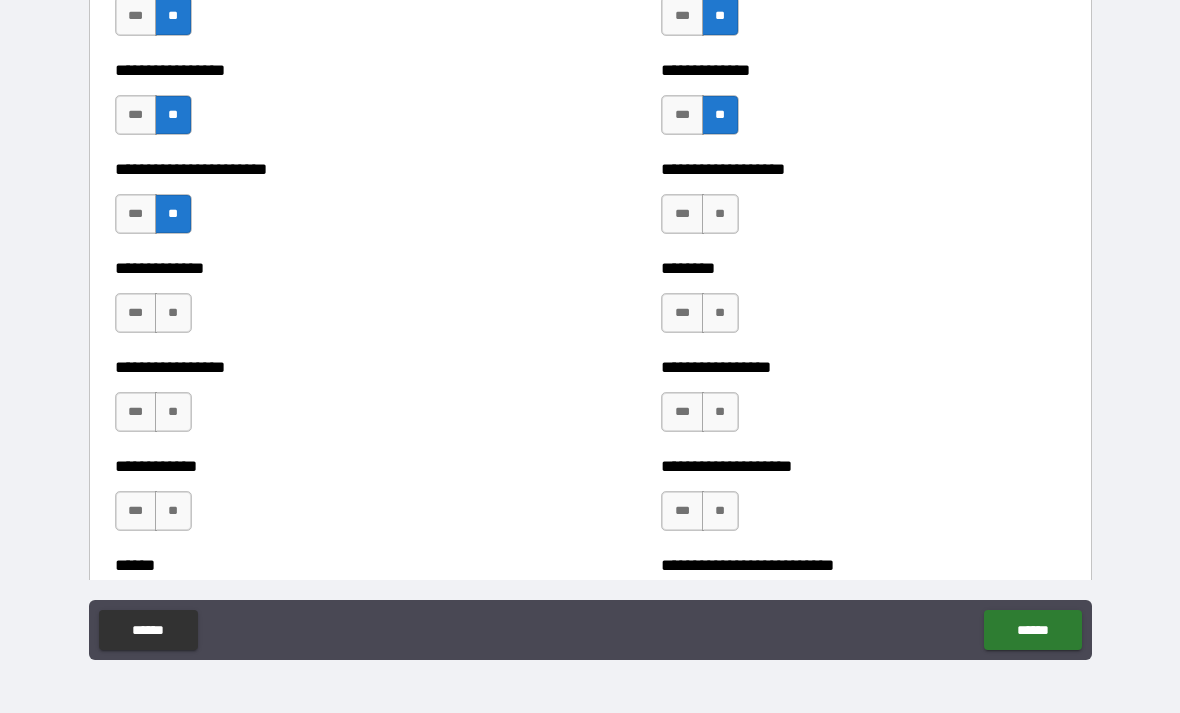 scroll, scrollTop: 3436, scrollLeft: 0, axis: vertical 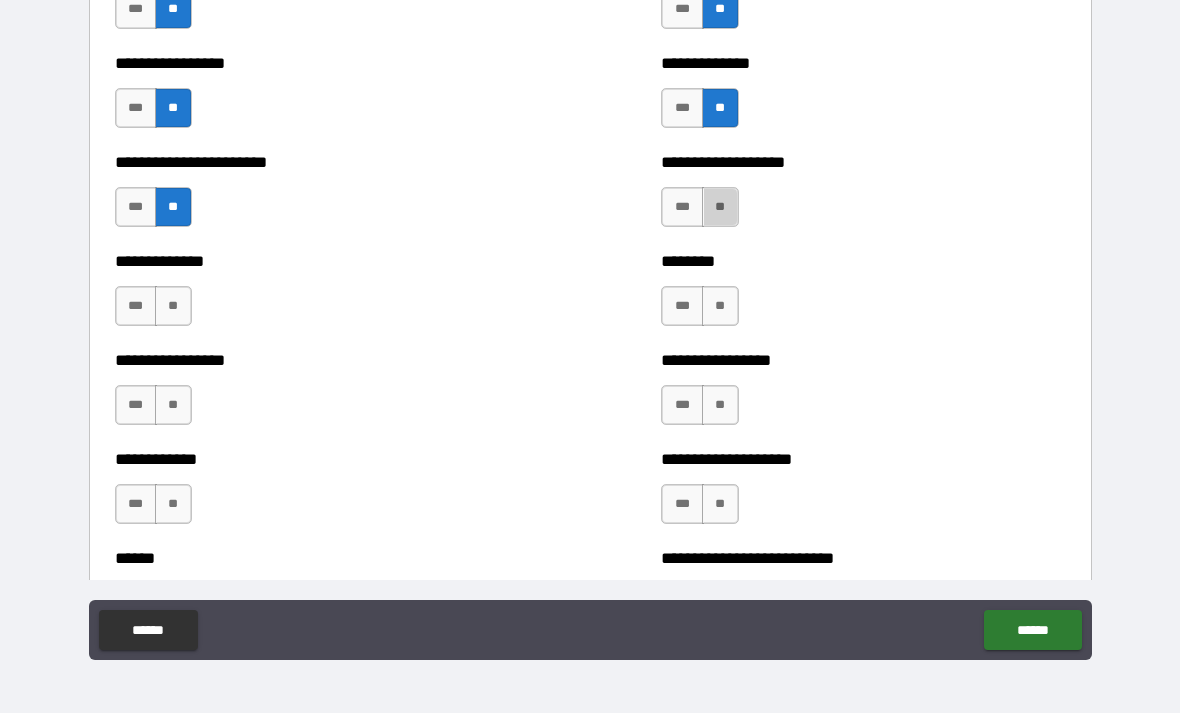 click on "**" at bounding box center [720, 207] 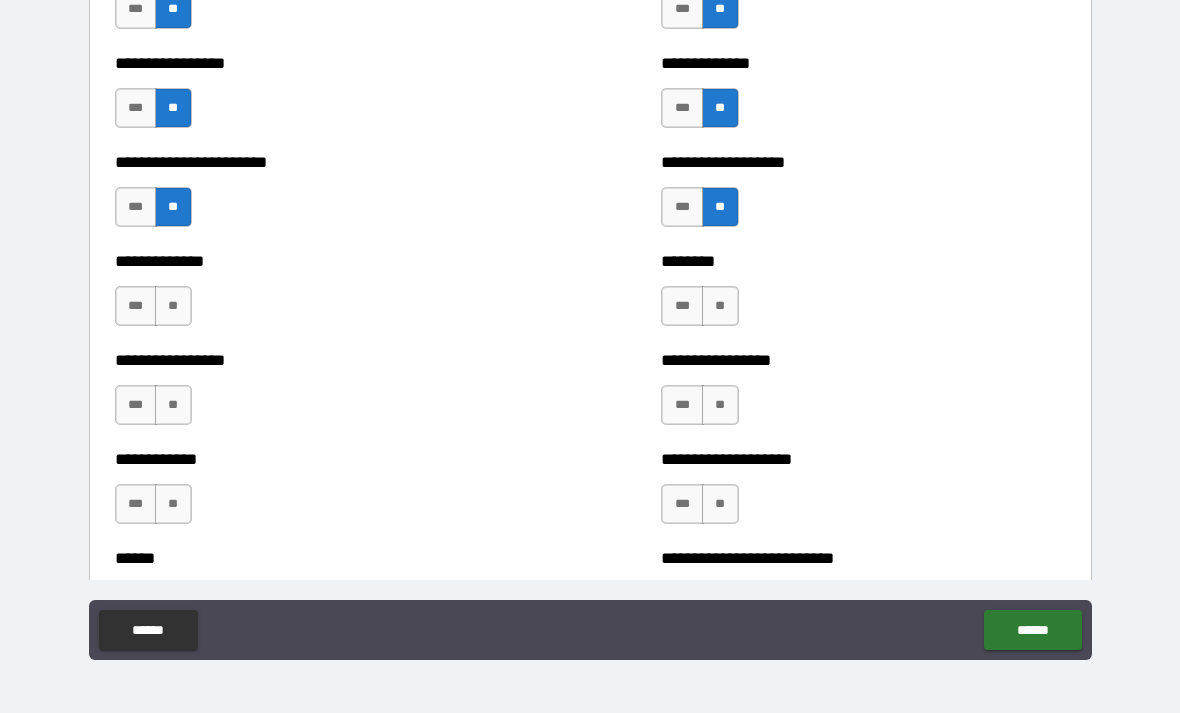 click on "**" at bounding box center (720, 306) 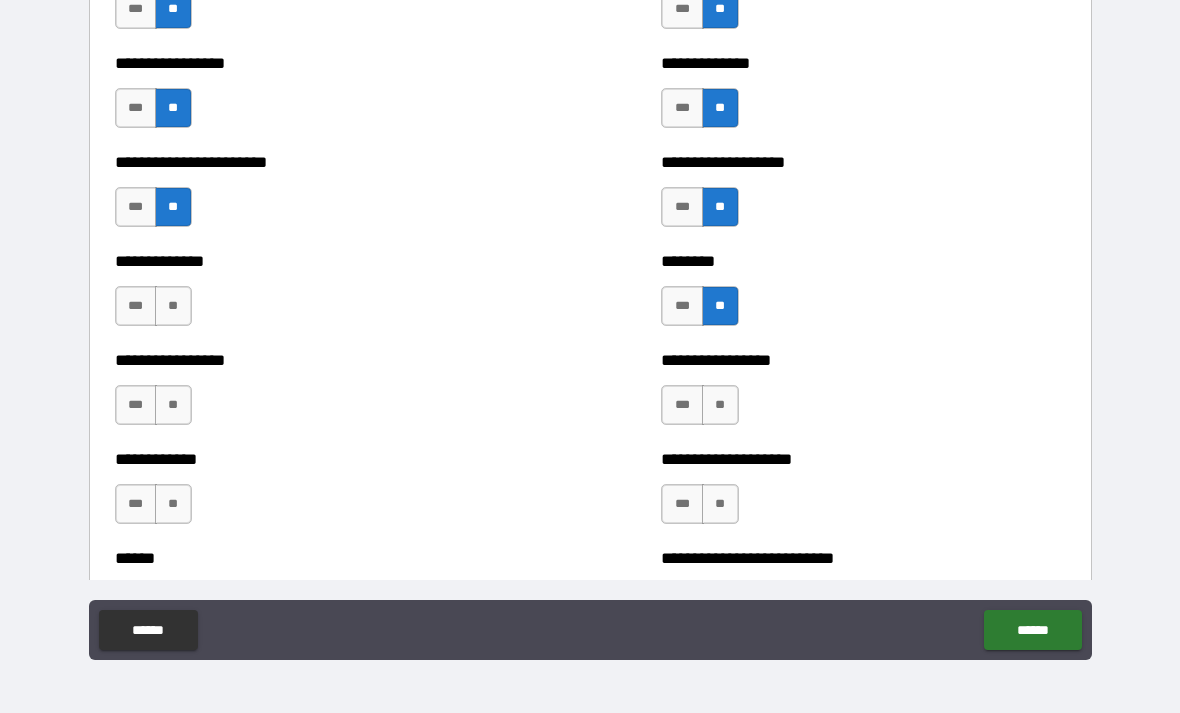 click on "**" at bounding box center [720, 405] 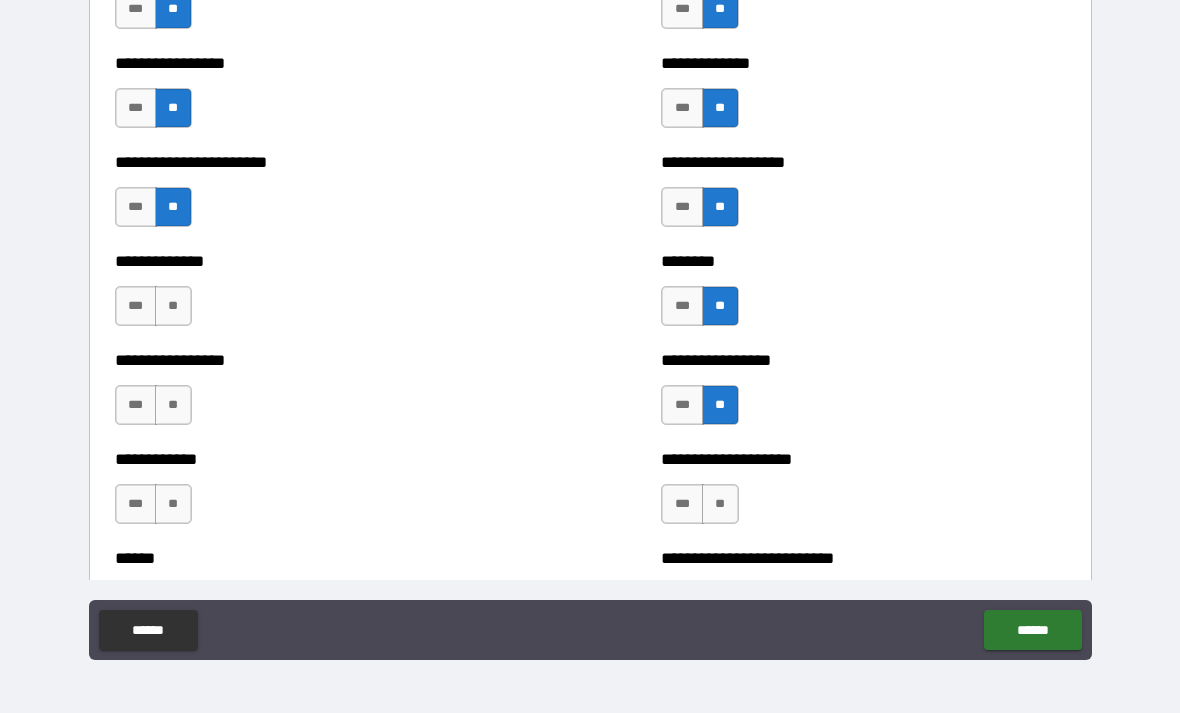 click on "**" at bounding box center (720, 504) 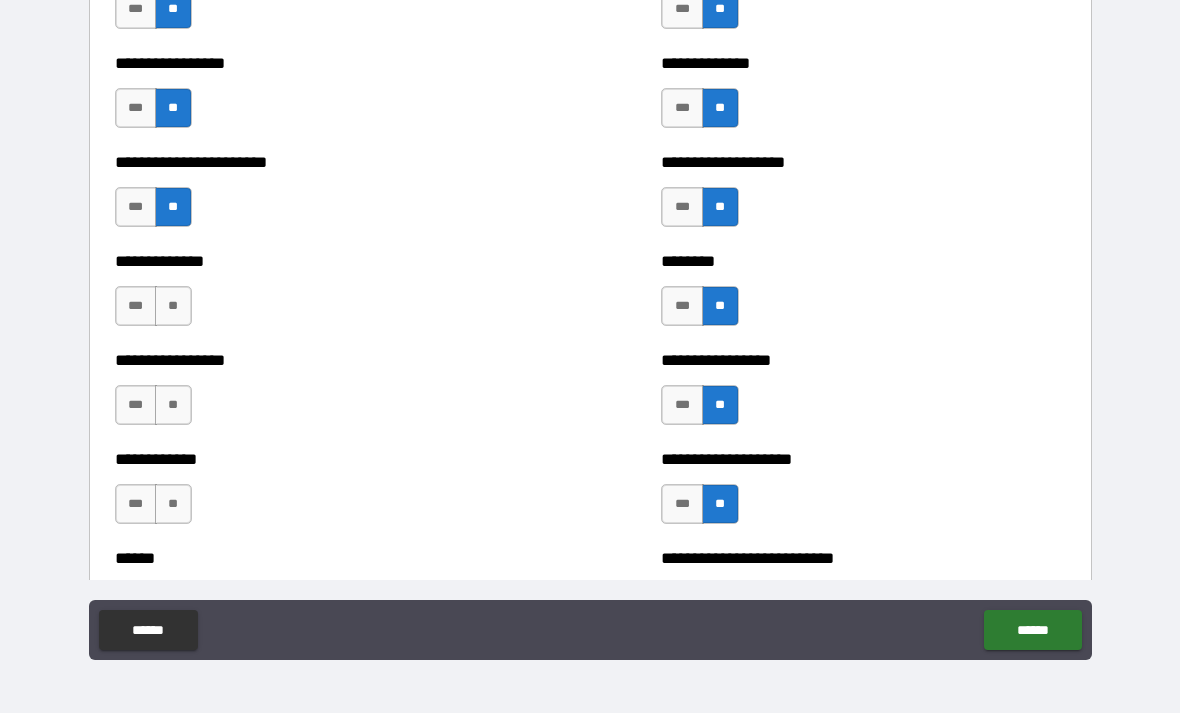 click on "**" at bounding box center (173, 504) 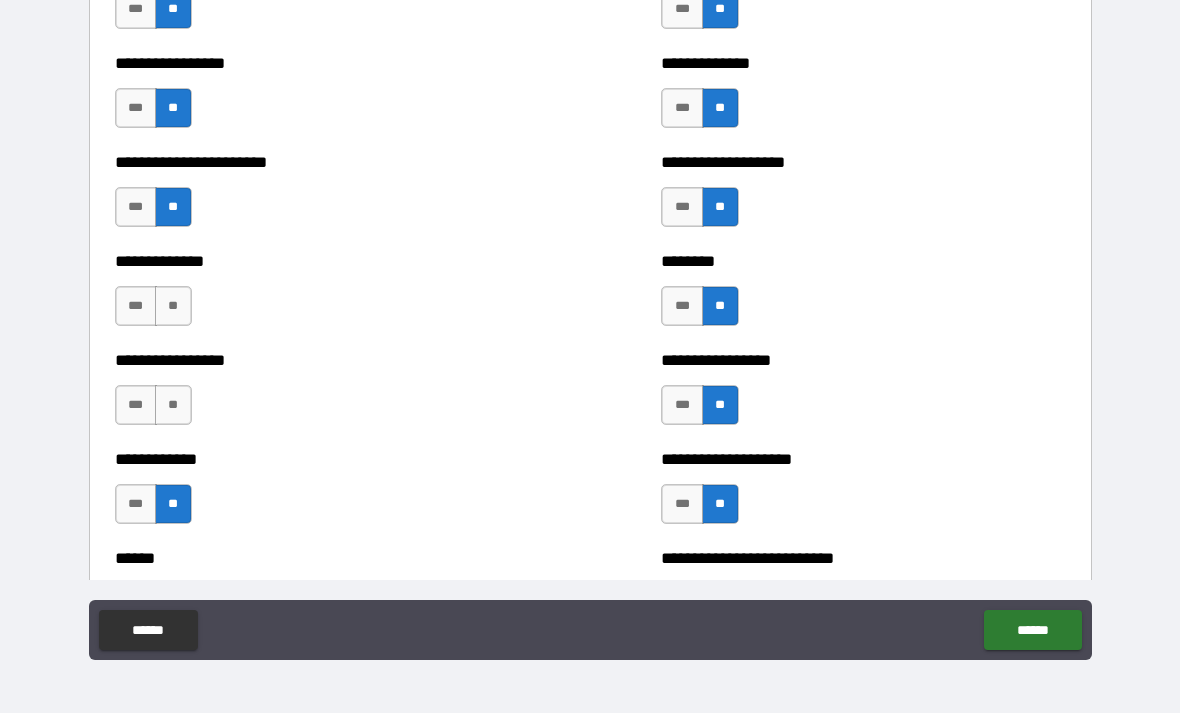 click on "**" at bounding box center [173, 405] 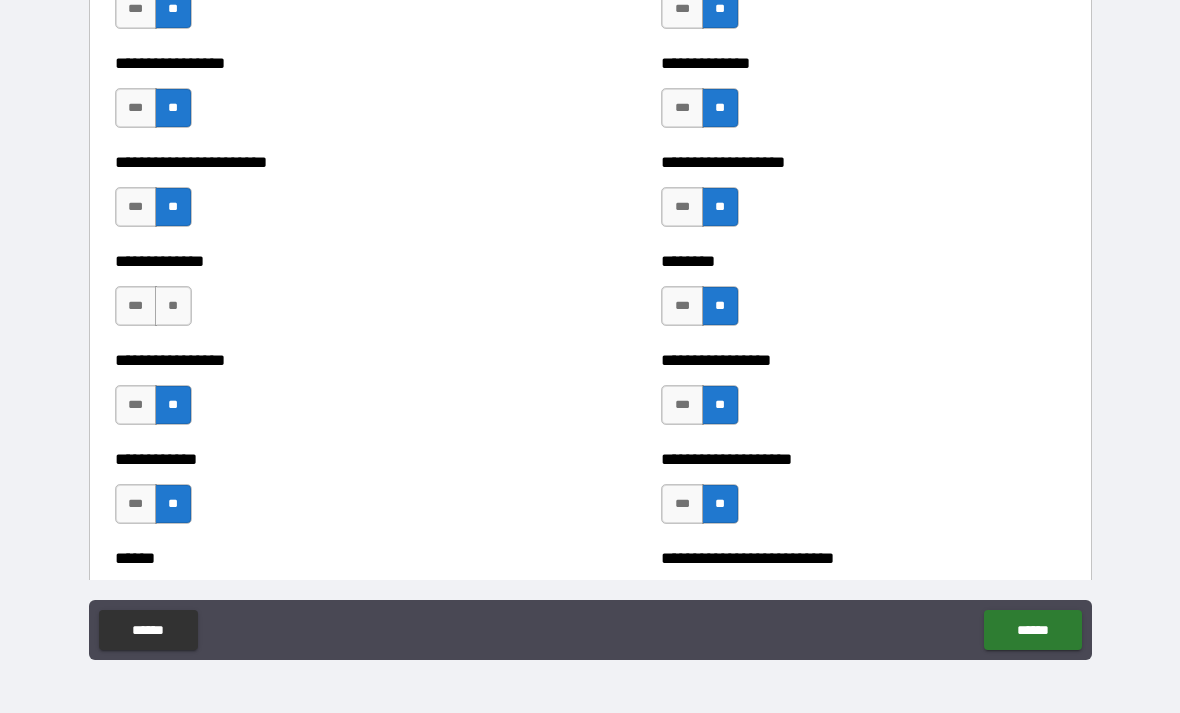 click on "**" at bounding box center [173, 306] 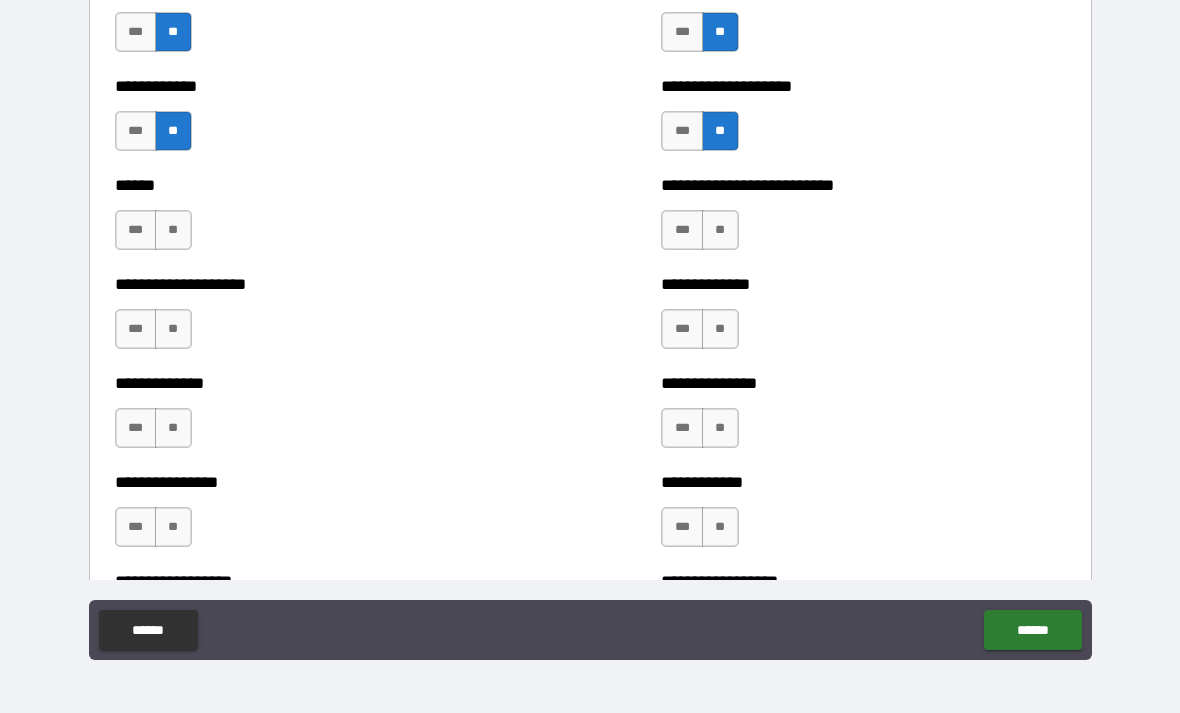 scroll, scrollTop: 3808, scrollLeft: 0, axis: vertical 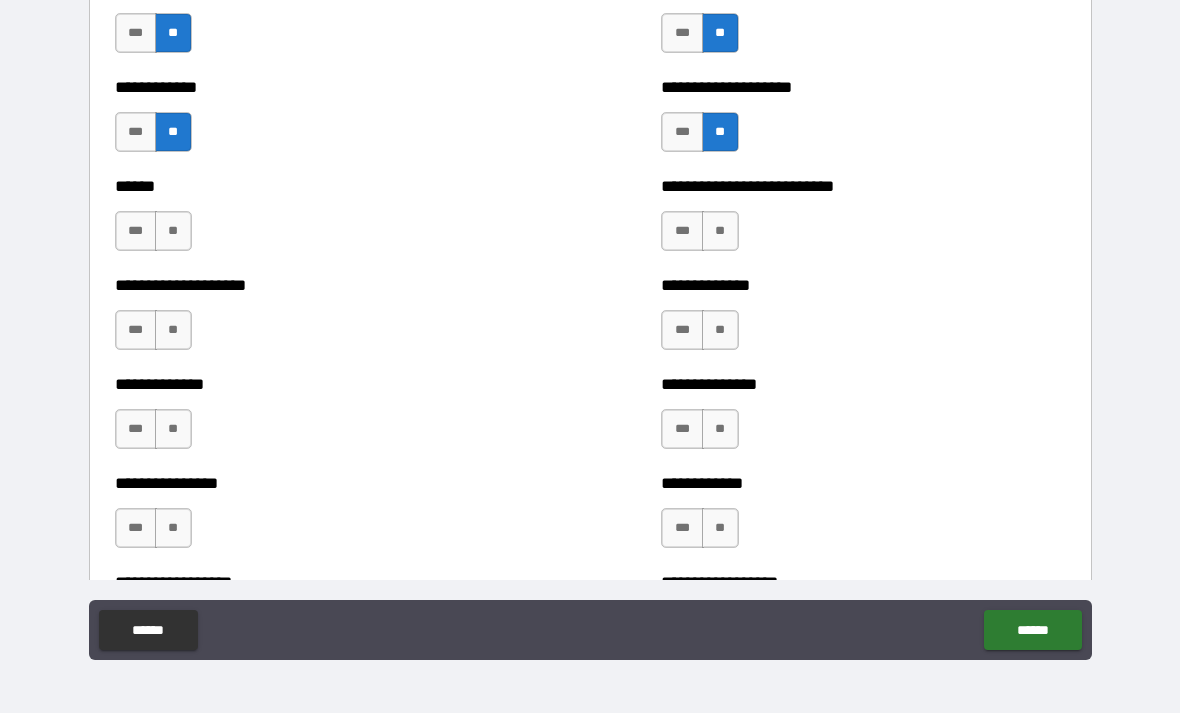 click on "**" at bounding box center [173, 231] 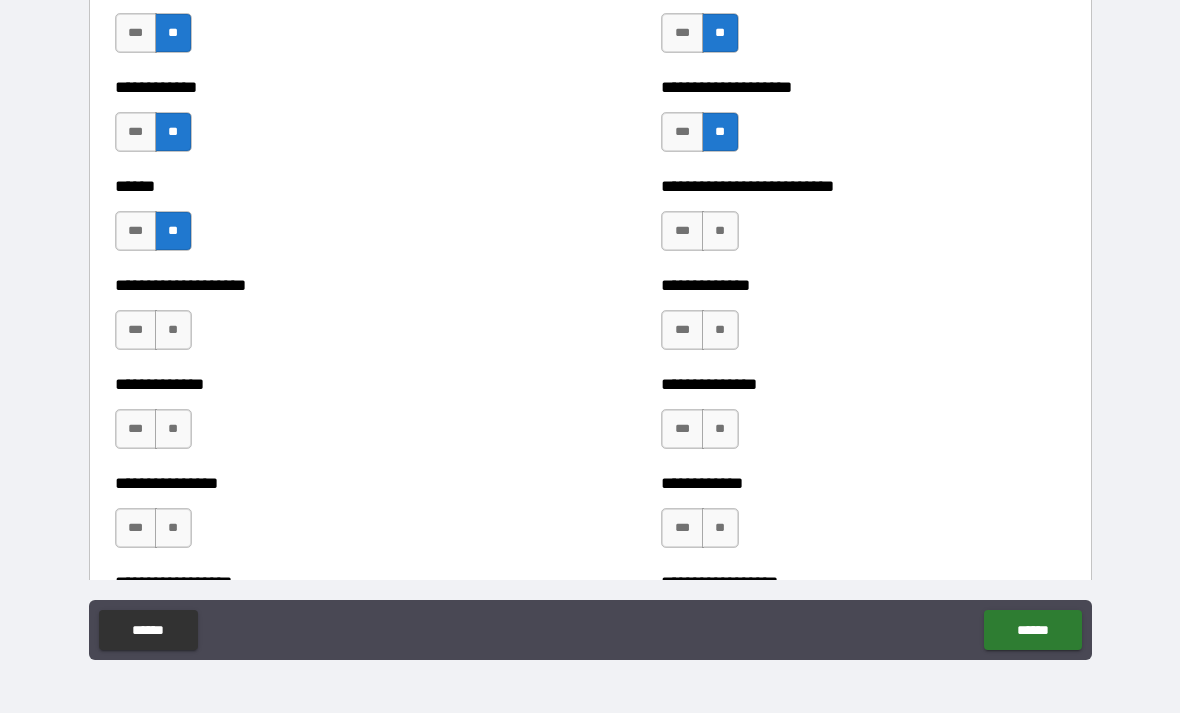 click on "**" at bounding box center [720, 231] 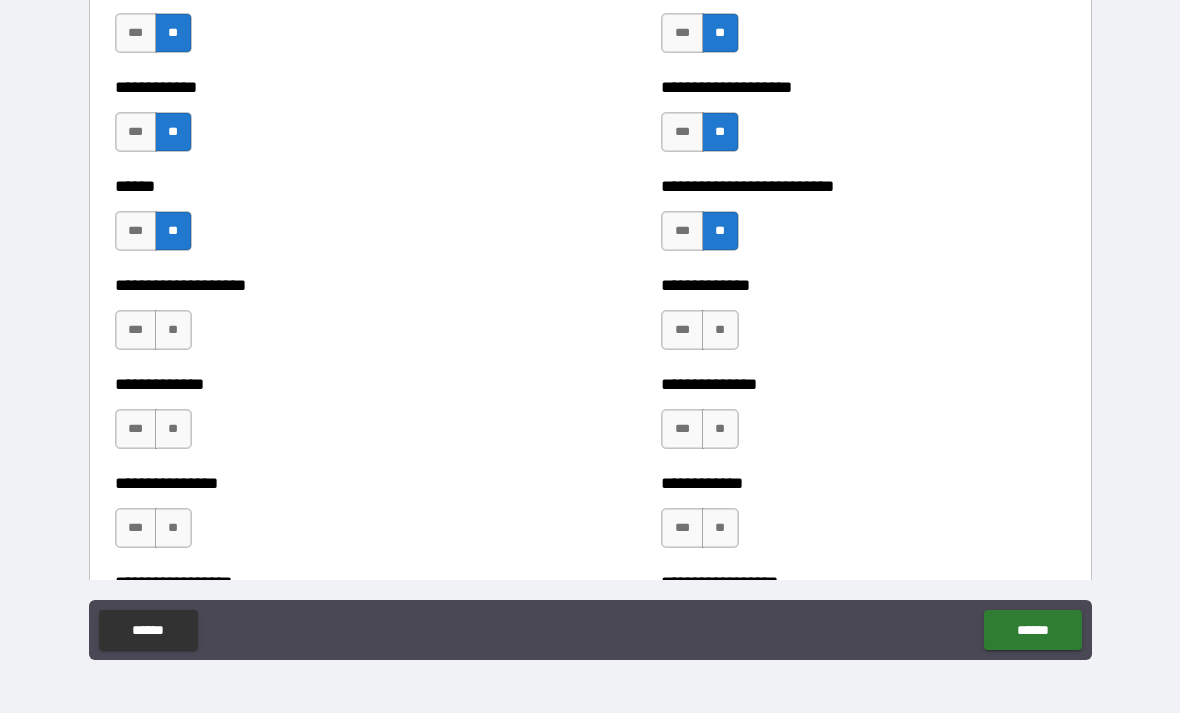 click on "**" at bounding box center (720, 330) 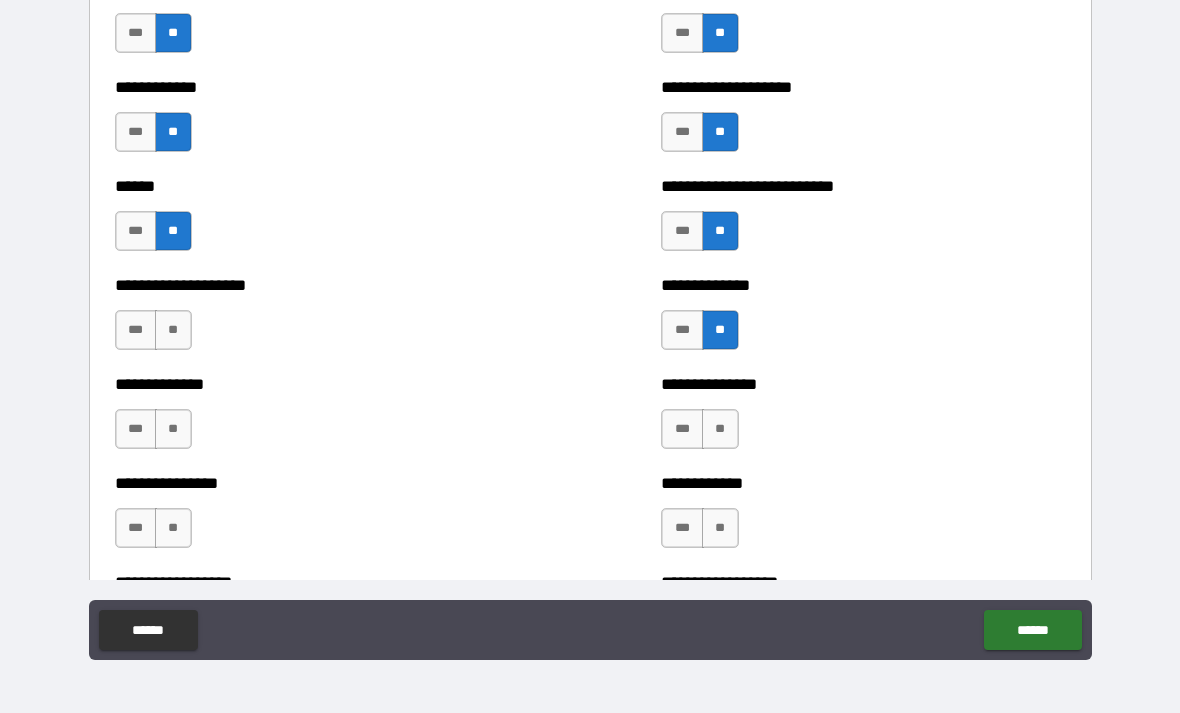 click on "**" at bounding box center (173, 330) 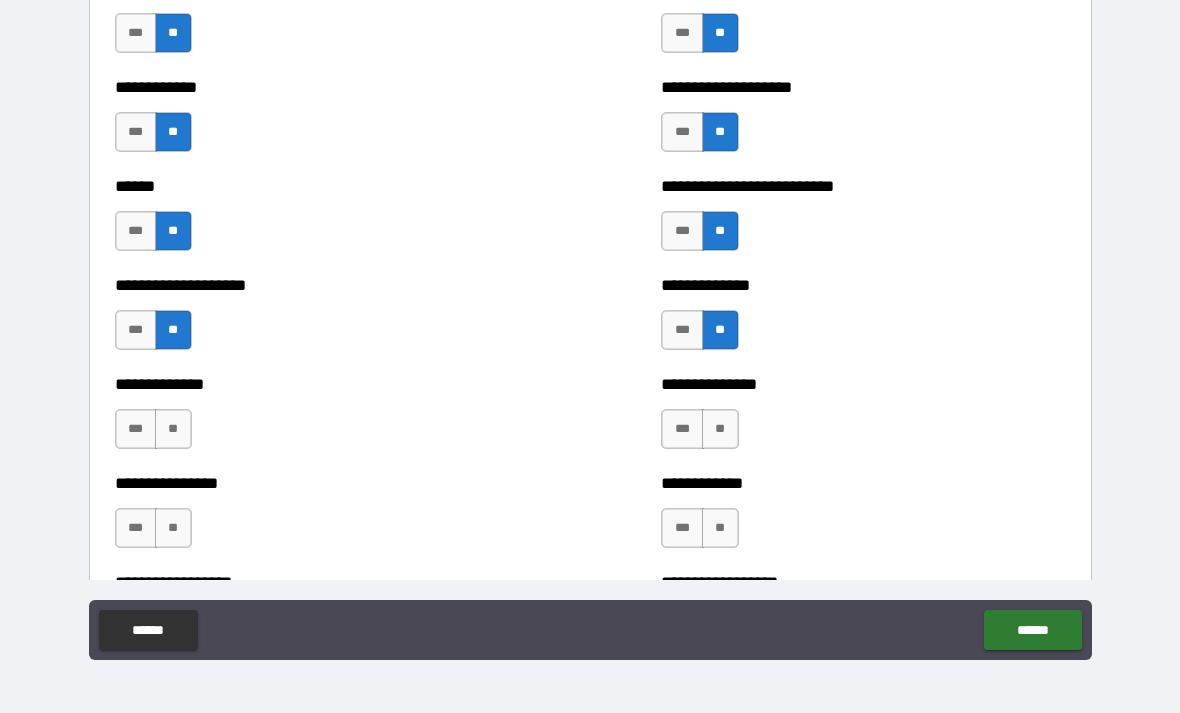 click on "**" at bounding box center [173, 429] 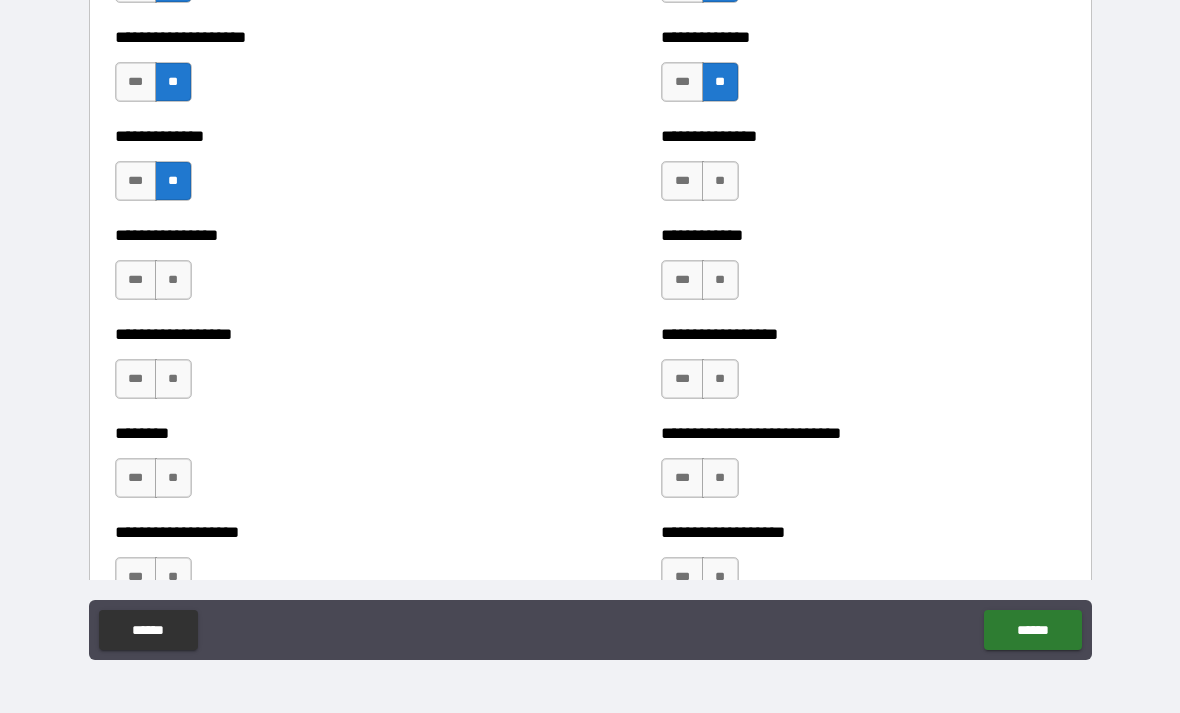 scroll, scrollTop: 4058, scrollLeft: 0, axis: vertical 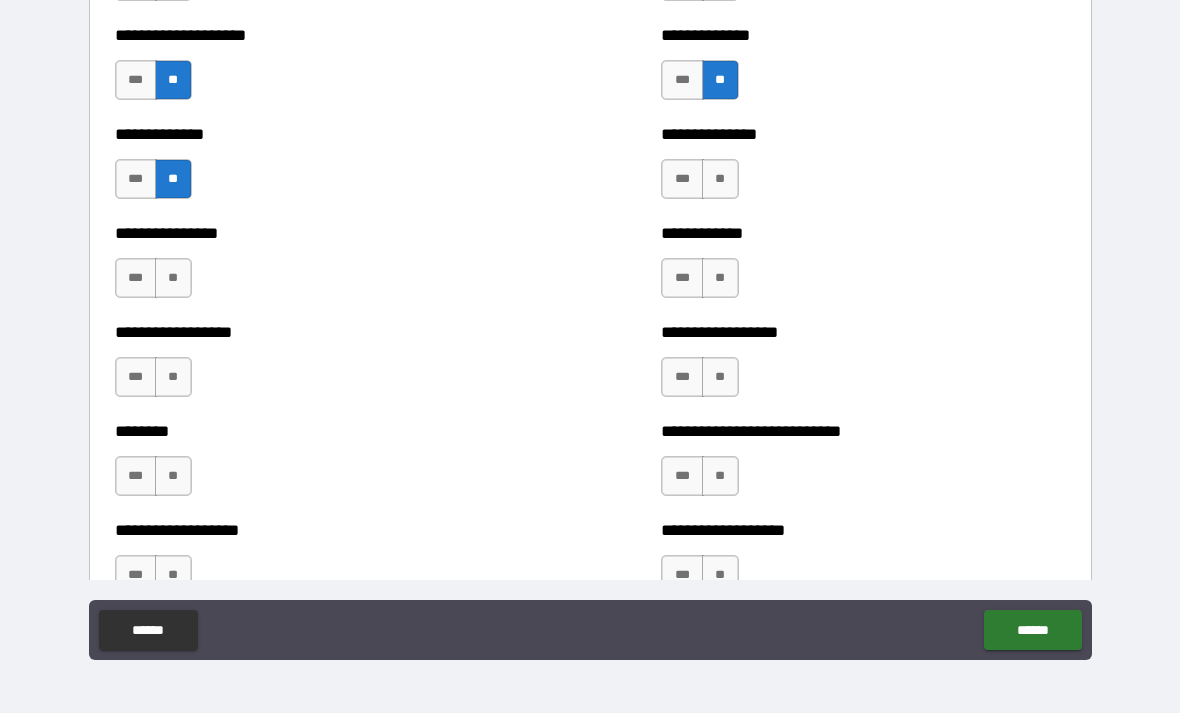 click on "**" at bounding box center (173, 278) 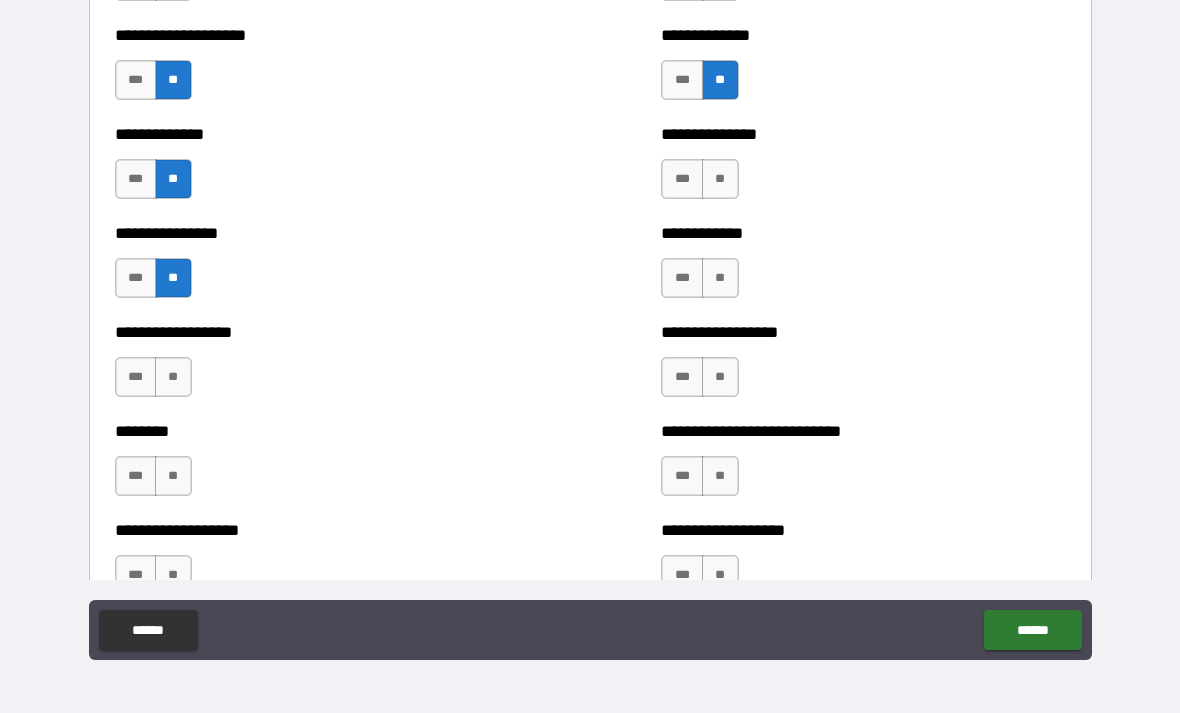 click on "**" at bounding box center (720, 179) 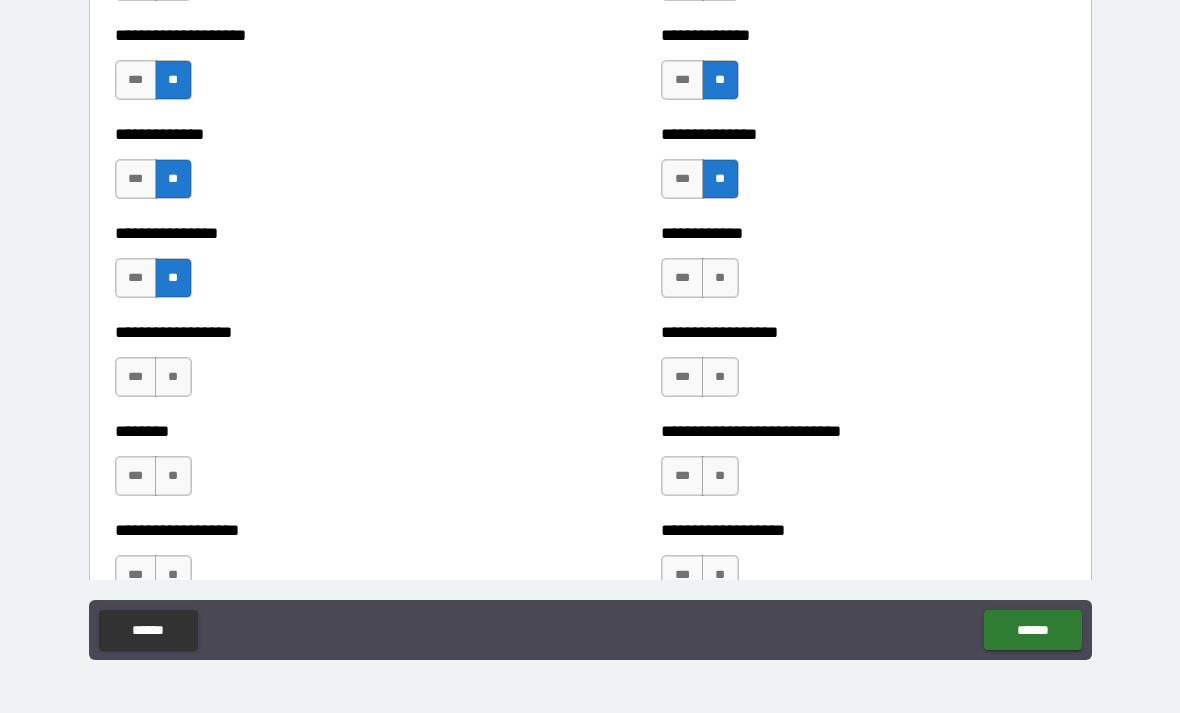 click on "**" at bounding box center (720, 278) 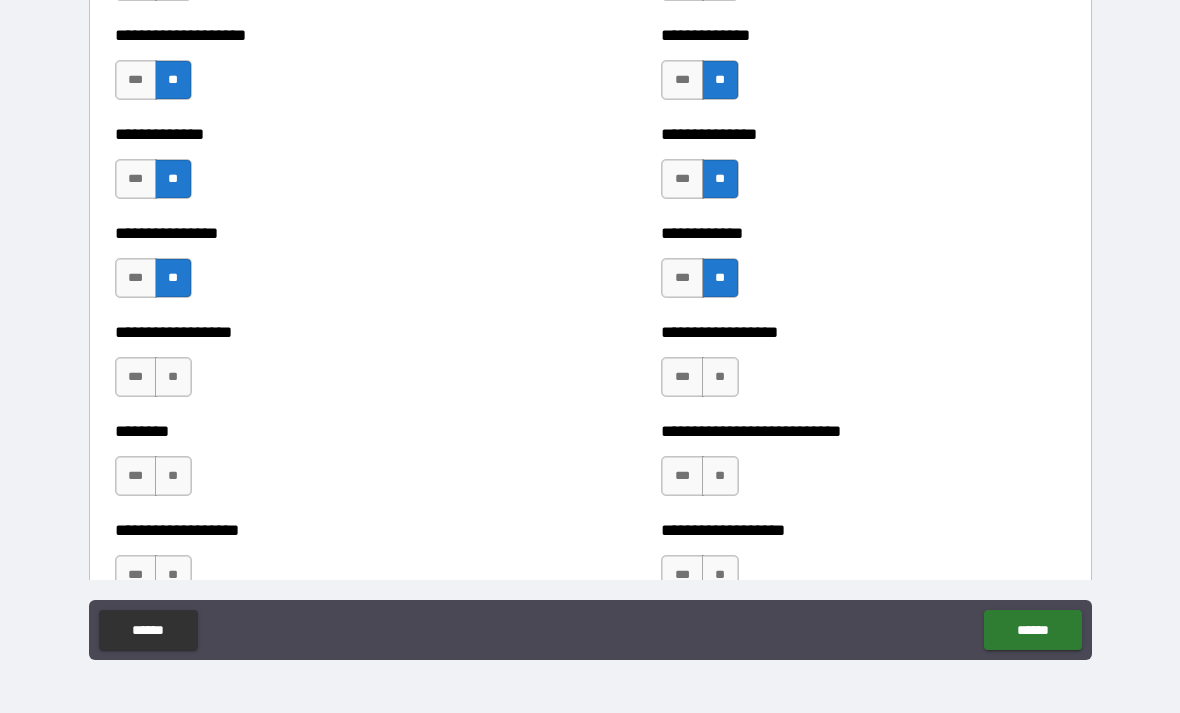 click on "**" at bounding box center [173, 377] 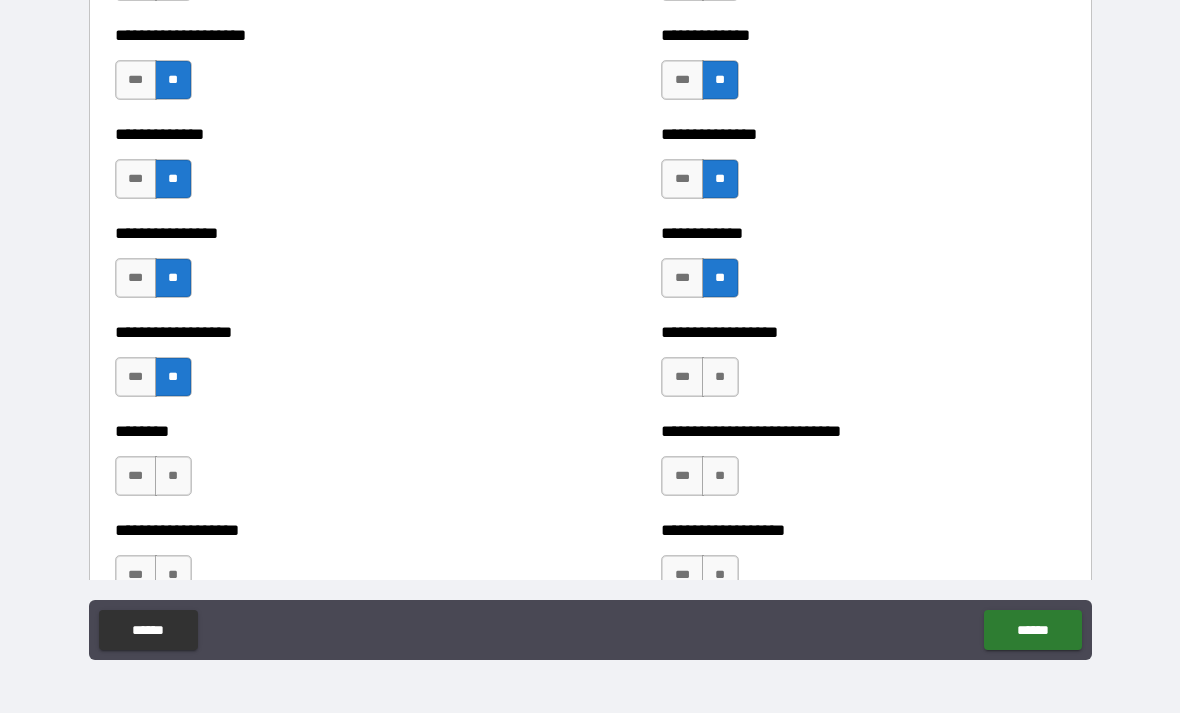 click on "**" at bounding box center (720, 377) 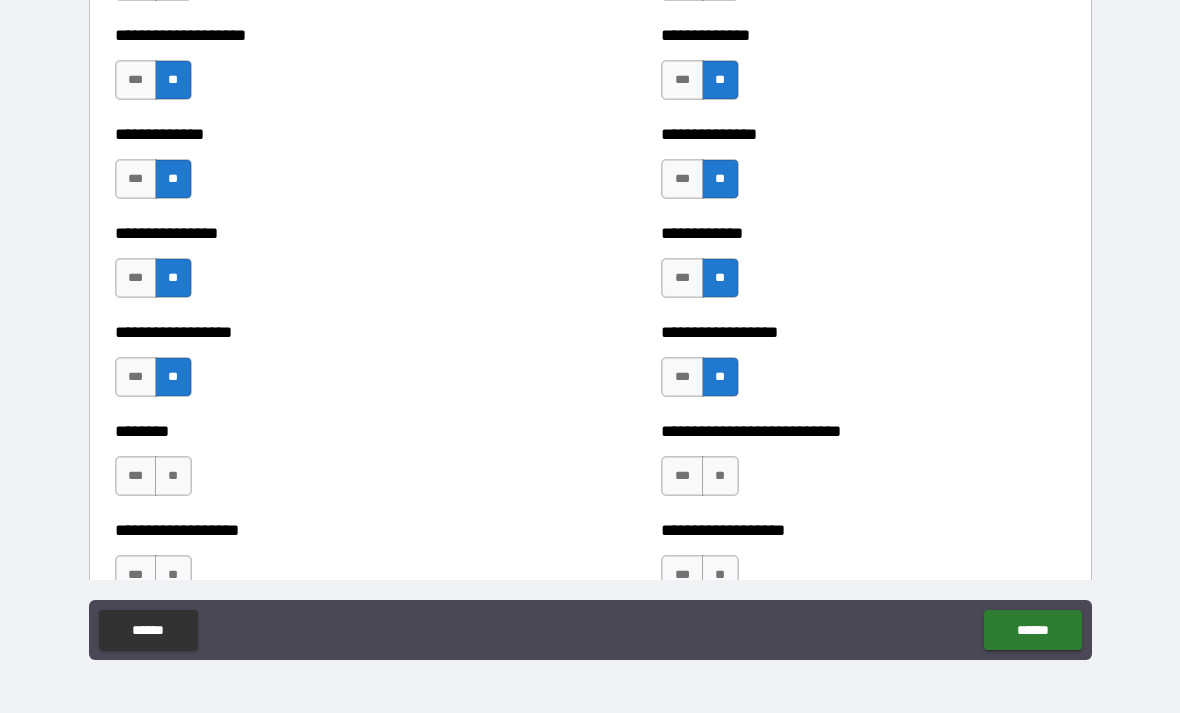 click on "**" at bounding box center [173, 476] 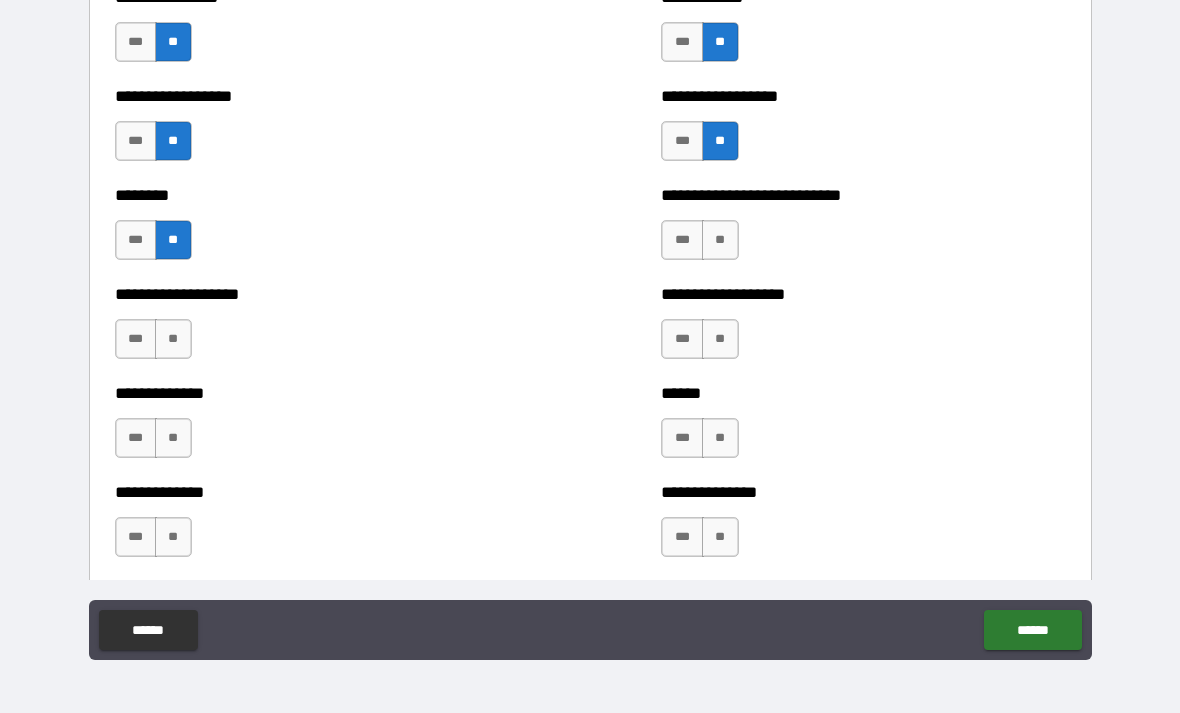 scroll, scrollTop: 4321, scrollLeft: 0, axis: vertical 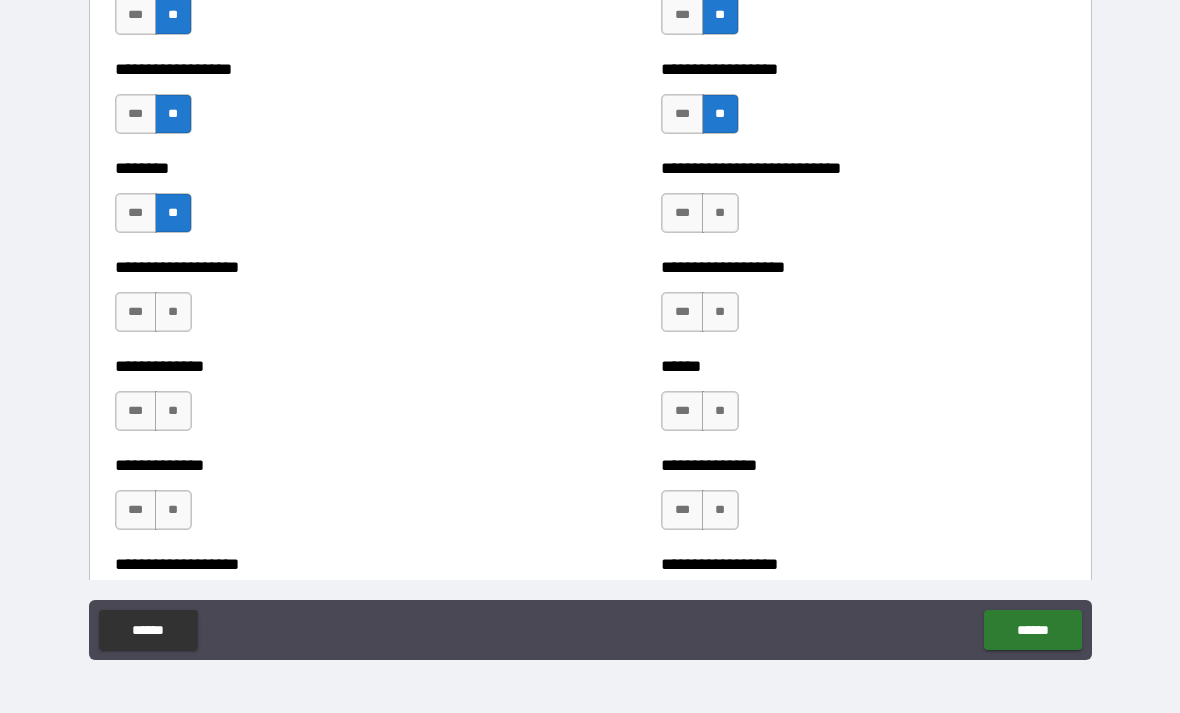 click on "**" at bounding box center (173, 312) 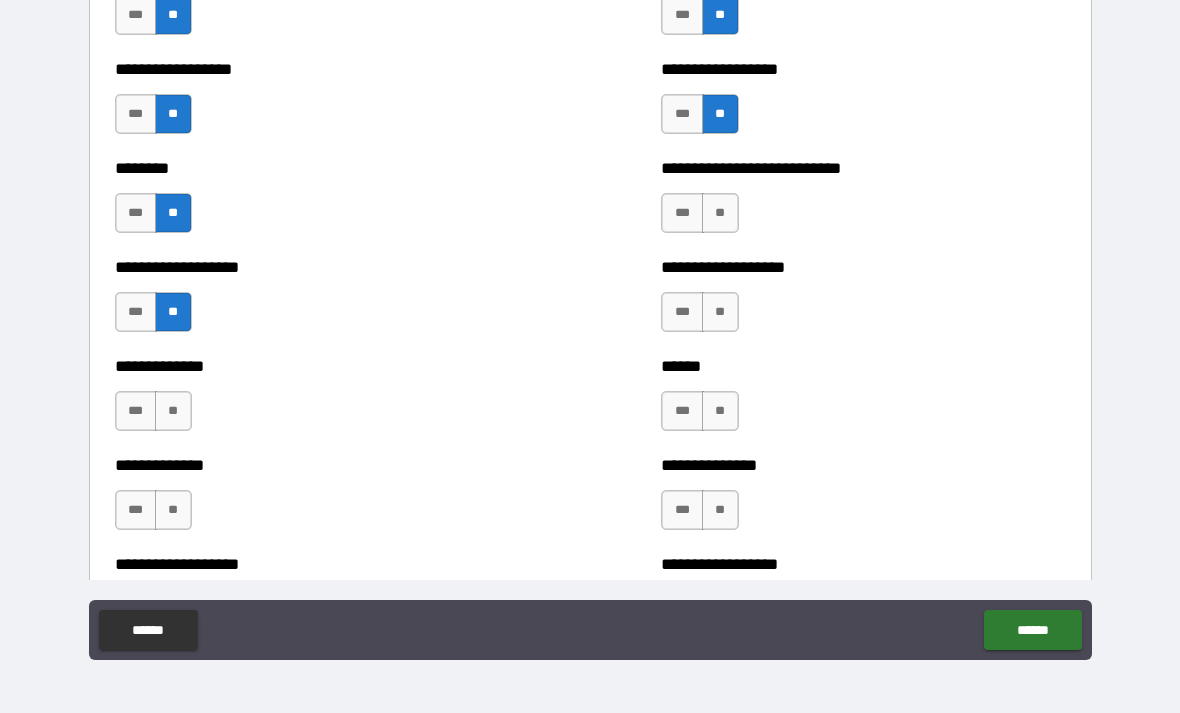 click on "**" at bounding box center [720, 213] 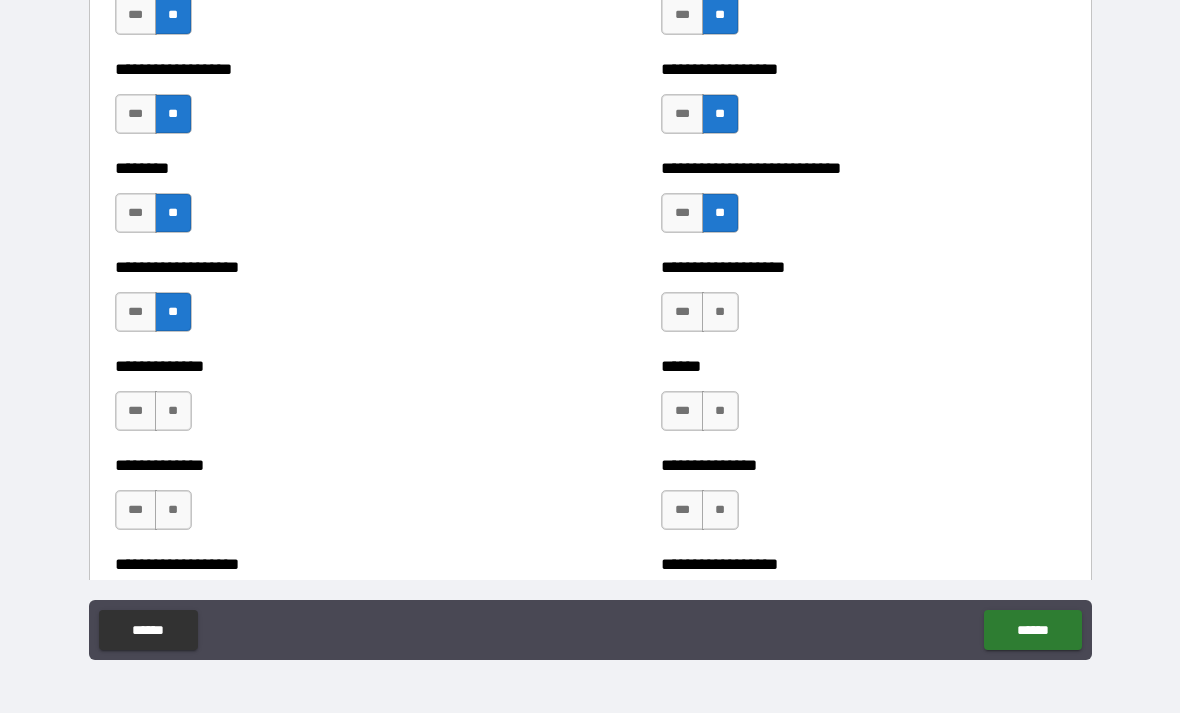 click on "**" at bounding box center (720, 312) 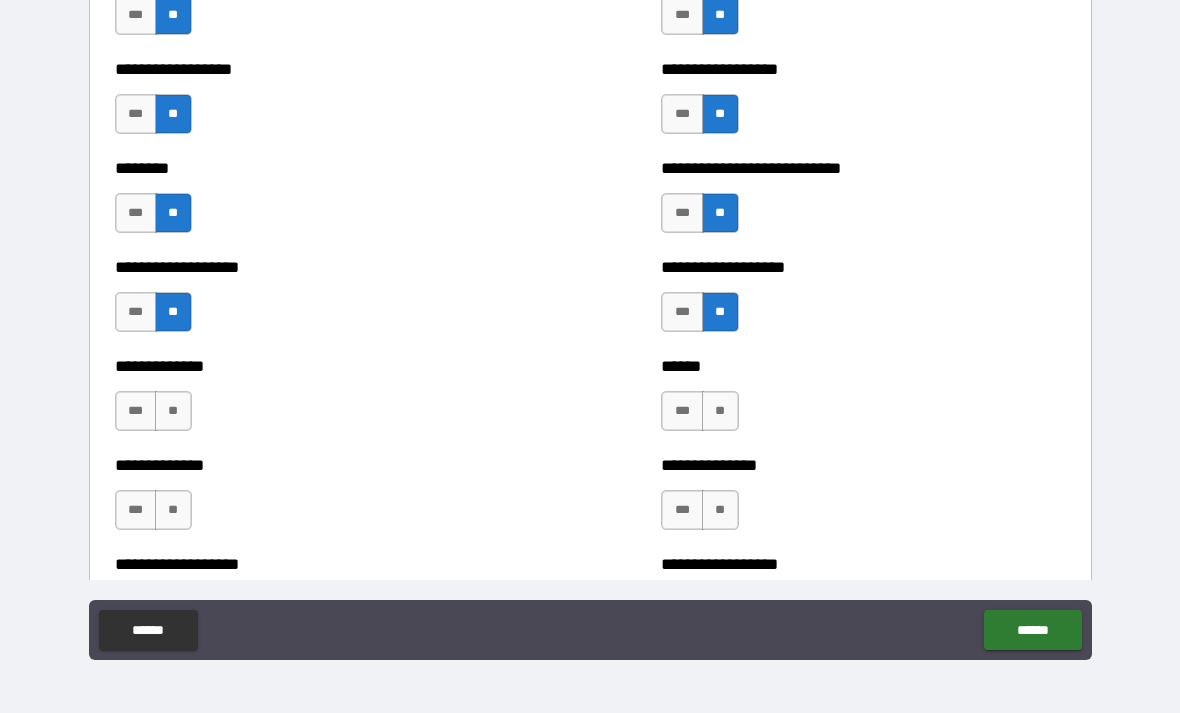 click on "**" at bounding box center [720, 411] 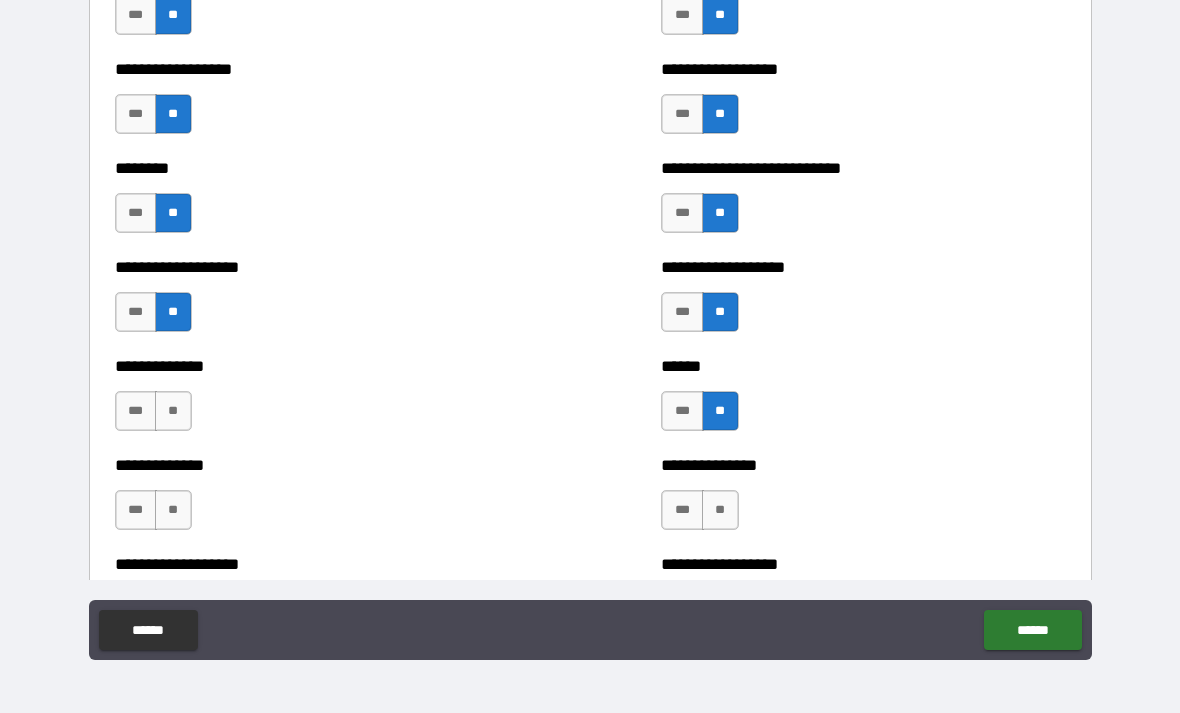 click on "**" at bounding box center [173, 411] 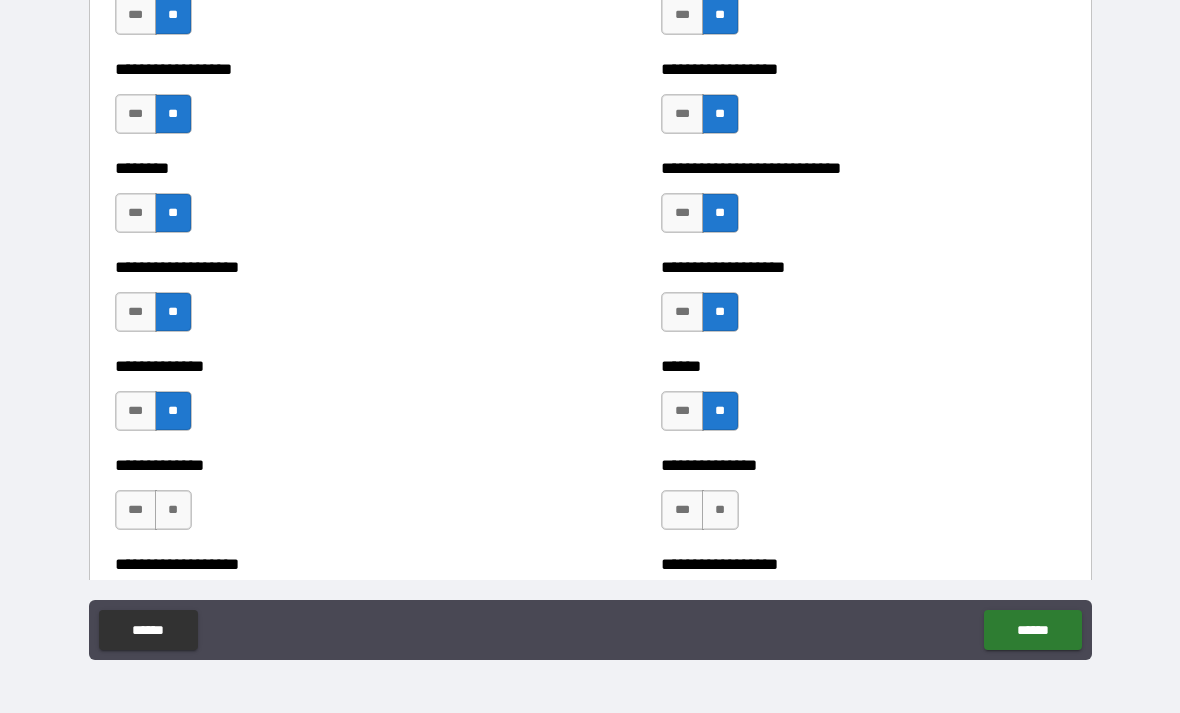 click on "**" at bounding box center (173, 510) 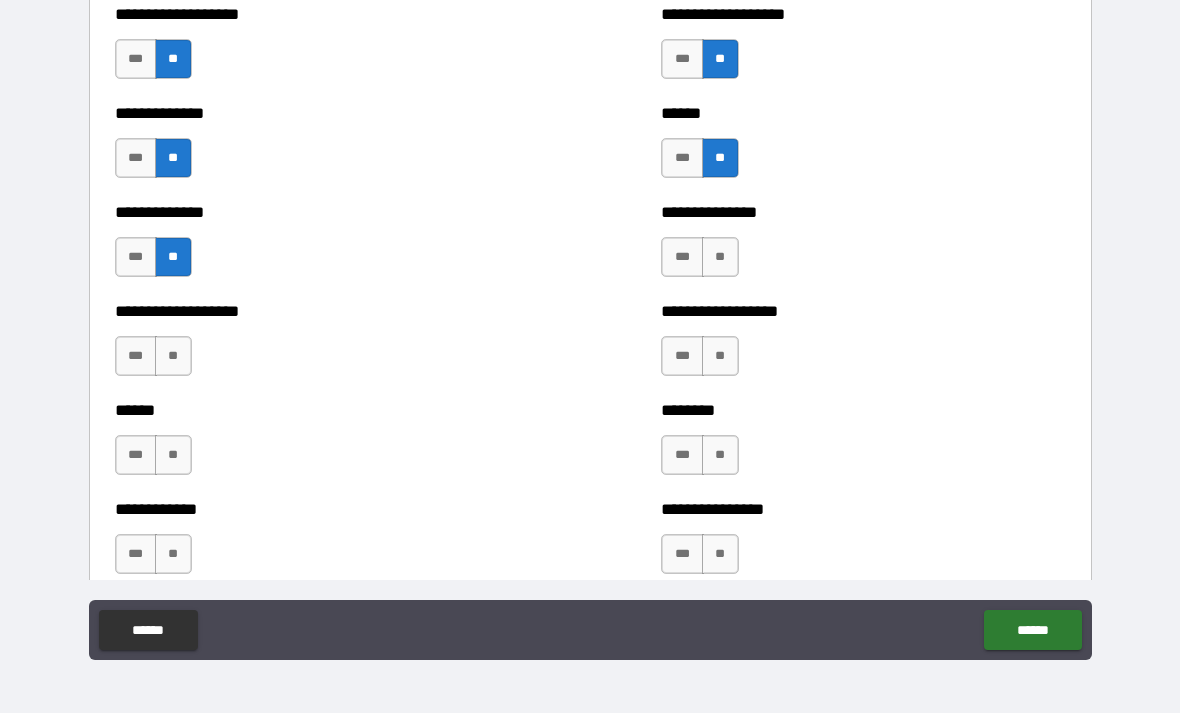 scroll, scrollTop: 4649, scrollLeft: 0, axis: vertical 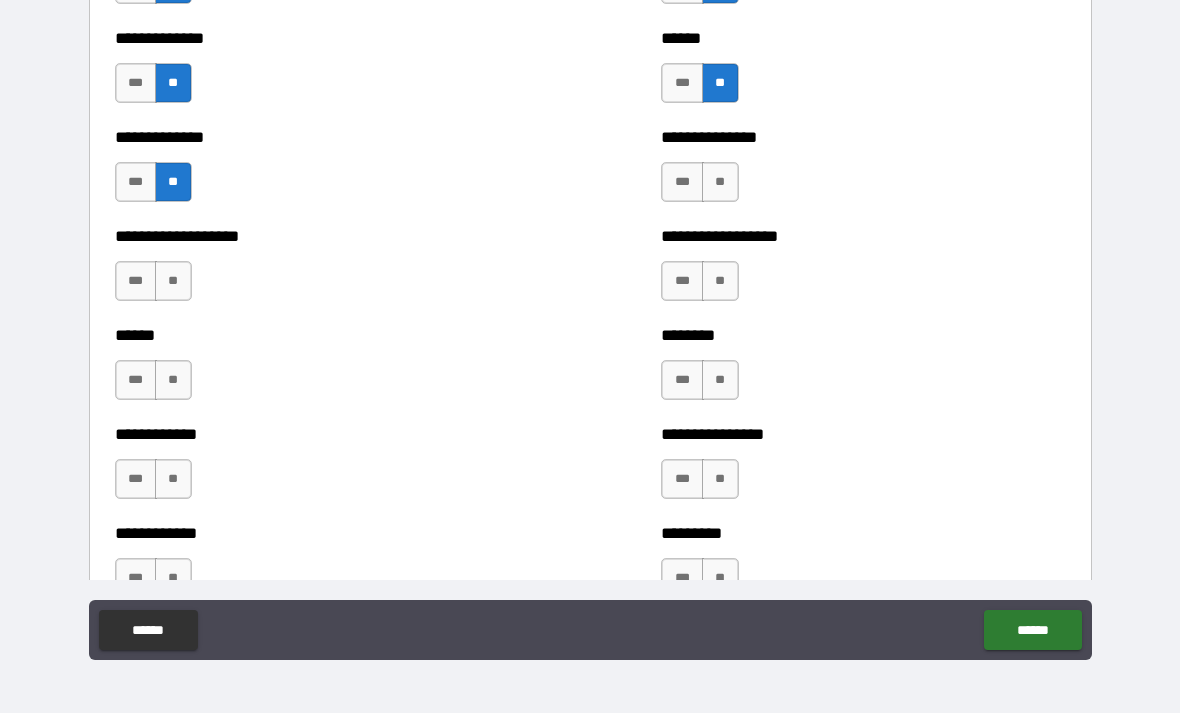 click on "**" at bounding box center (720, 182) 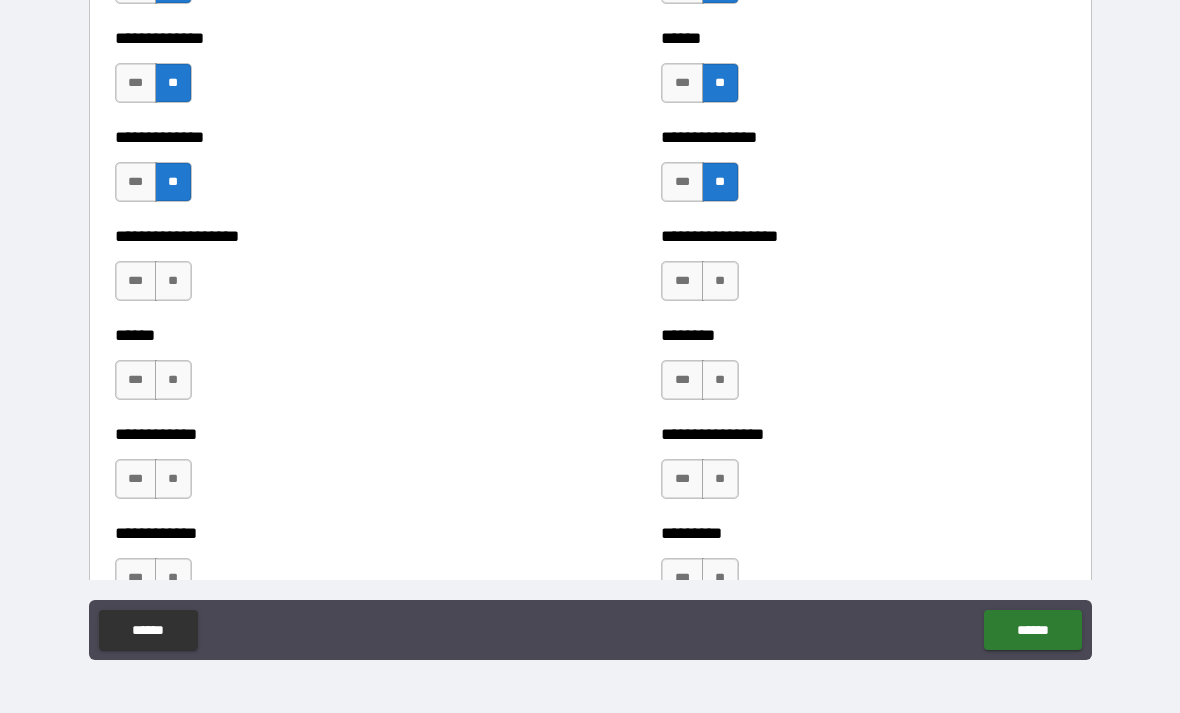 click on "**" at bounding box center (720, 281) 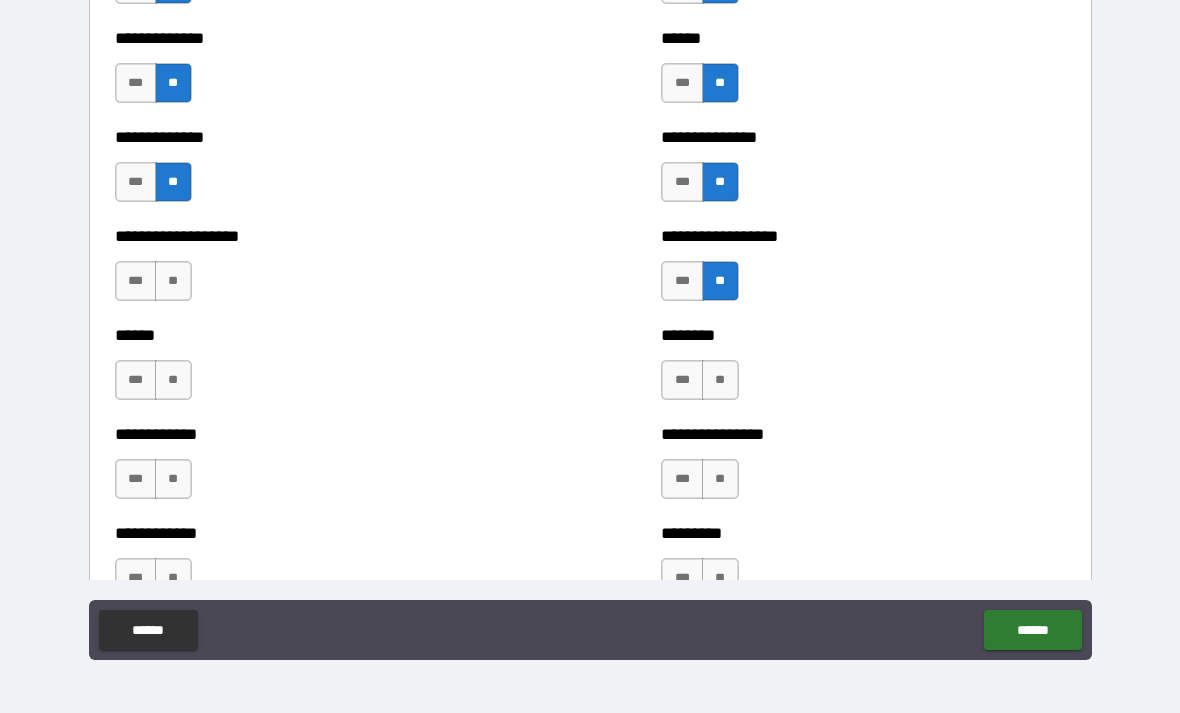 click on "**" at bounding box center (173, 281) 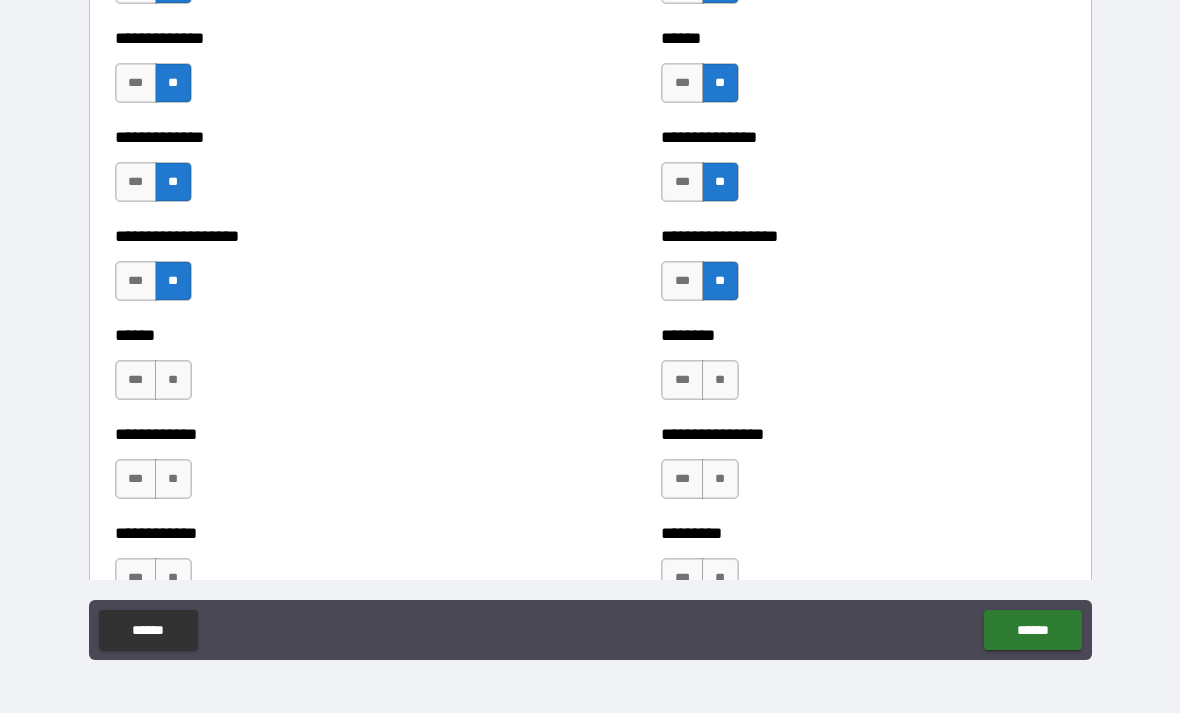 click on "**" at bounding box center [173, 380] 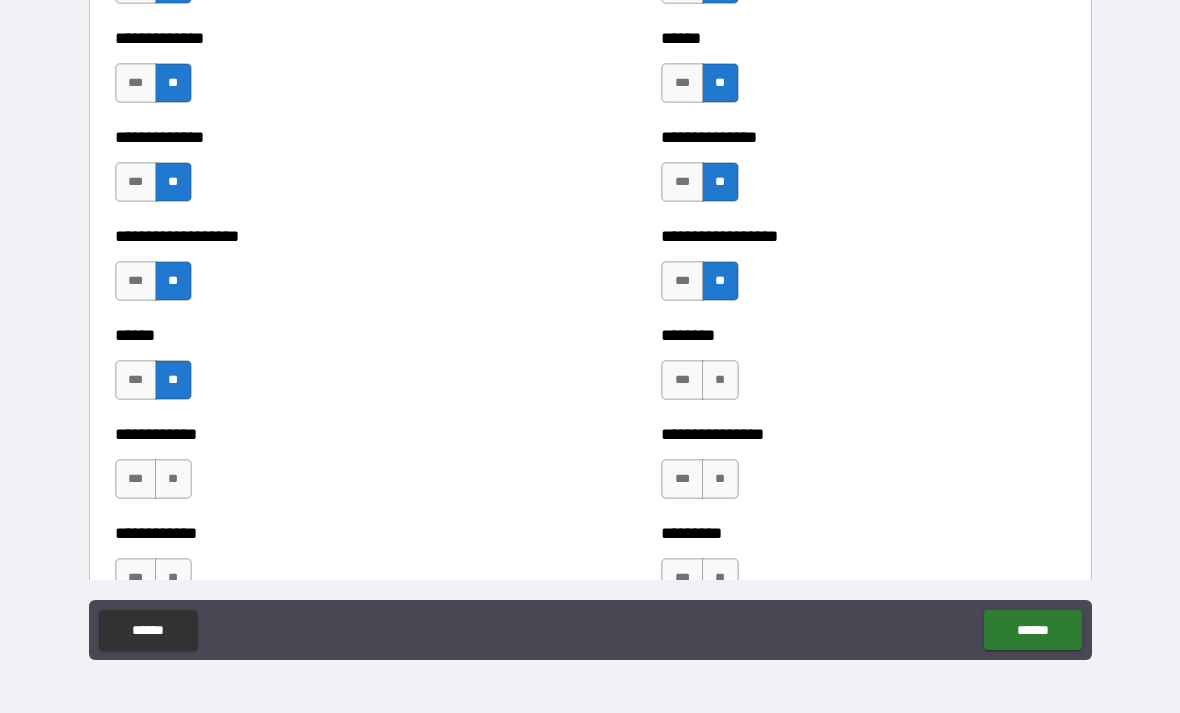 click on "**" at bounding box center (173, 479) 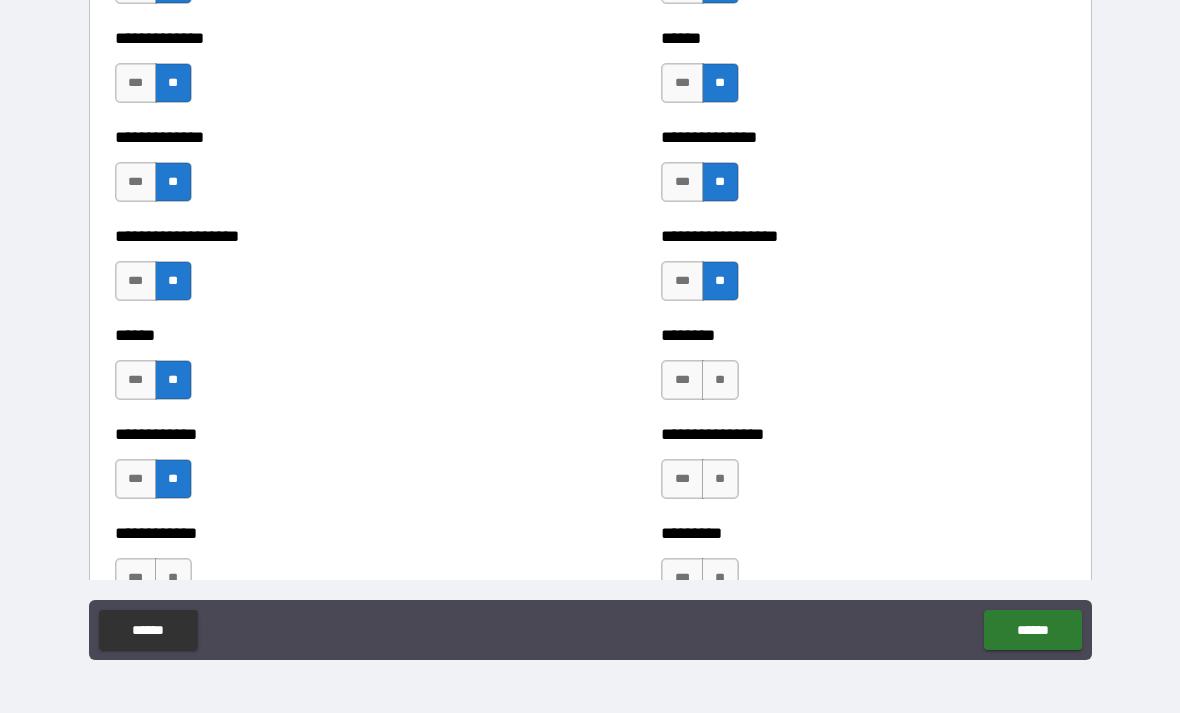 click on "**" at bounding box center [720, 380] 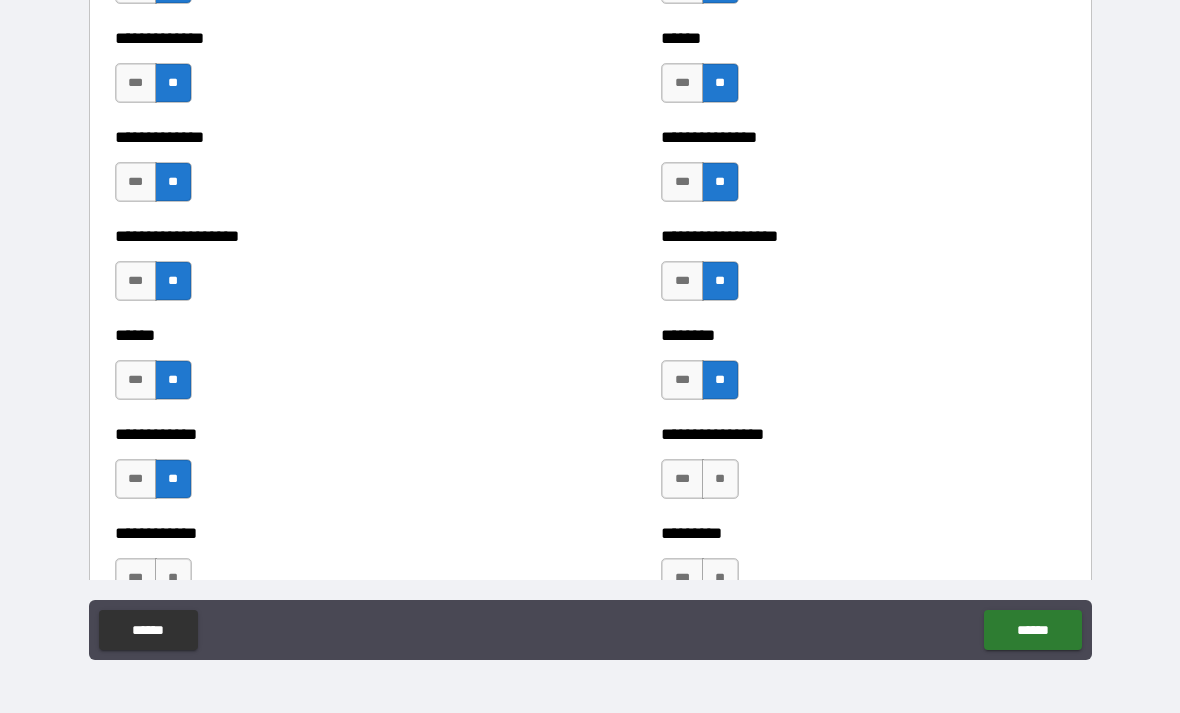click on "**" at bounding box center [720, 479] 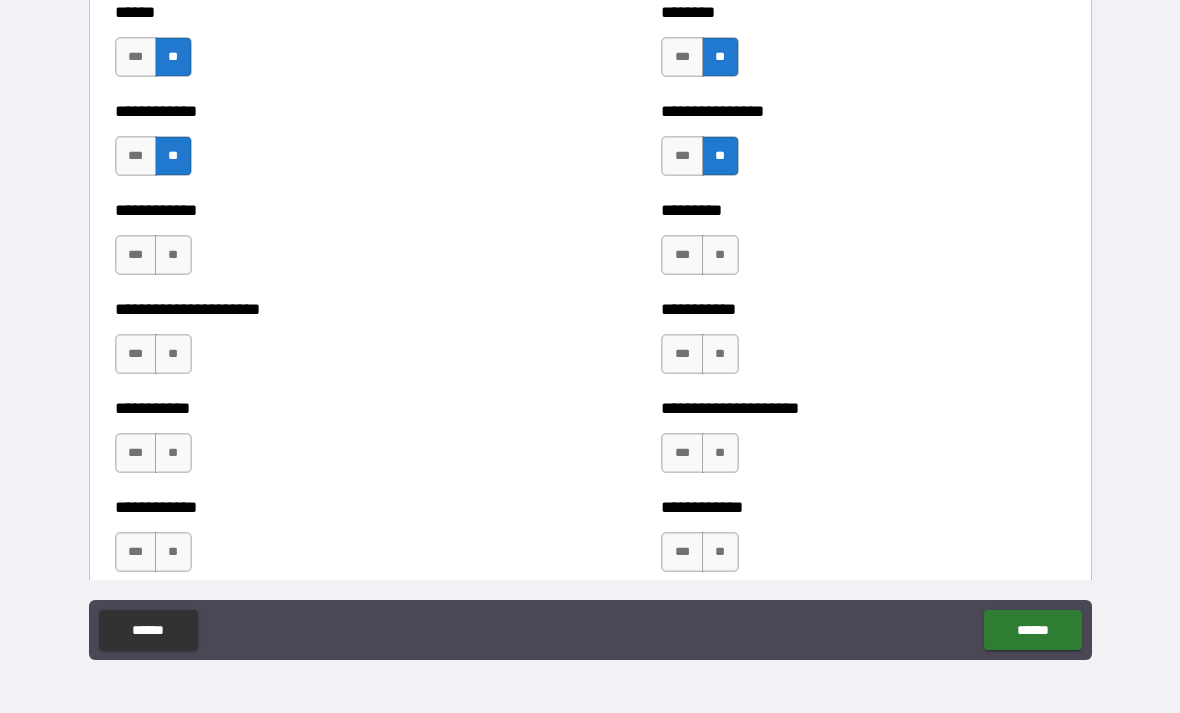 scroll, scrollTop: 4979, scrollLeft: 0, axis: vertical 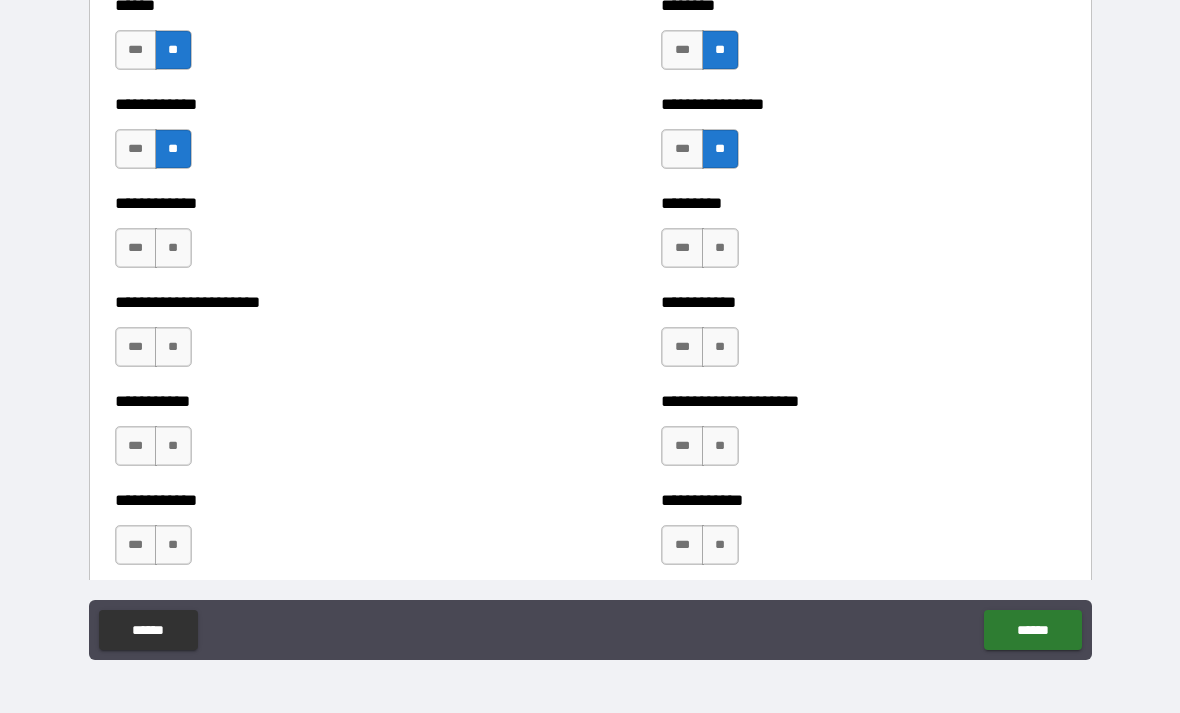 click on "**" at bounding box center [173, 248] 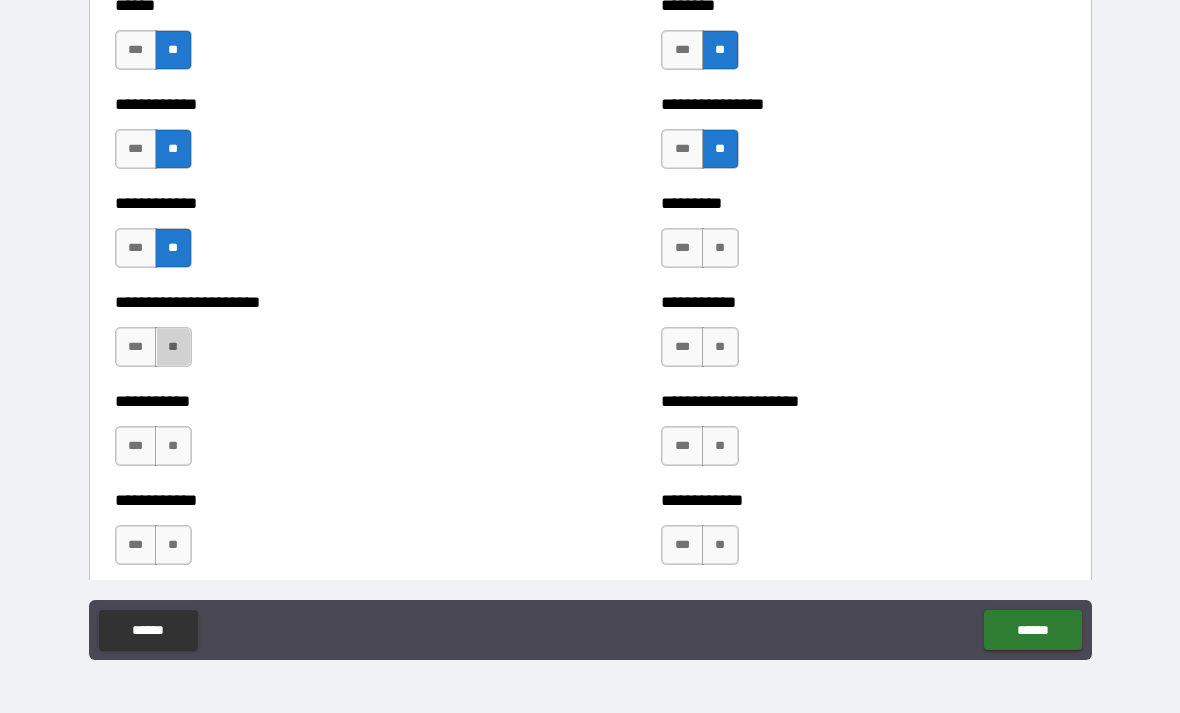 click on "**" at bounding box center [173, 347] 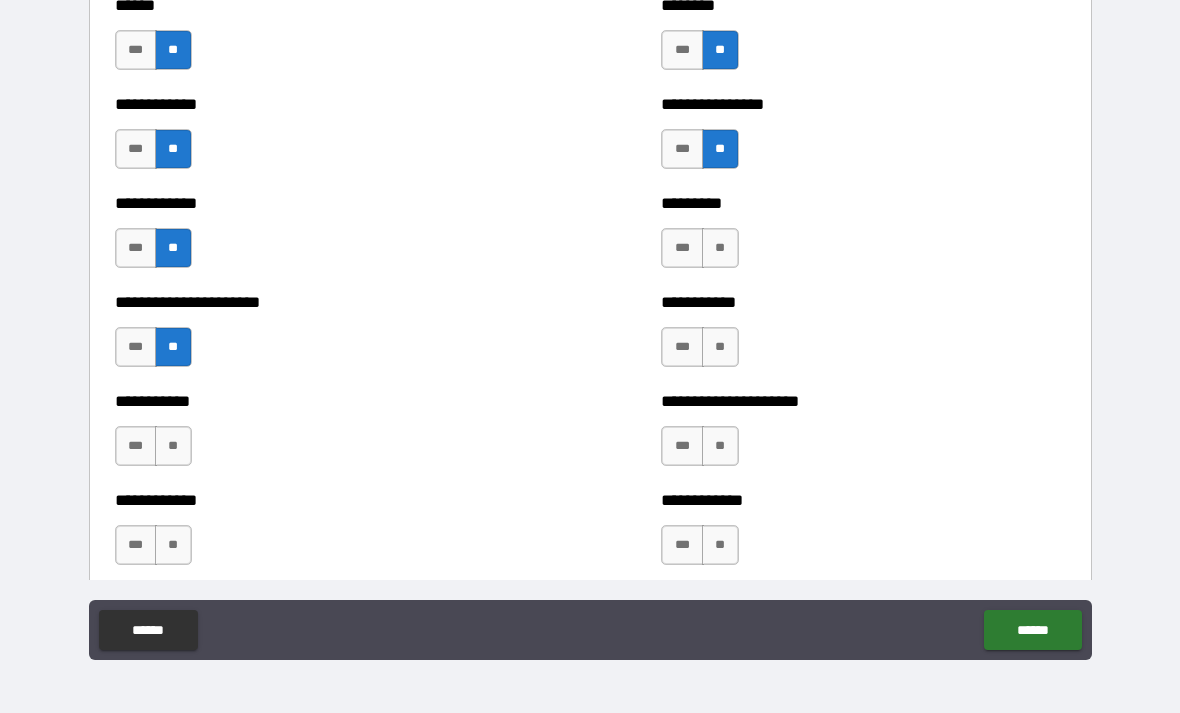click on "**" at bounding box center [173, 446] 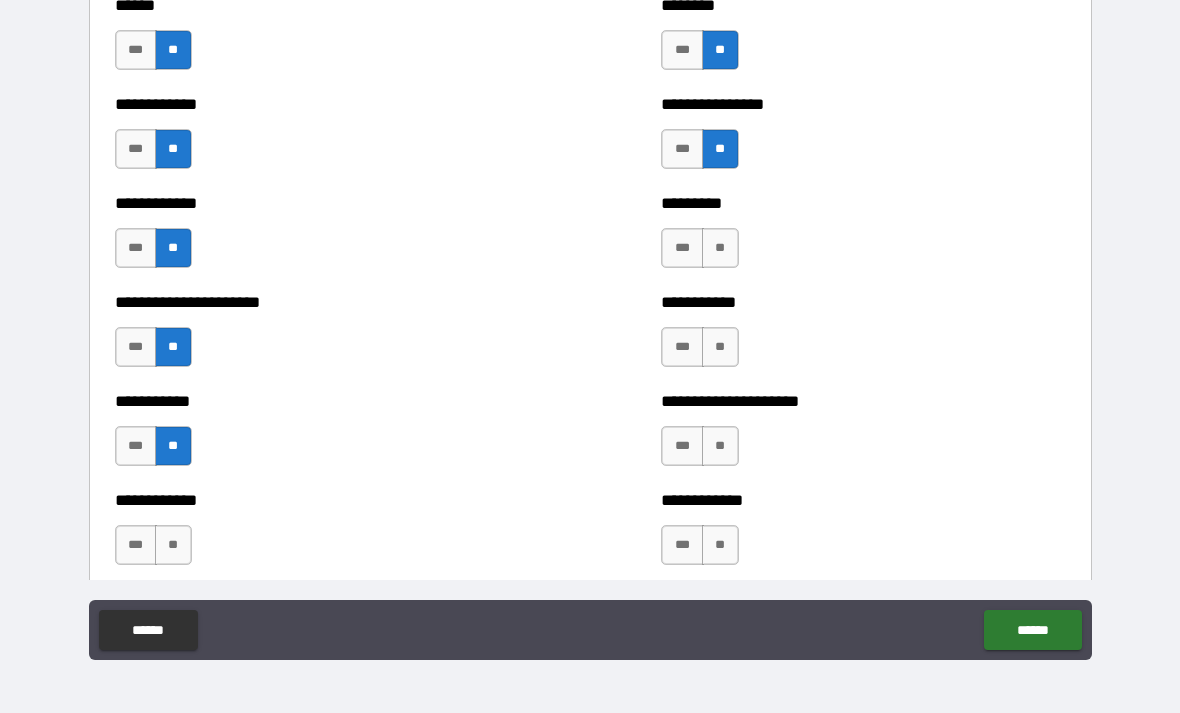 click on "**" at bounding box center (173, 545) 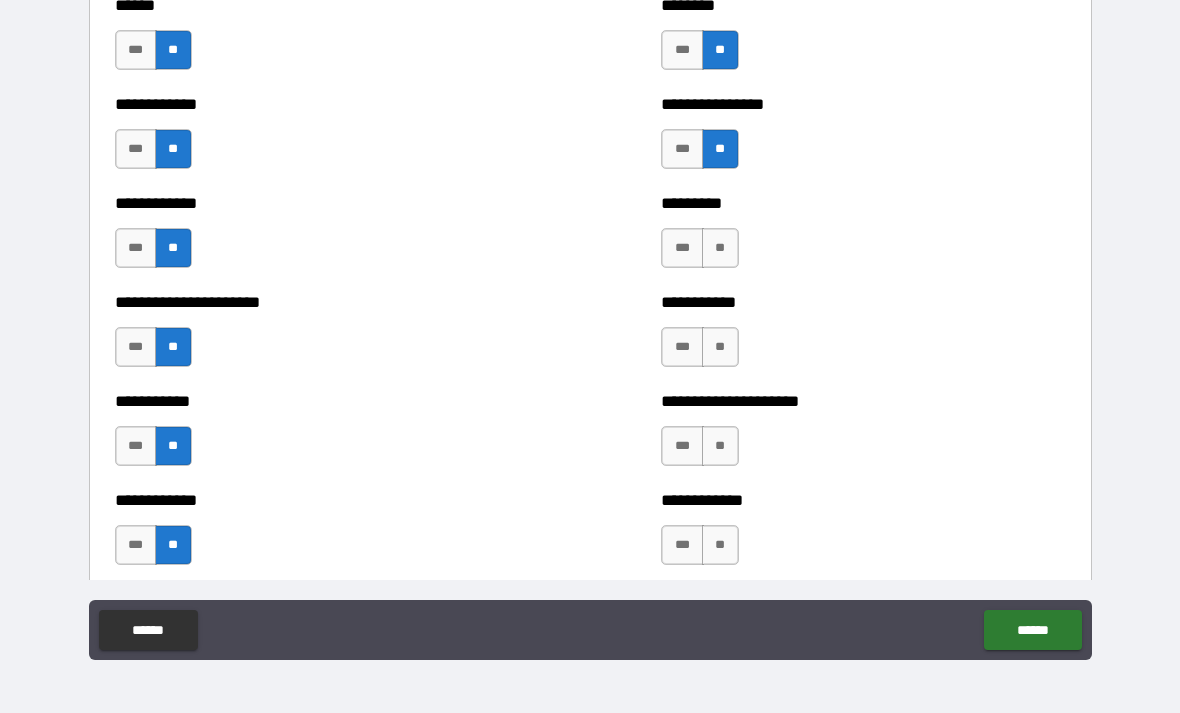 click on "**" at bounding box center [720, 248] 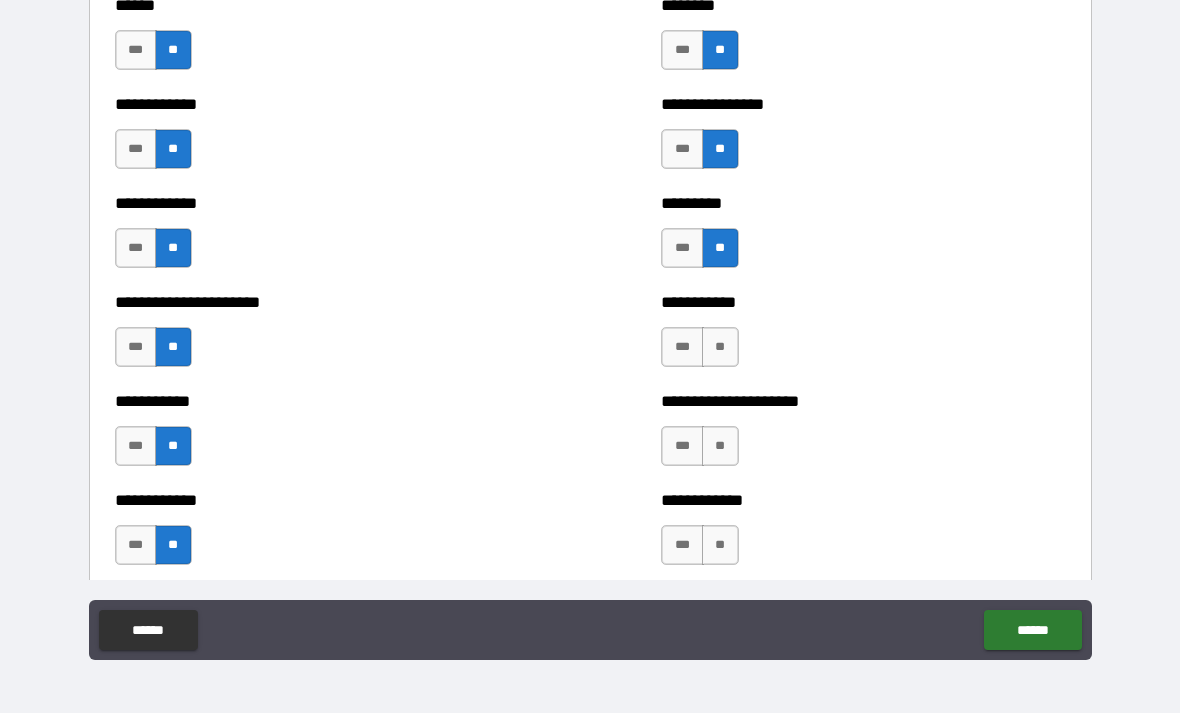 click on "**" at bounding box center (720, 347) 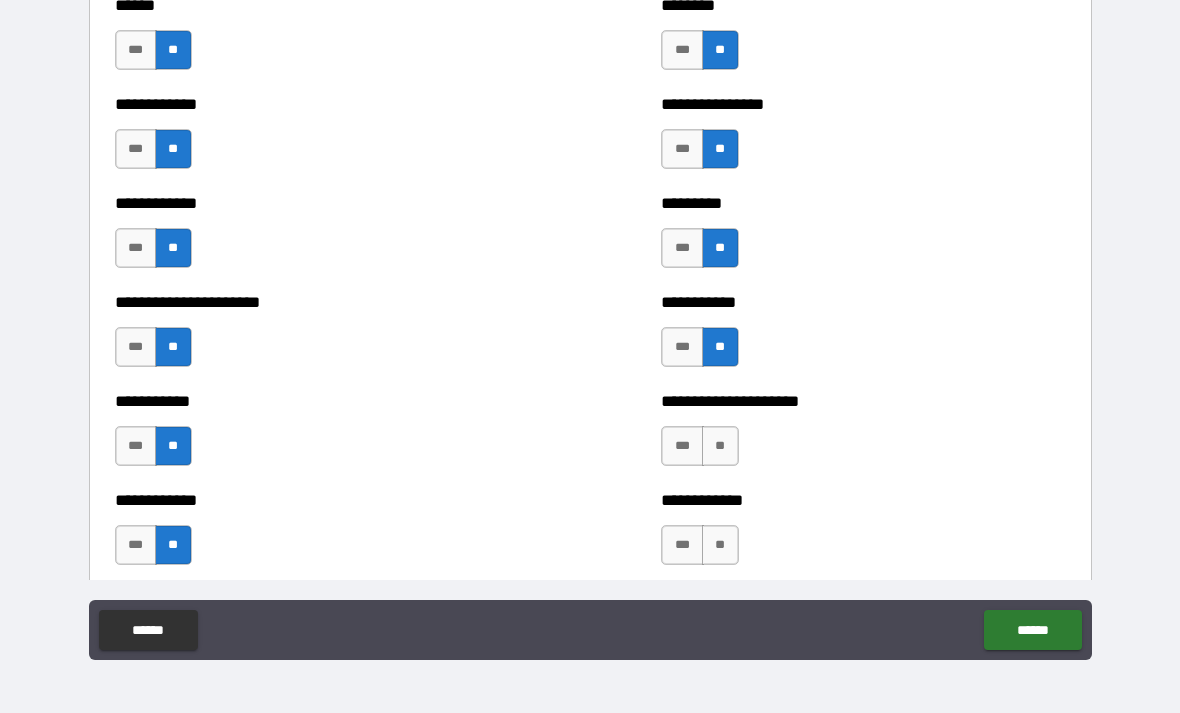 click on "**" at bounding box center [720, 446] 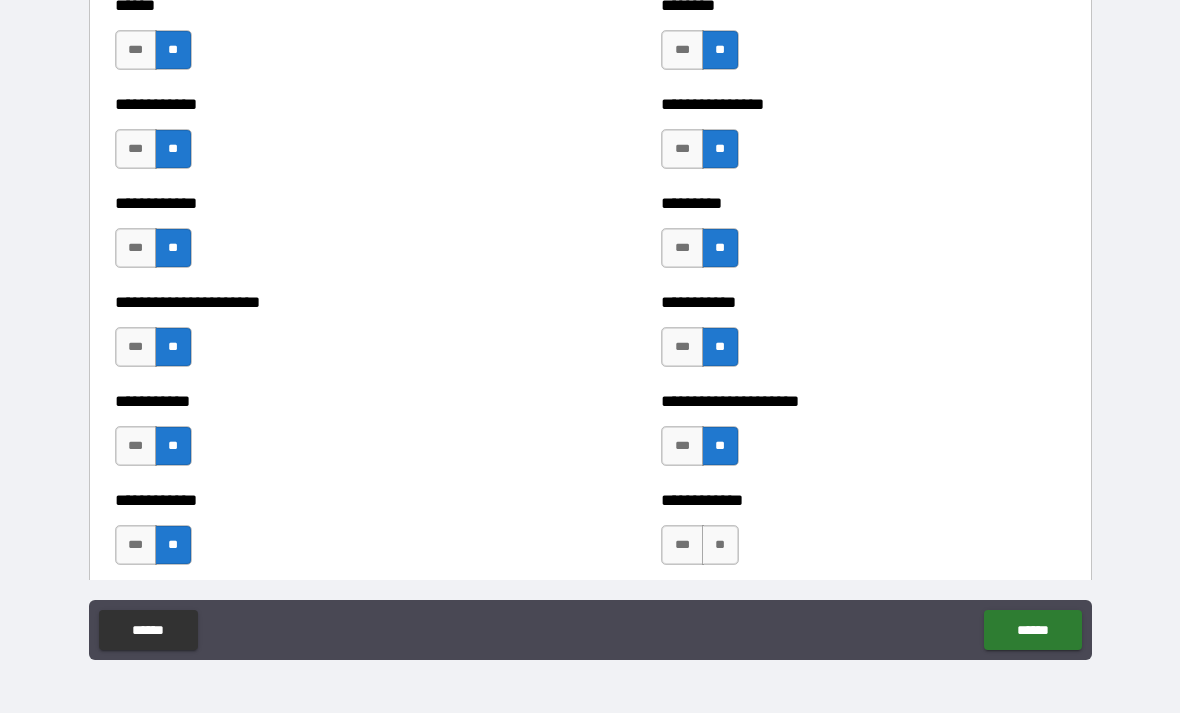click on "**" at bounding box center (720, 545) 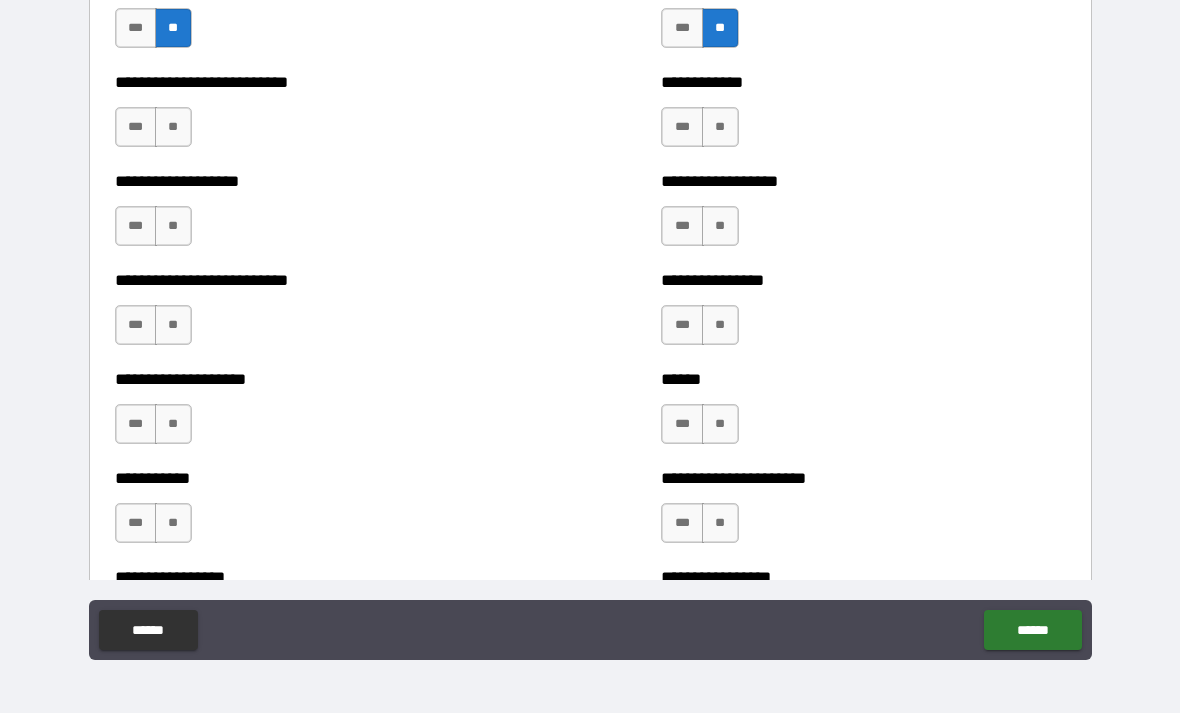 scroll, scrollTop: 5499, scrollLeft: 0, axis: vertical 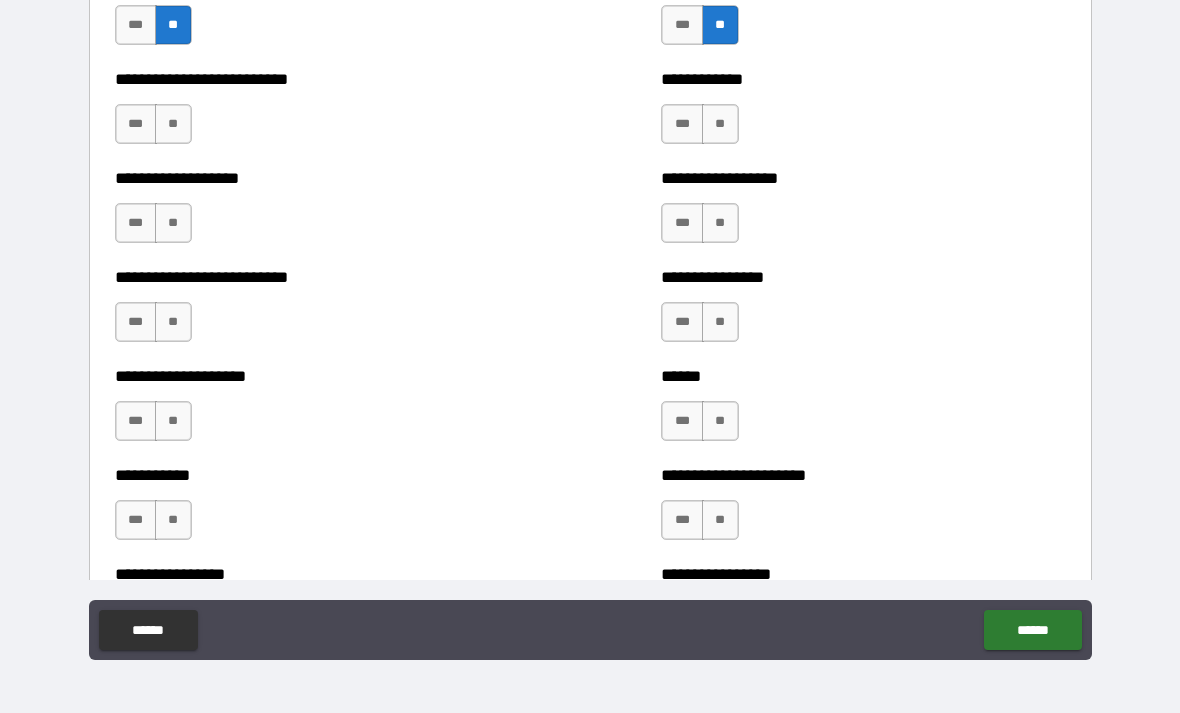 click on "**" at bounding box center (173, 124) 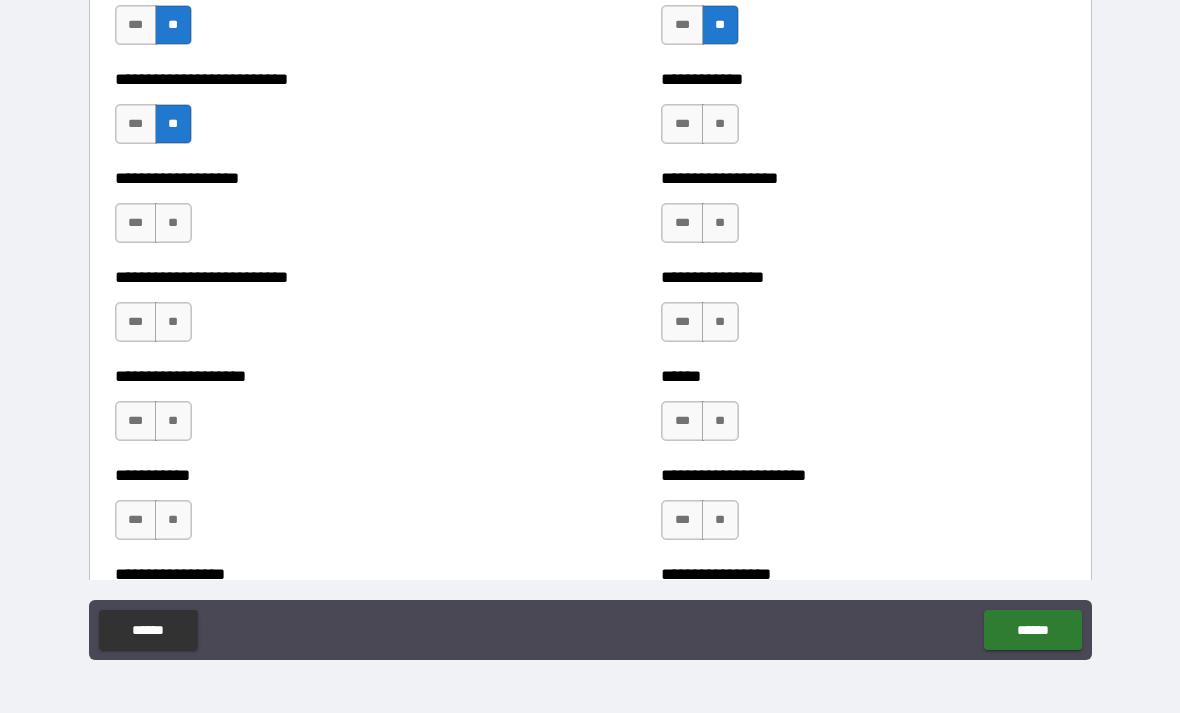 click on "**" at bounding box center (173, 223) 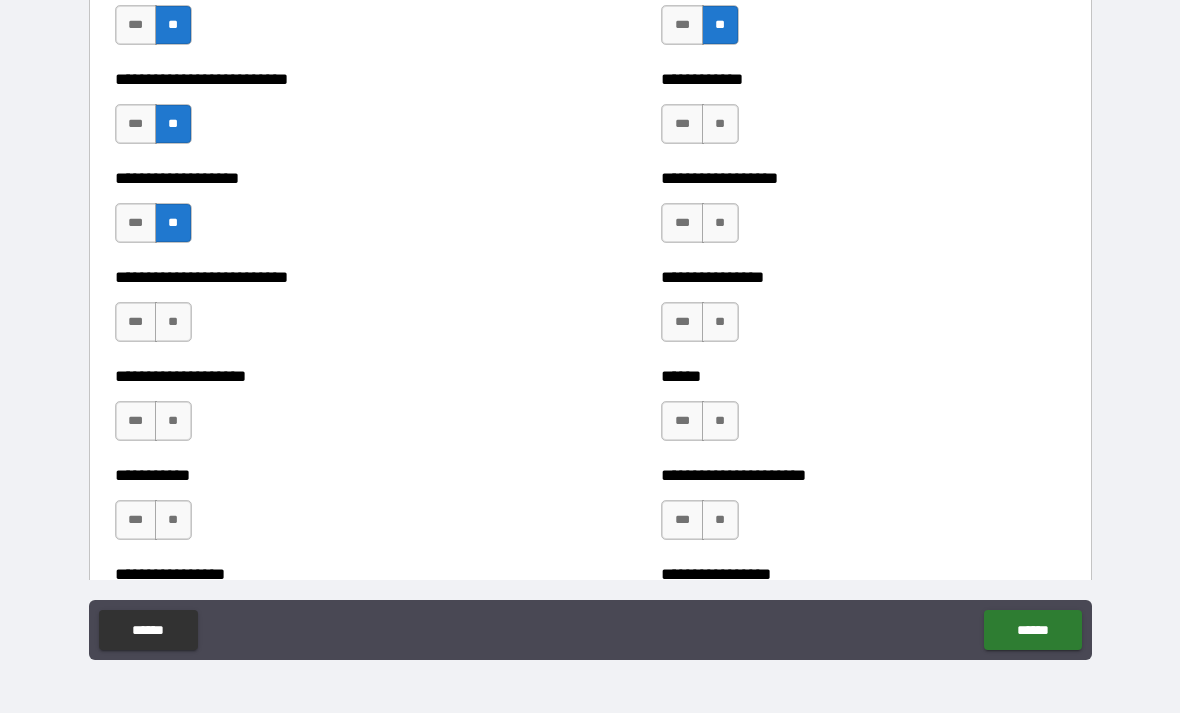 click on "**" at bounding box center (173, 322) 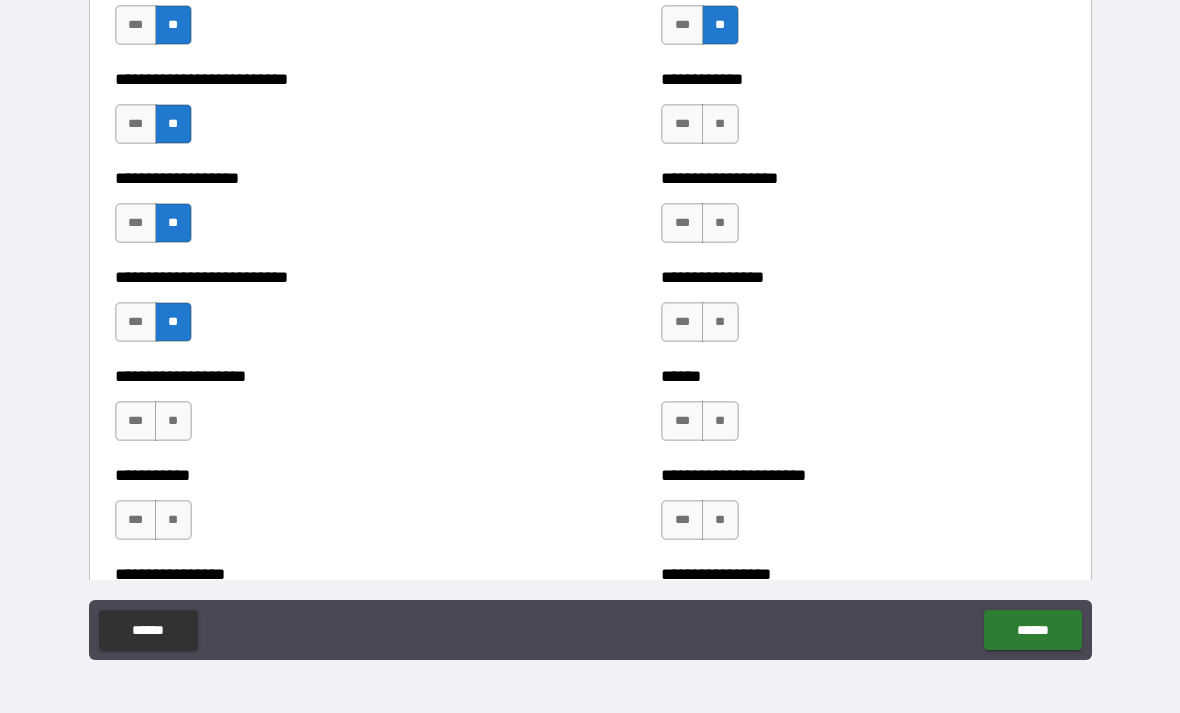 click on "**" at bounding box center (173, 421) 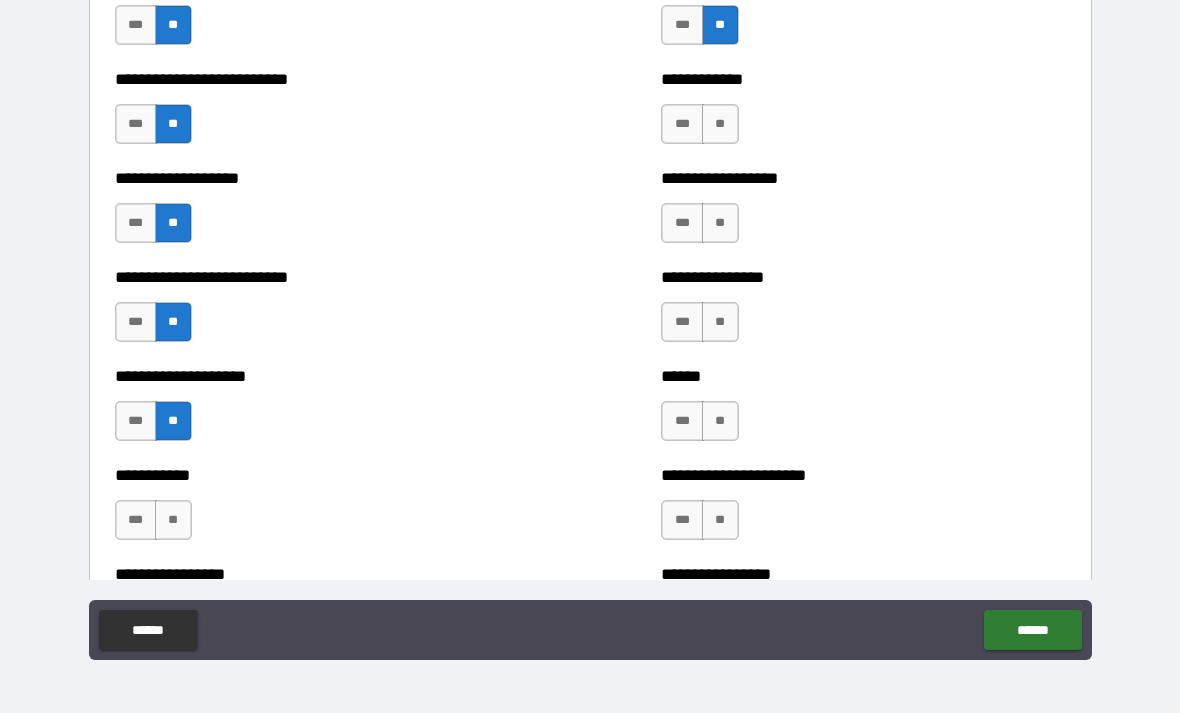 click on "**" at bounding box center (720, 124) 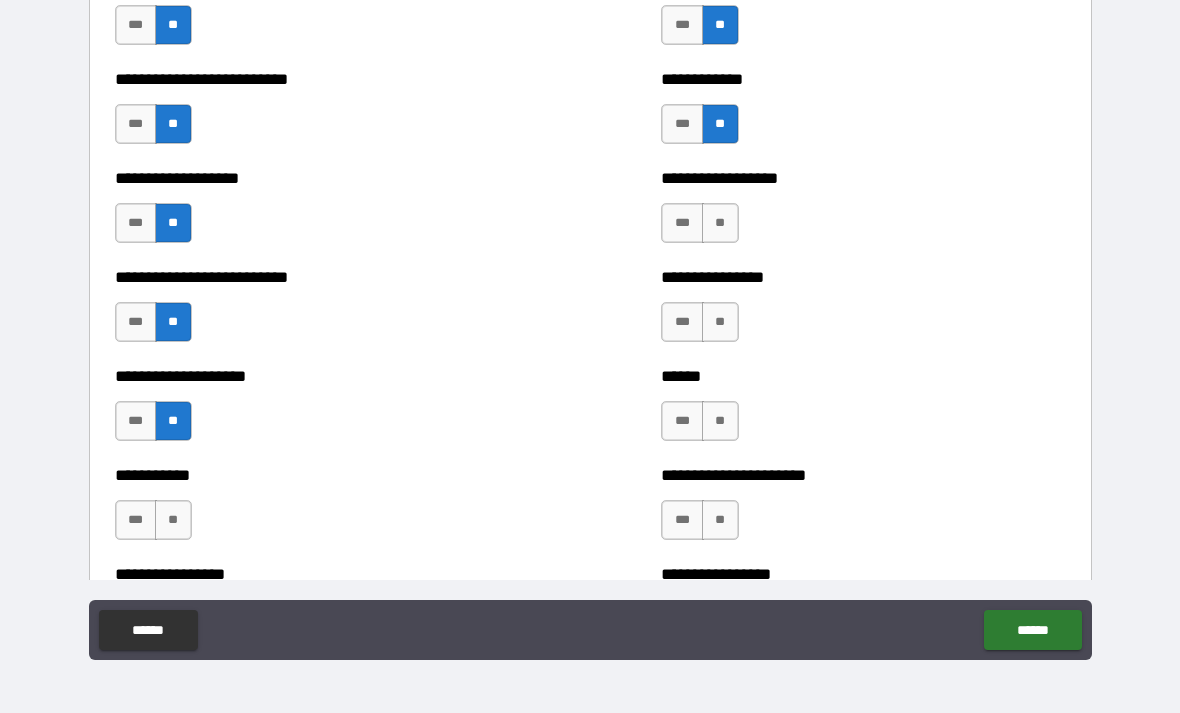 click on "**" at bounding box center [720, 223] 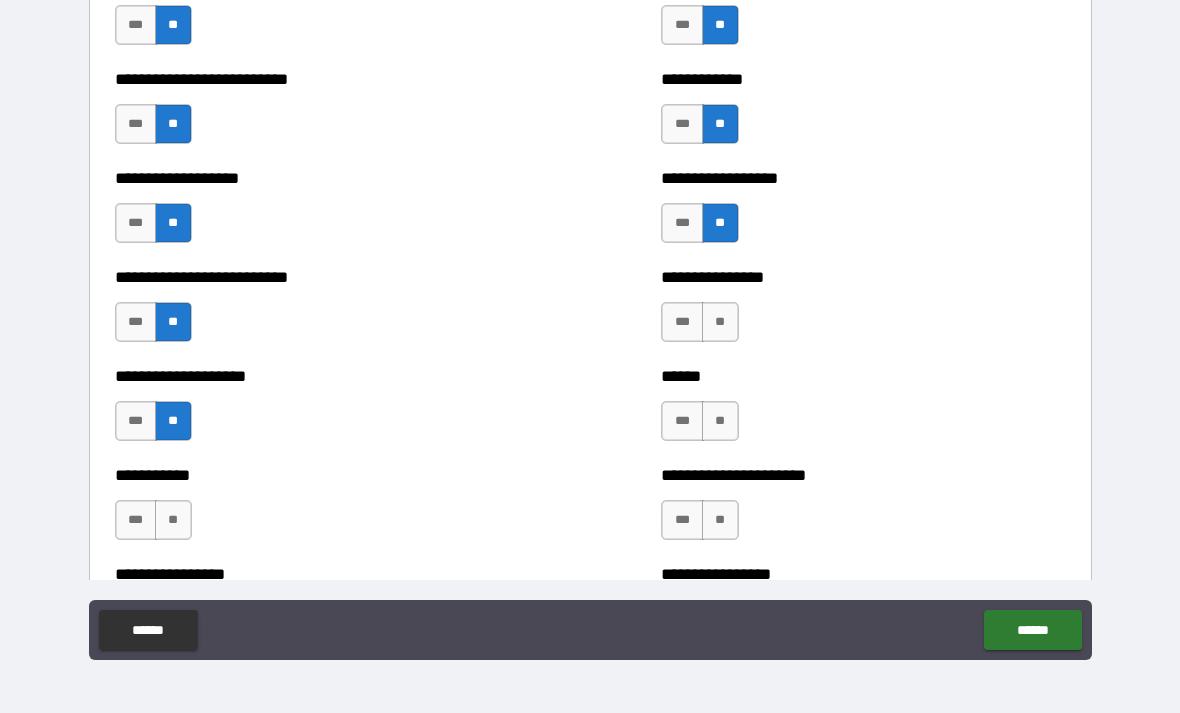 click on "**" at bounding box center (720, 322) 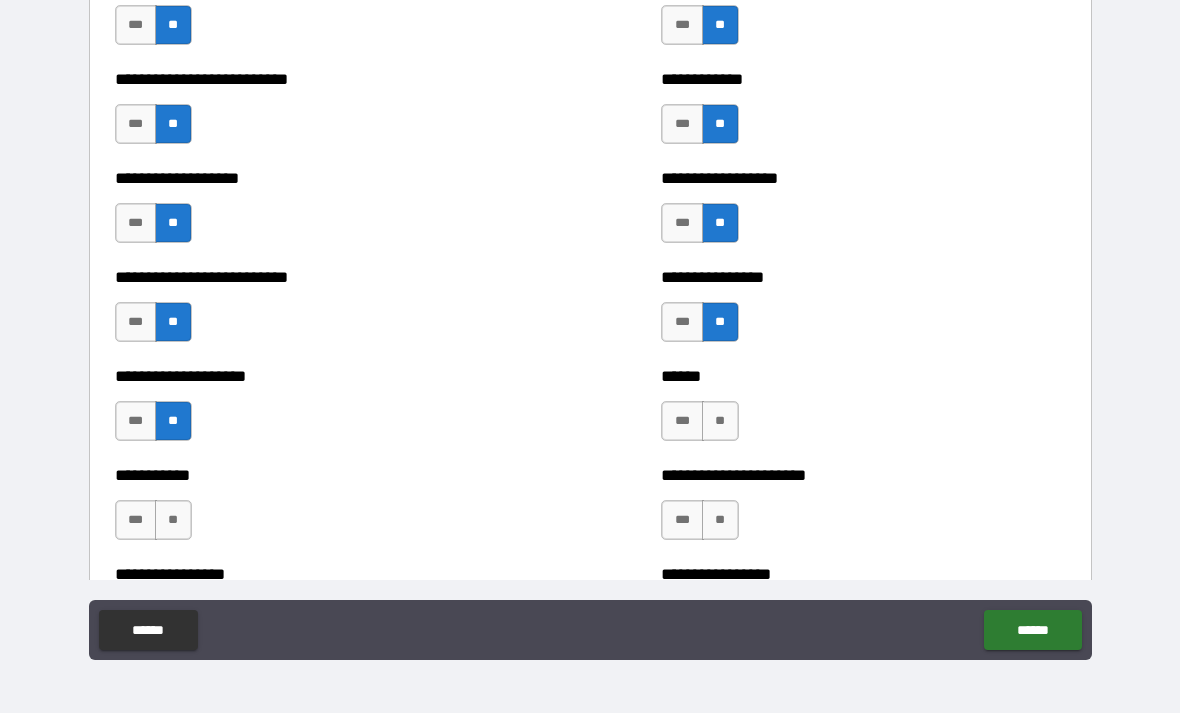 click on "**" at bounding box center (720, 421) 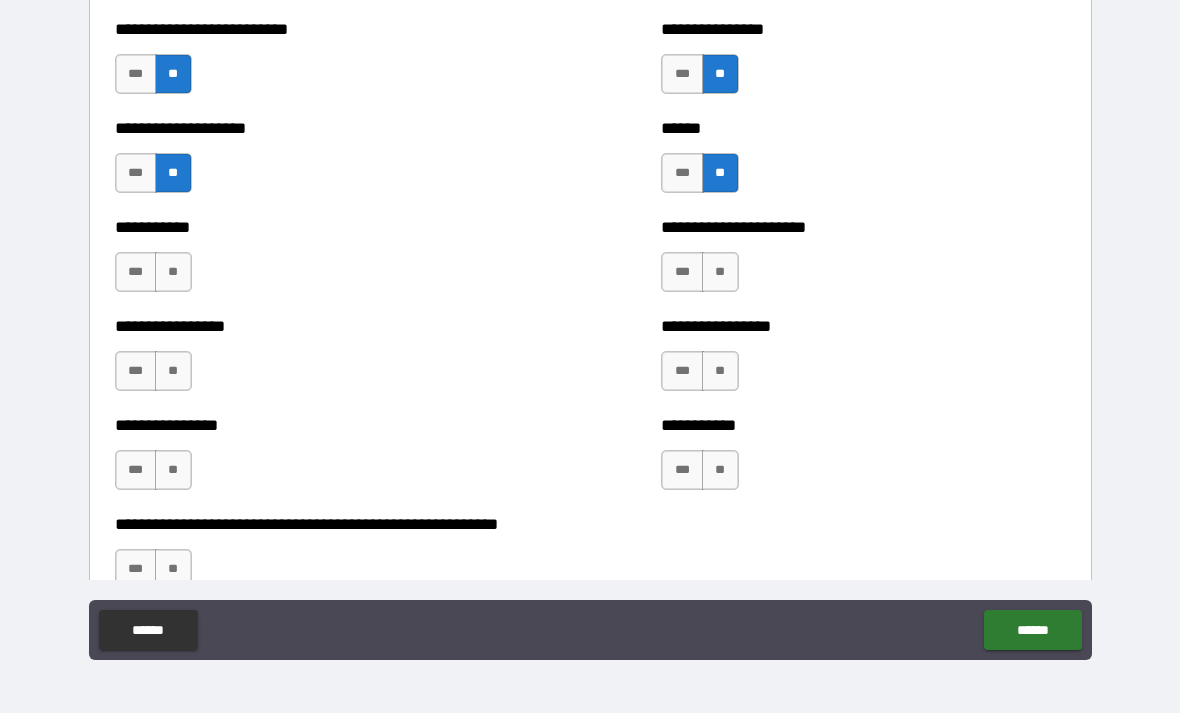 scroll, scrollTop: 5791, scrollLeft: 0, axis: vertical 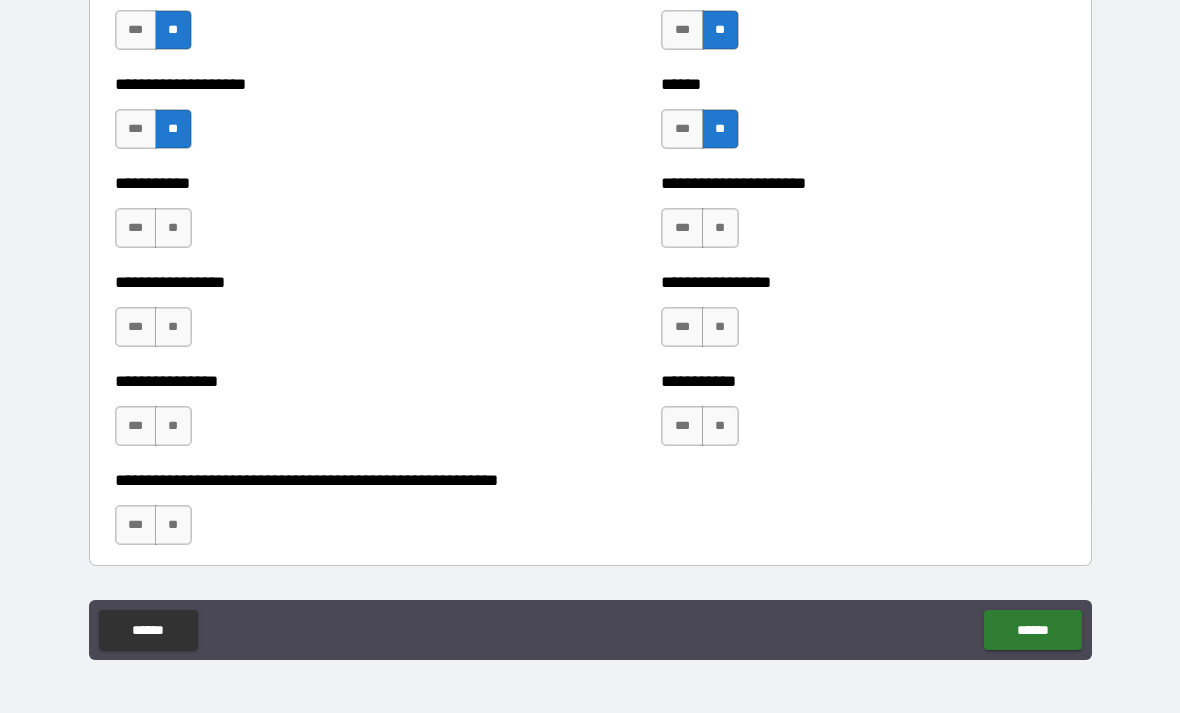 click on "**" at bounding box center (173, 228) 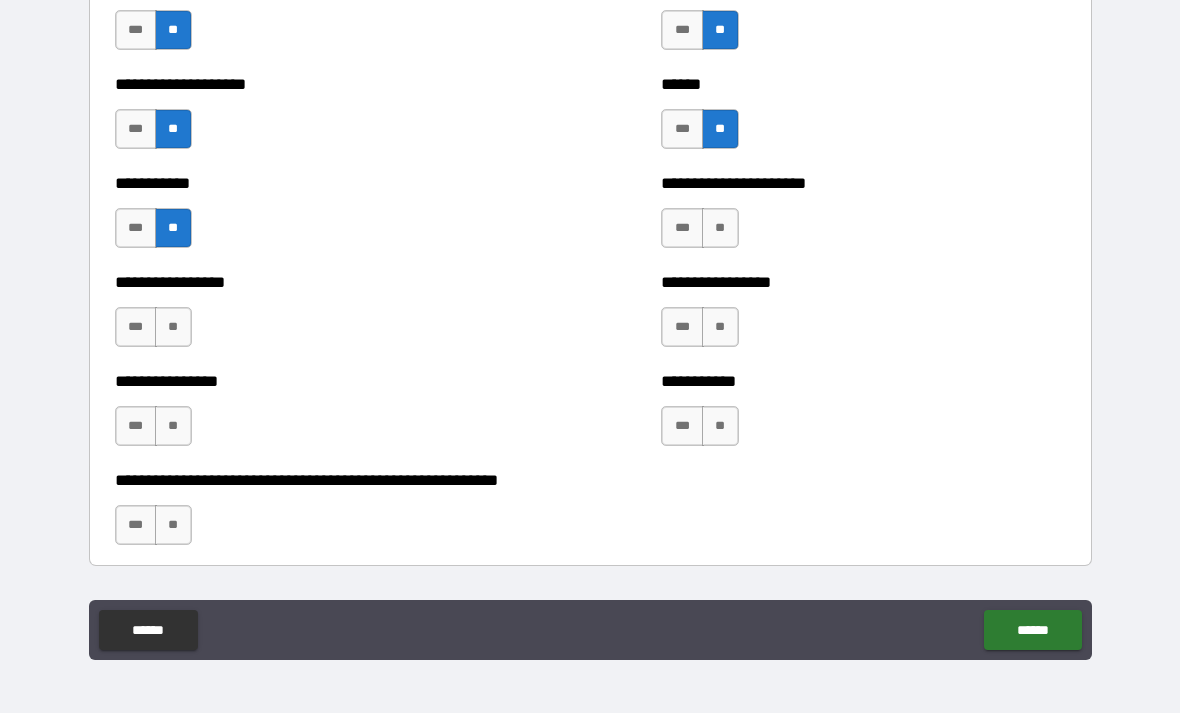 click on "**" at bounding box center (173, 327) 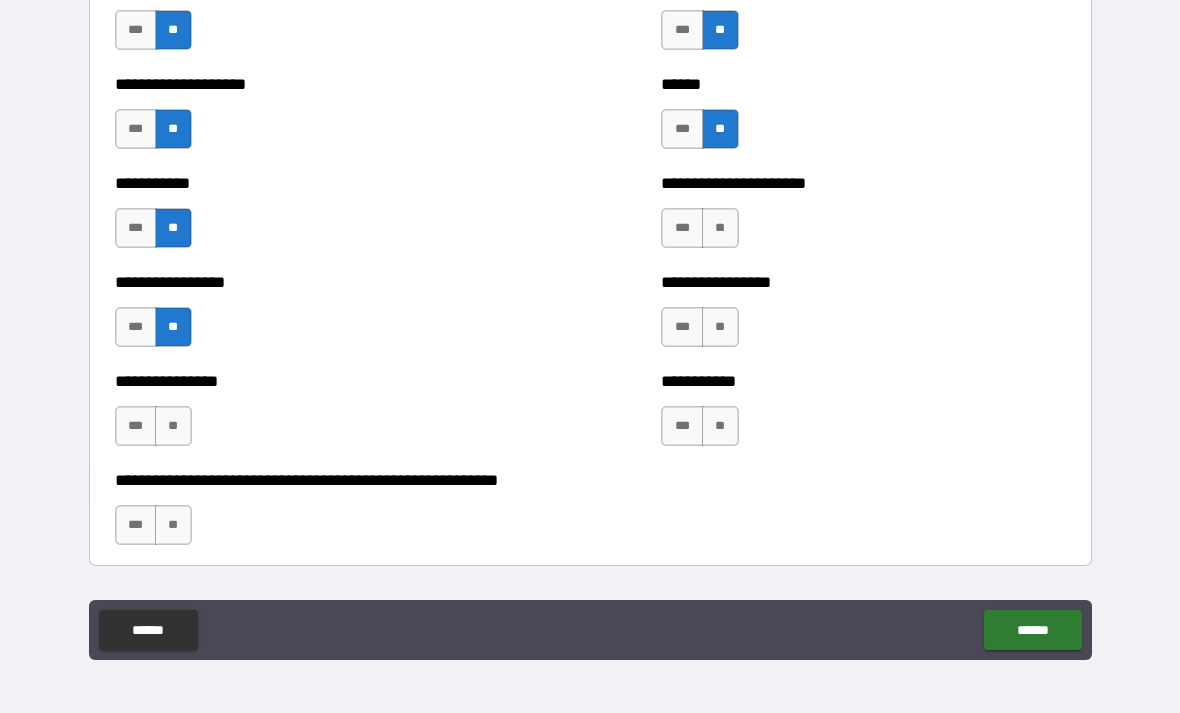 click on "**" at bounding box center [173, 426] 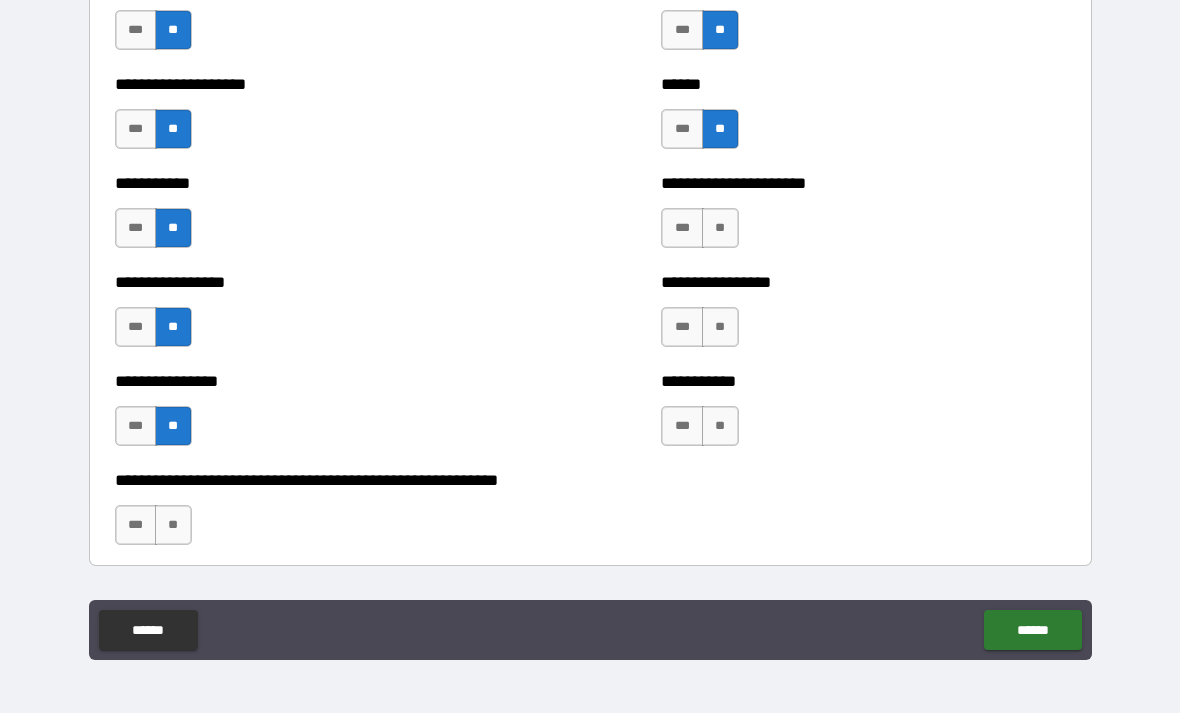 click on "**" at bounding box center (720, 228) 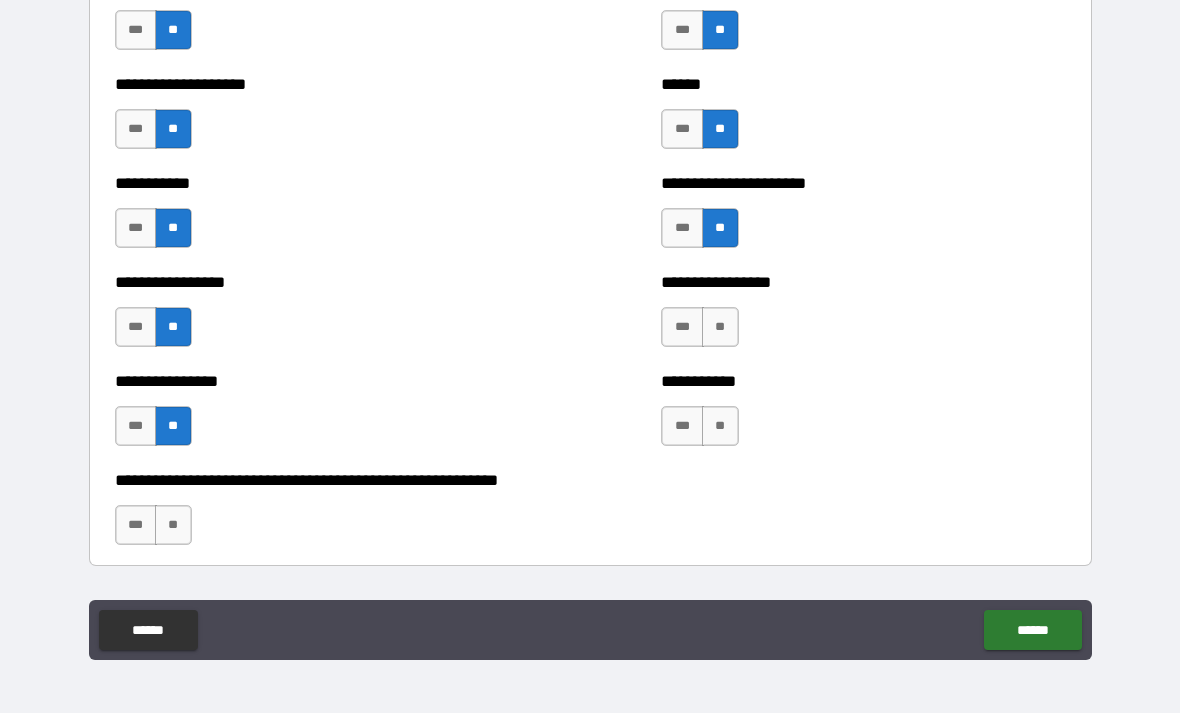 click on "**" at bounding box center [720, 327] 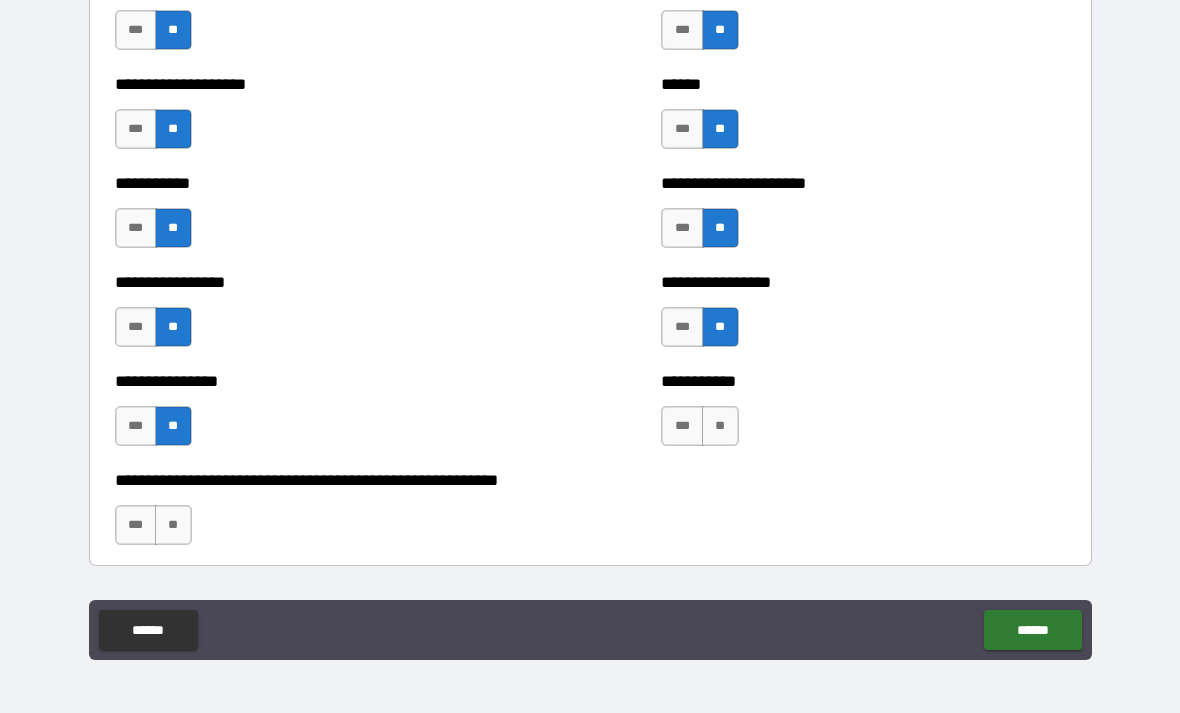 click on "**" at bounding box center (720, 426) 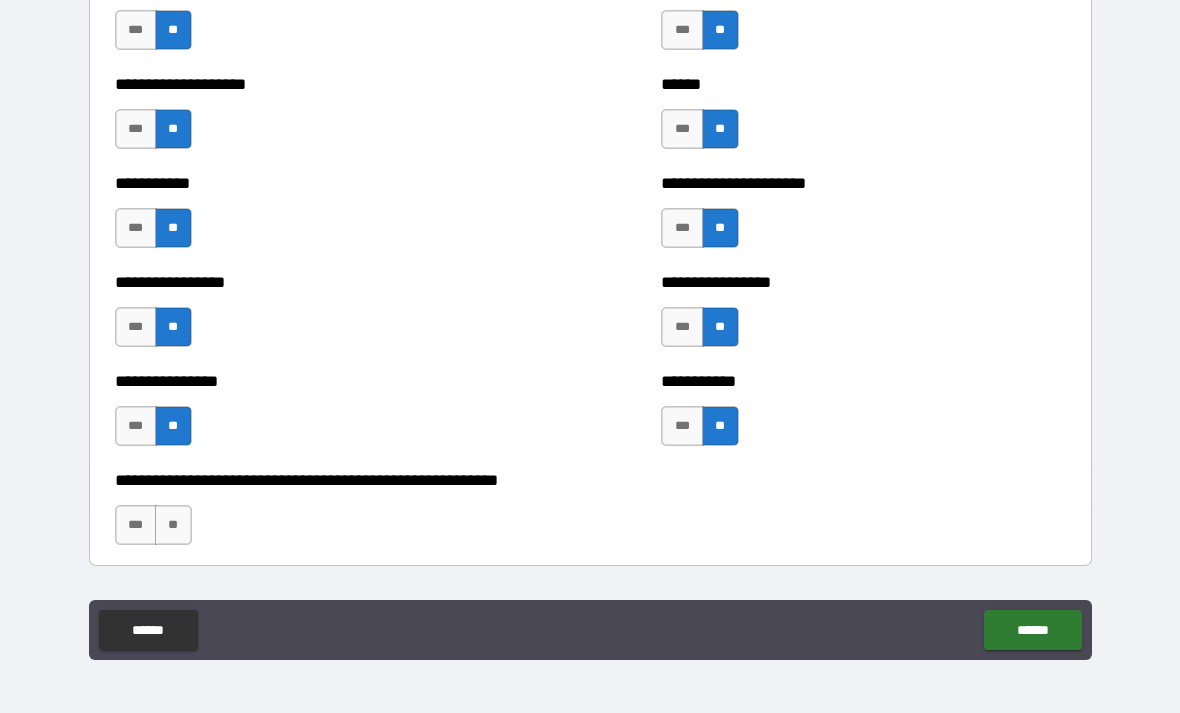 click on "**" at bounding box center [173, 525] 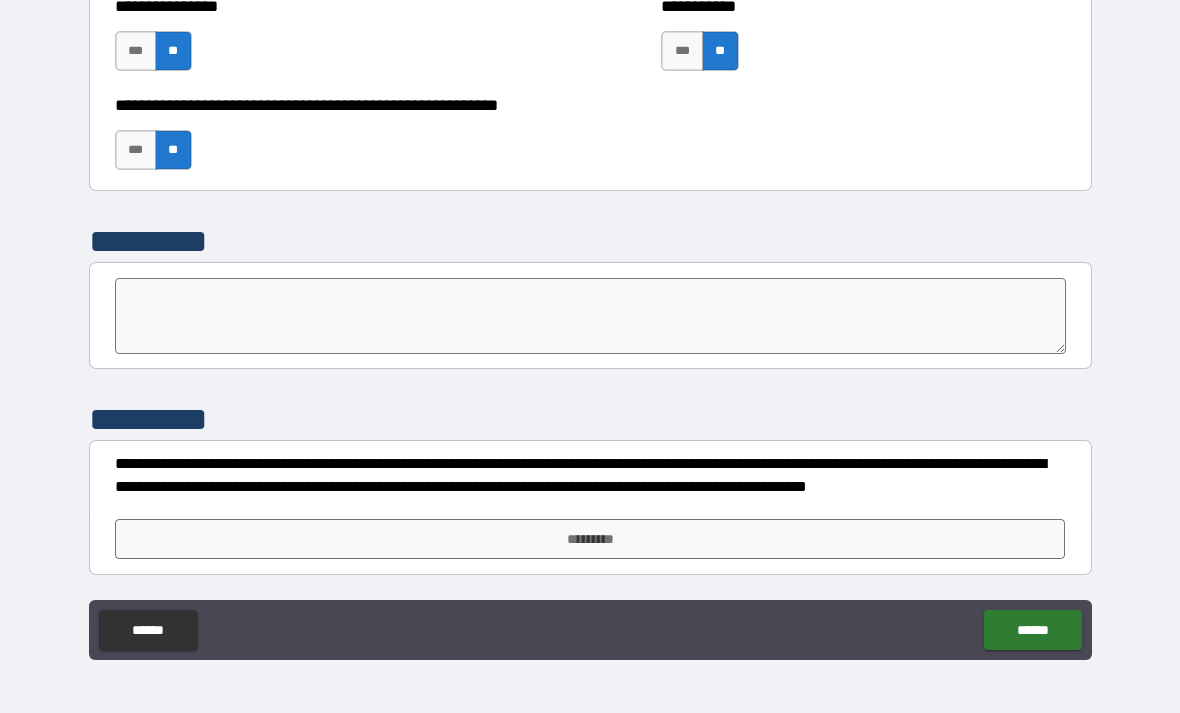 scroll, scrollTop: 6166, scrollLeft: 0, axis: vertical 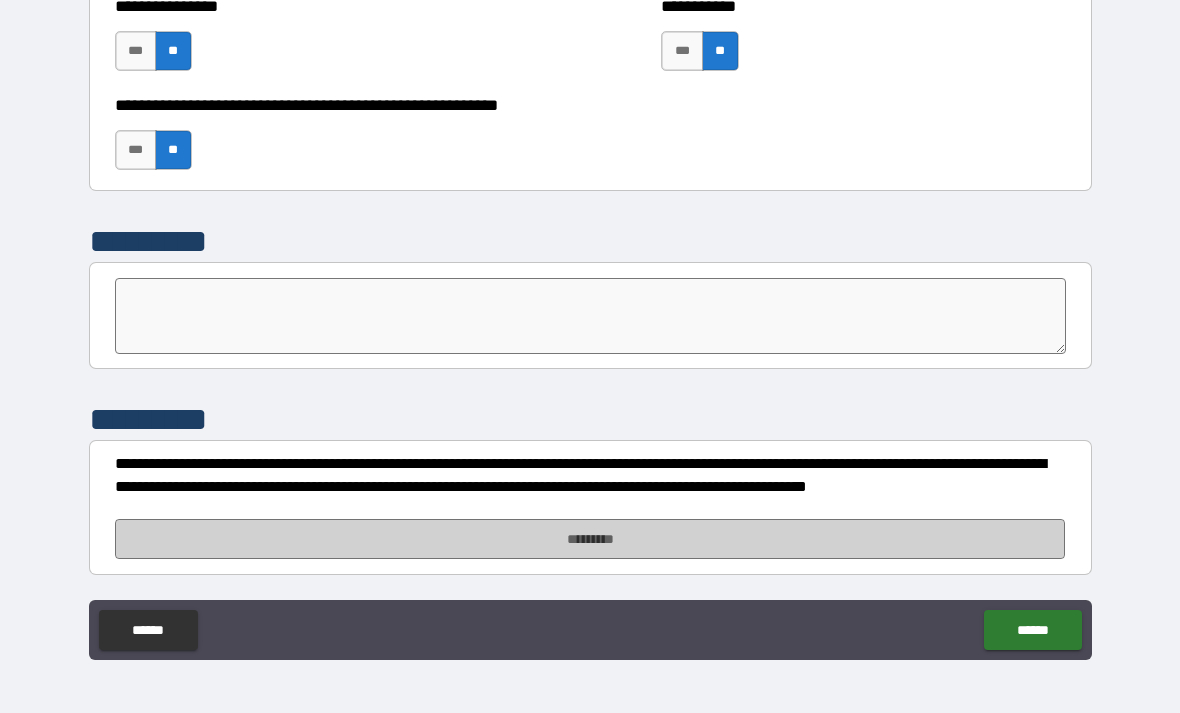 click on "*********" at bounding box center [590, 539] 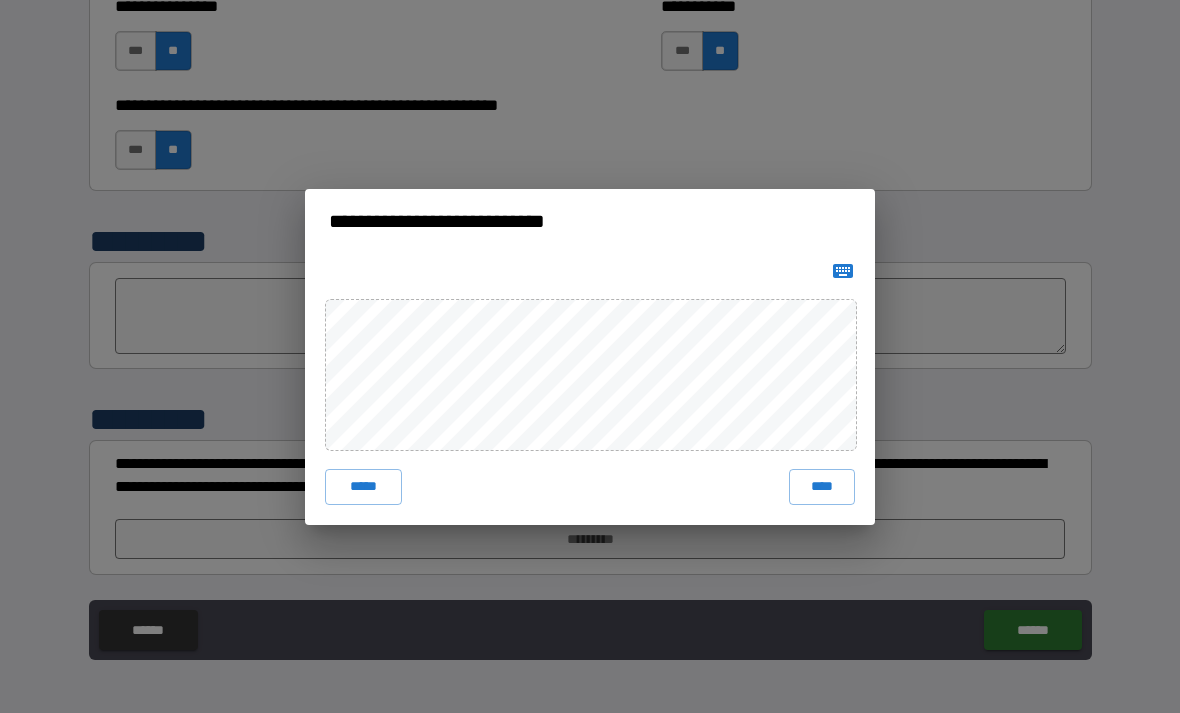 click on "****" at bounding box center [822, 487] 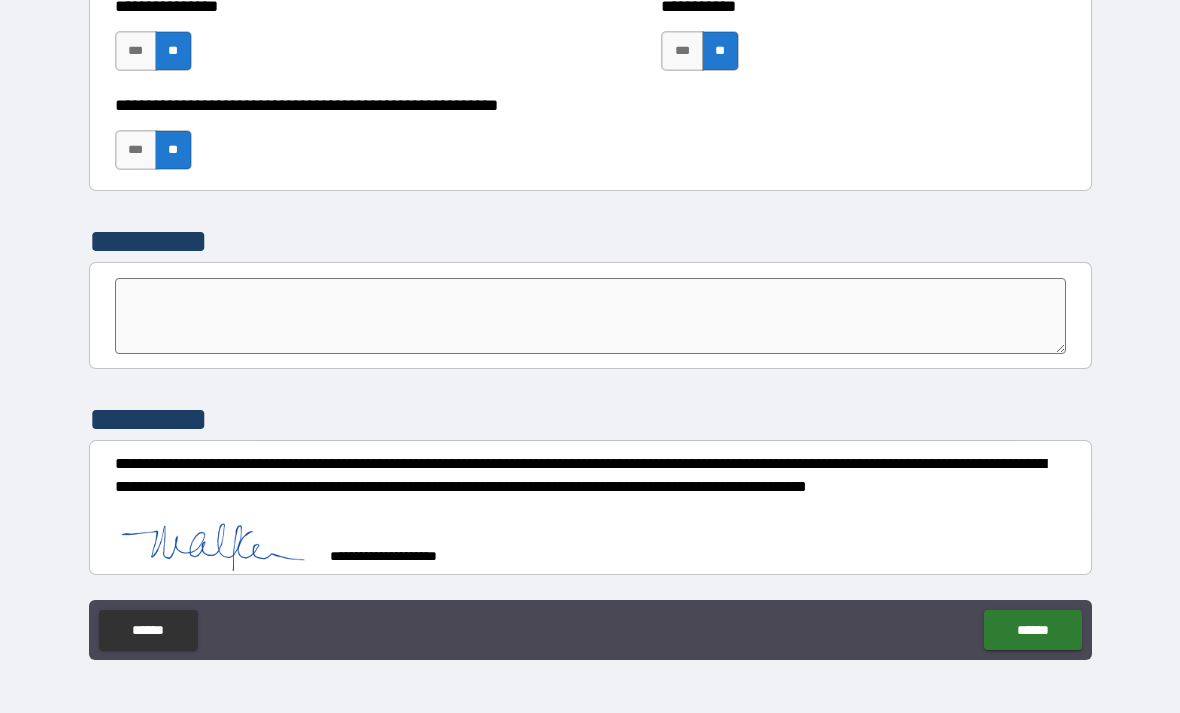 scroll, scrollTop: 6156, scrollLeft: 0, axis: vertical 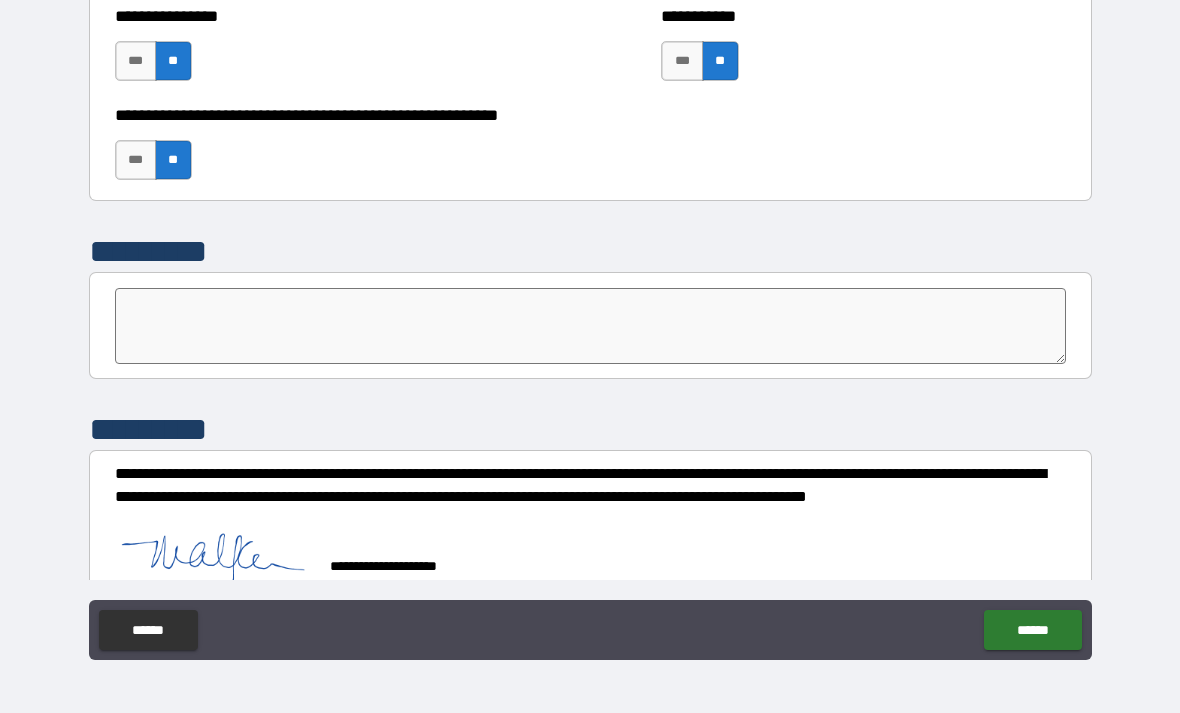 click on "******" at bounding box center (1032, 630) 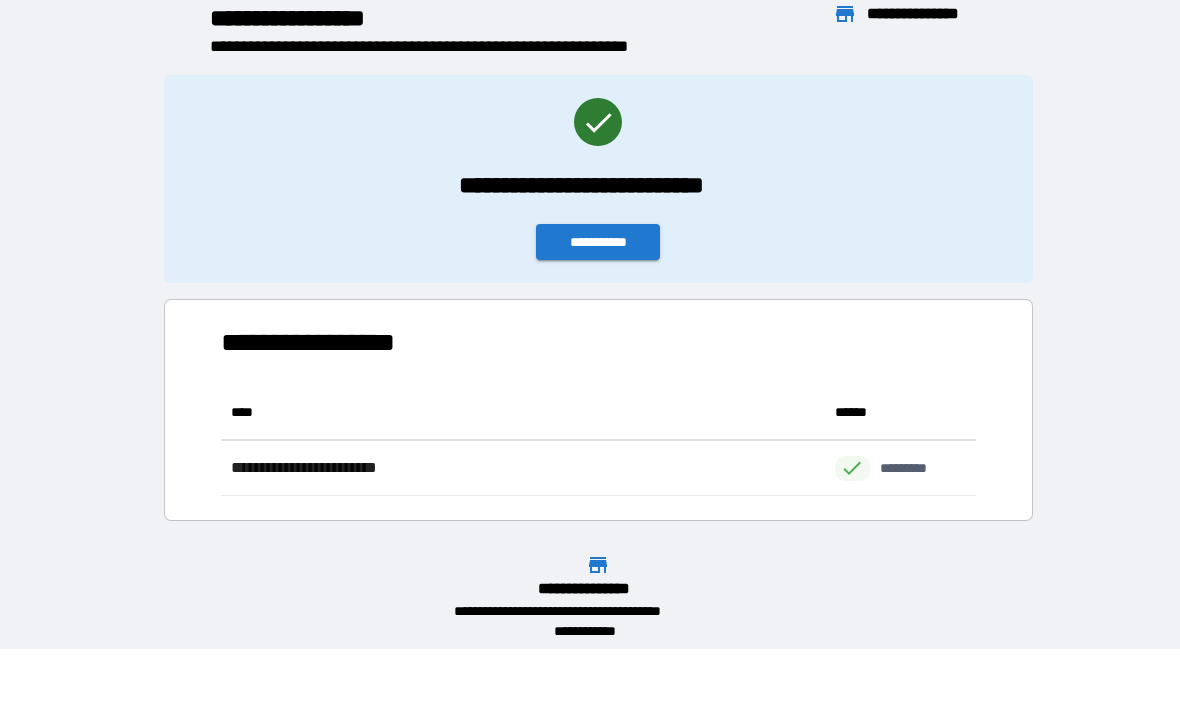 scroll, scrollTop: 1, scrollLeft: 1, axis: both 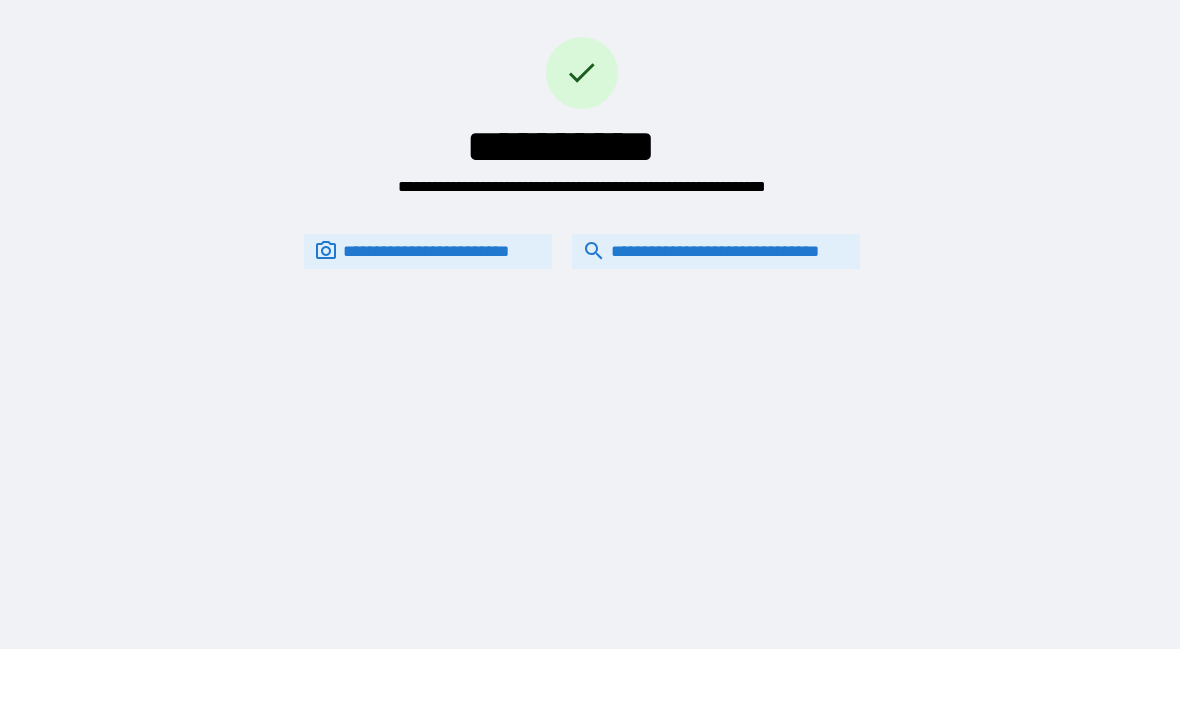 click on "**********" at bounding box center [716, 251] 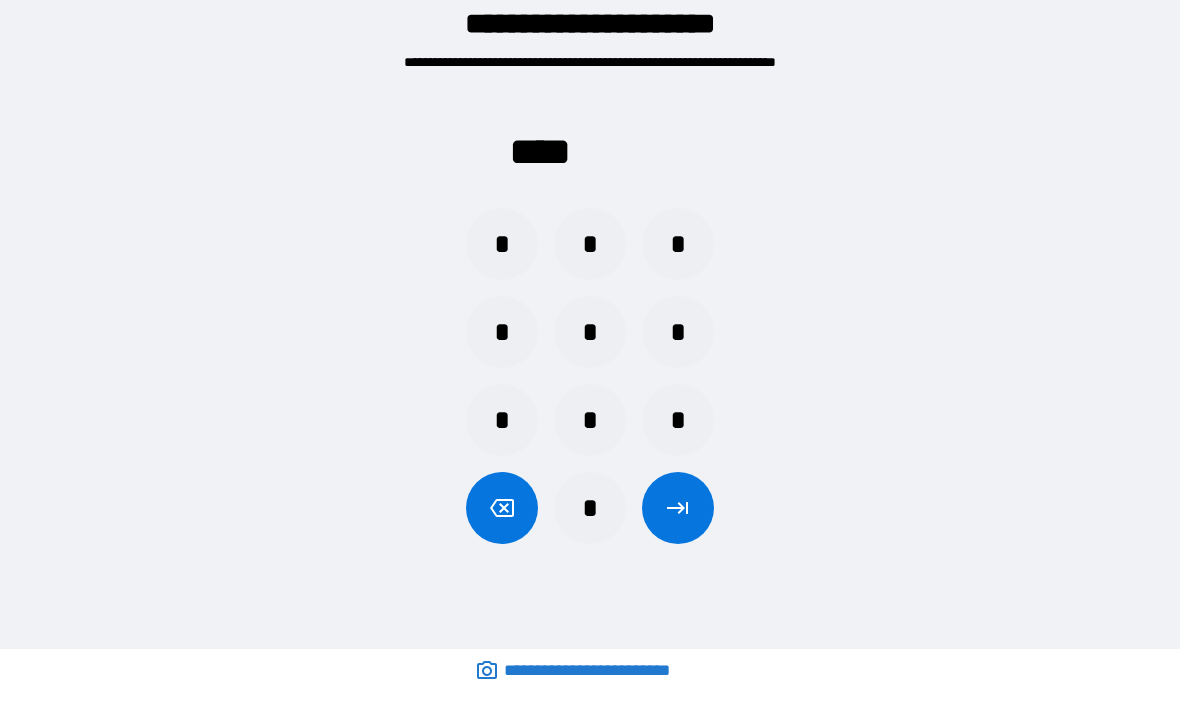 click on "*" at bounding box center [590, 244] 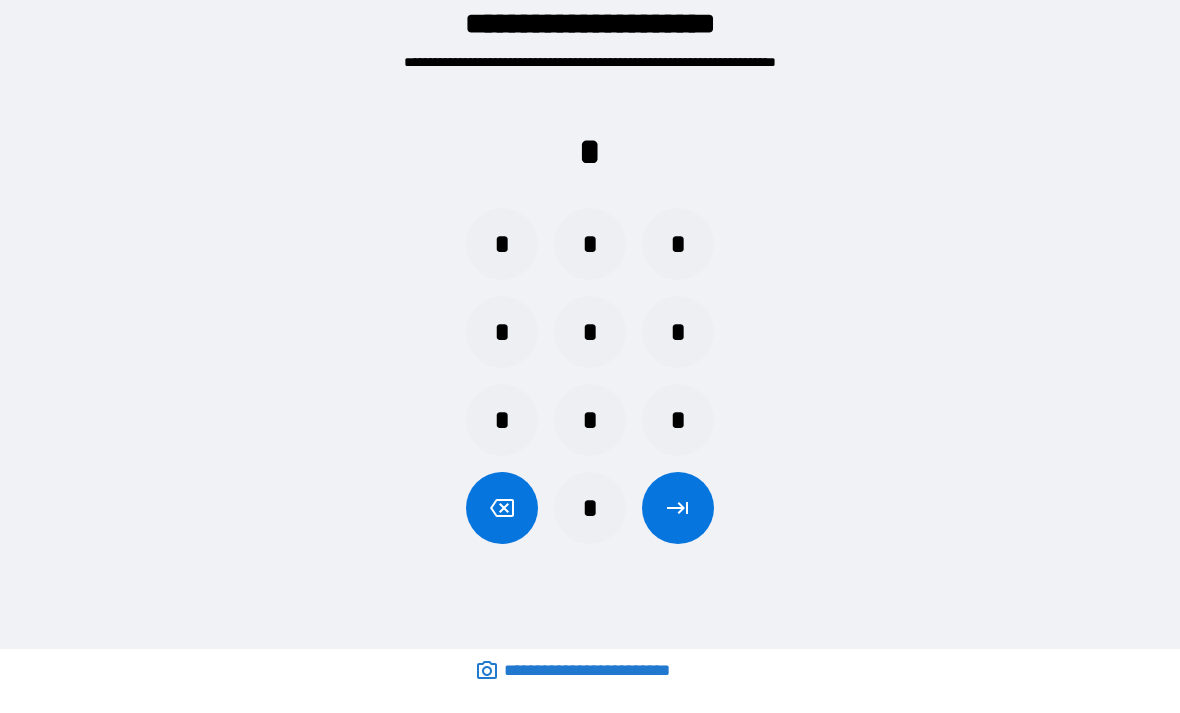 click on "*" at bounding box center [590, 332] 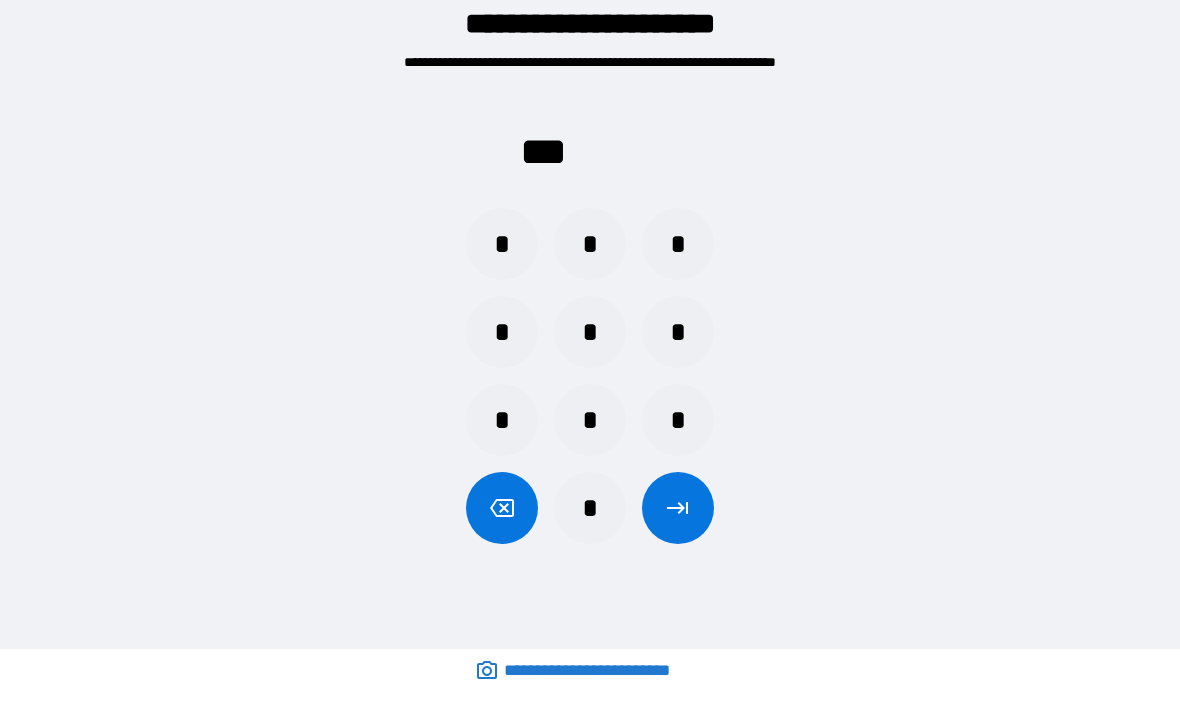 click on "*" at bounding box center [678, 420] 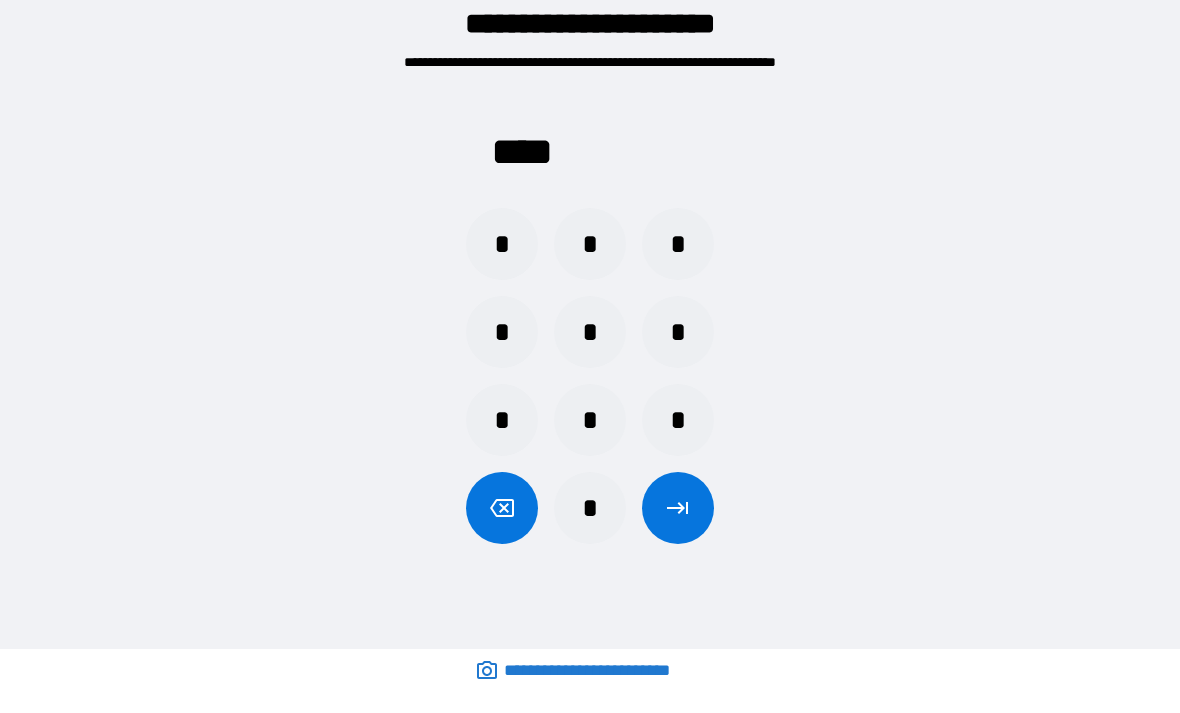 click on "*" at bounding box center (590, 508) 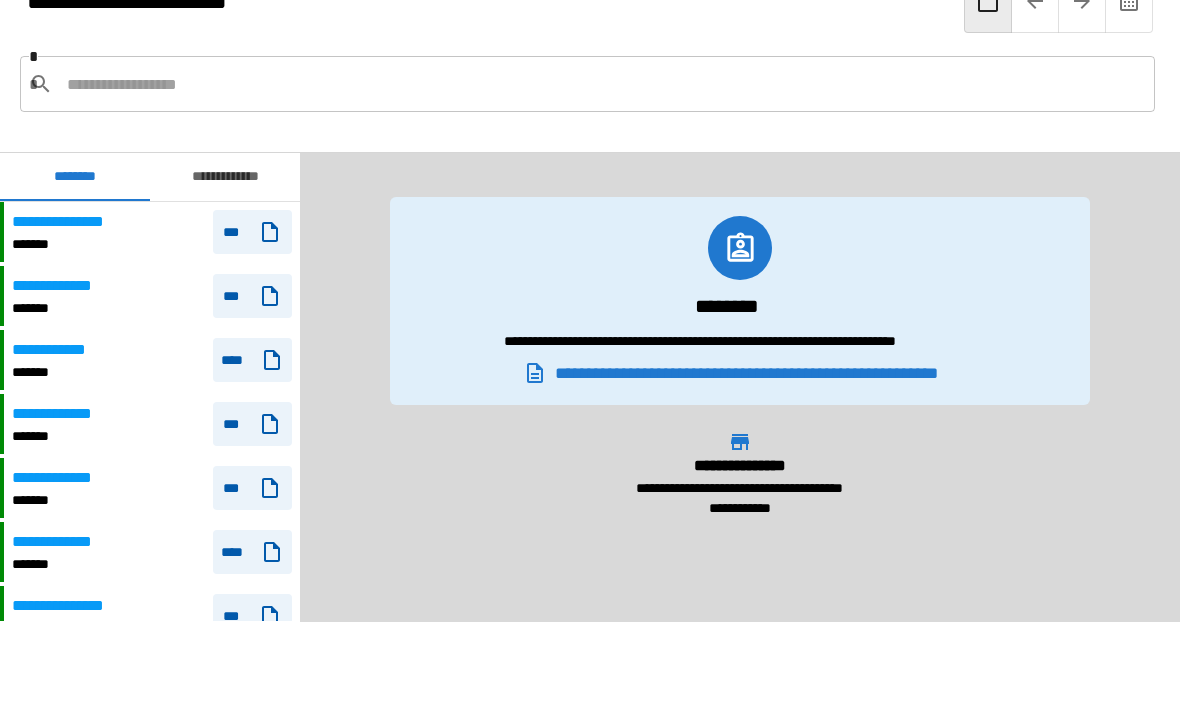 scroll, scrollTop: 1585, scrollLeft: 0, axis: vertical 